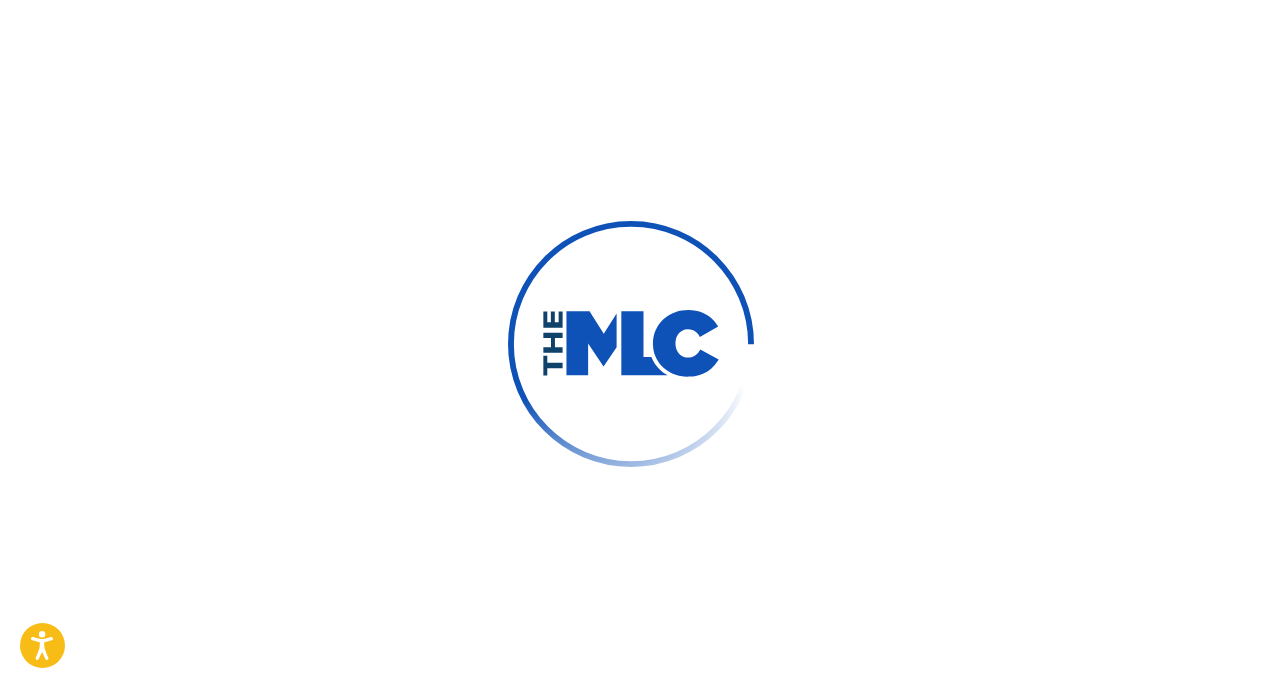 scroll, scrollTop: 0, scrollLeft: 0, axis: both 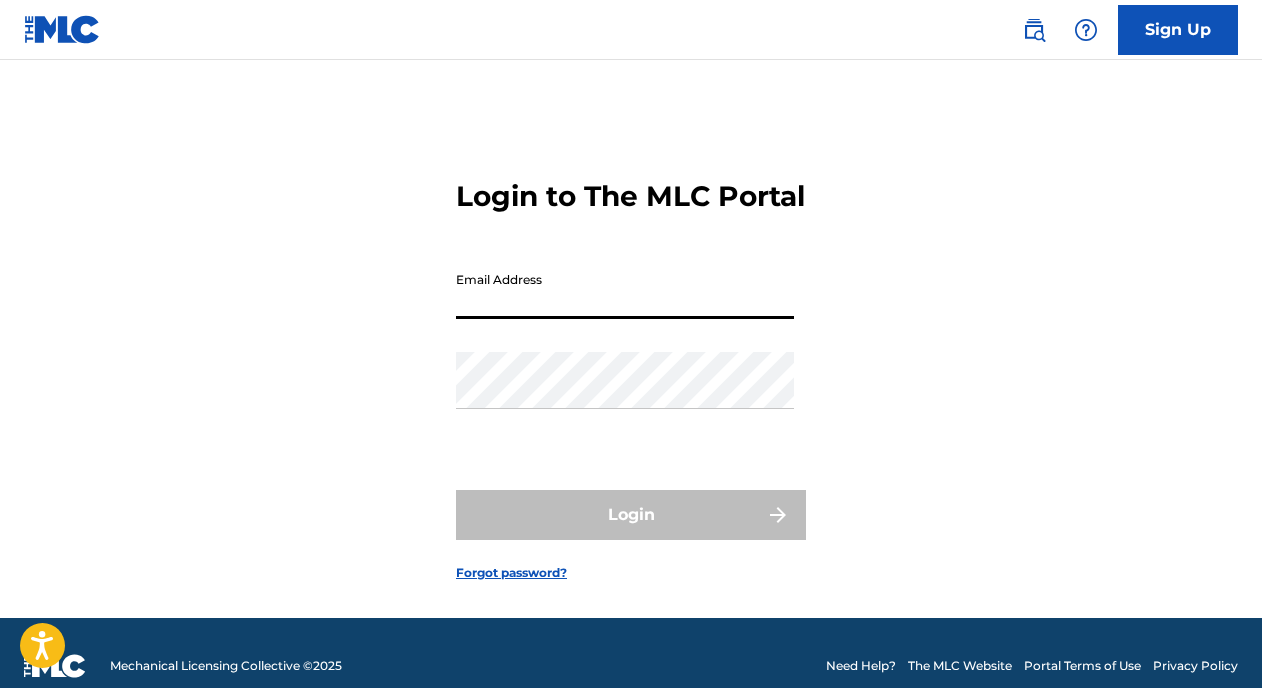 click on "Email Address" at bounding box center [625, 290] 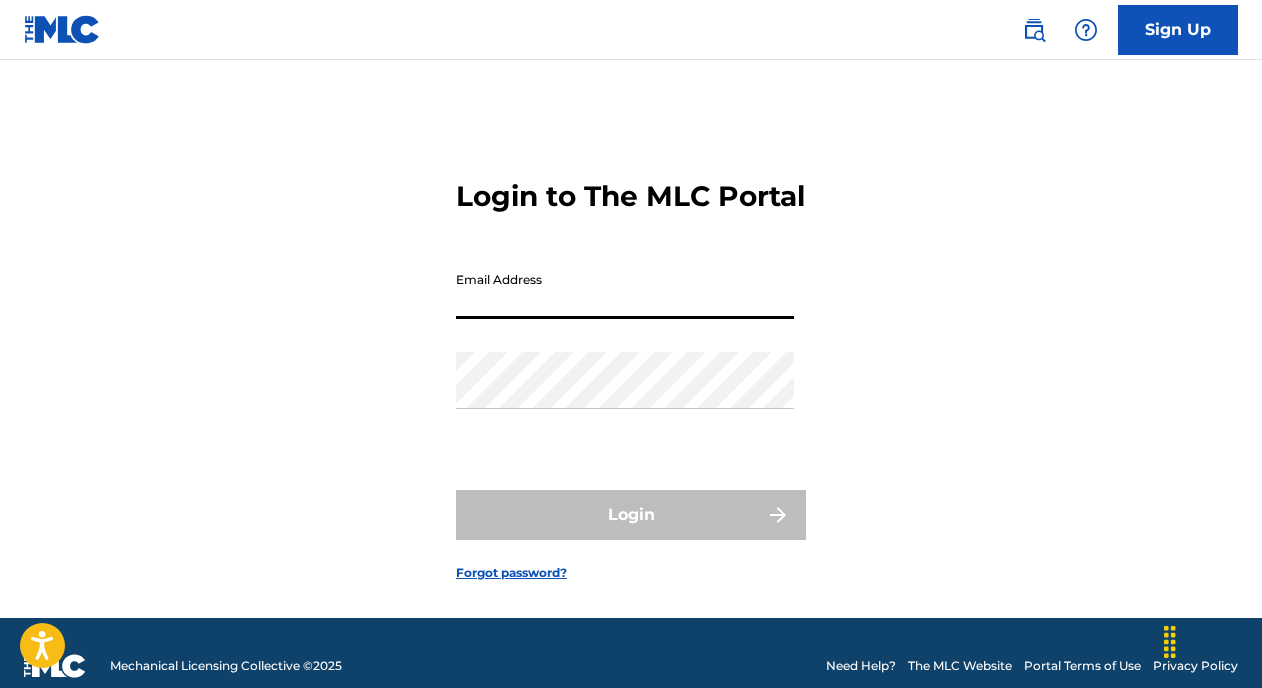 scroll, scrollTop: 0, scrollLeft: 0, axis: both 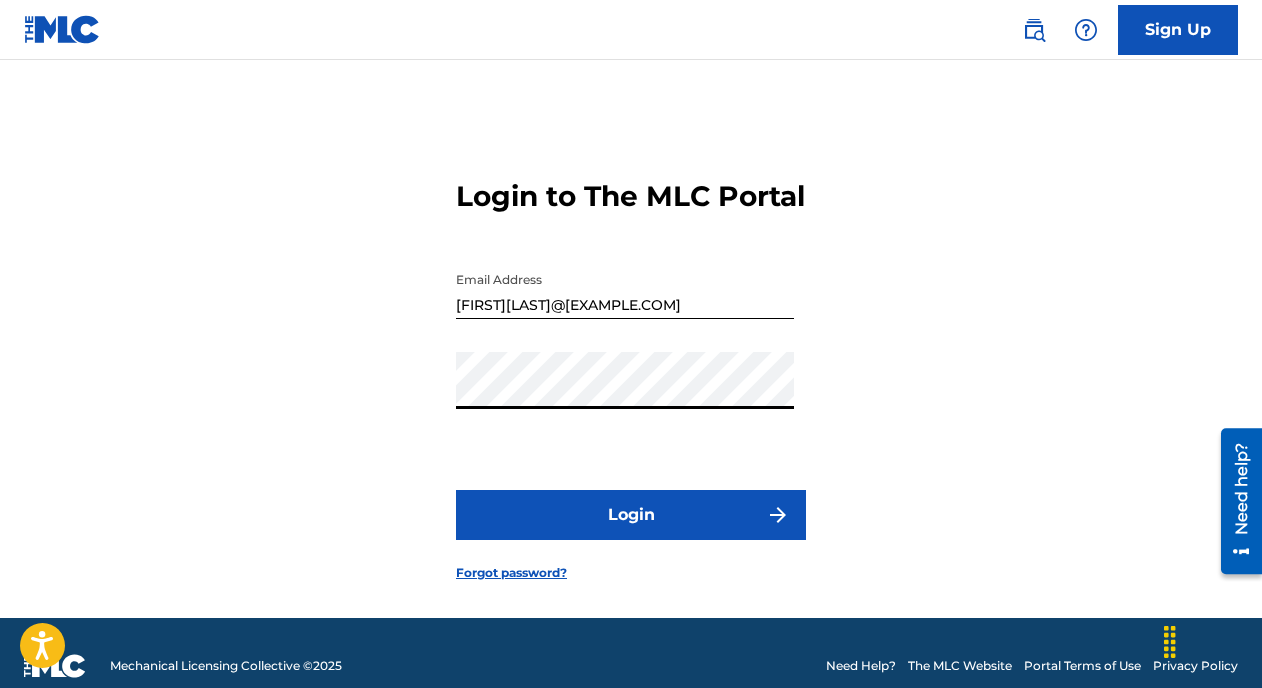click on "Login" at bounding box center [631, 515] 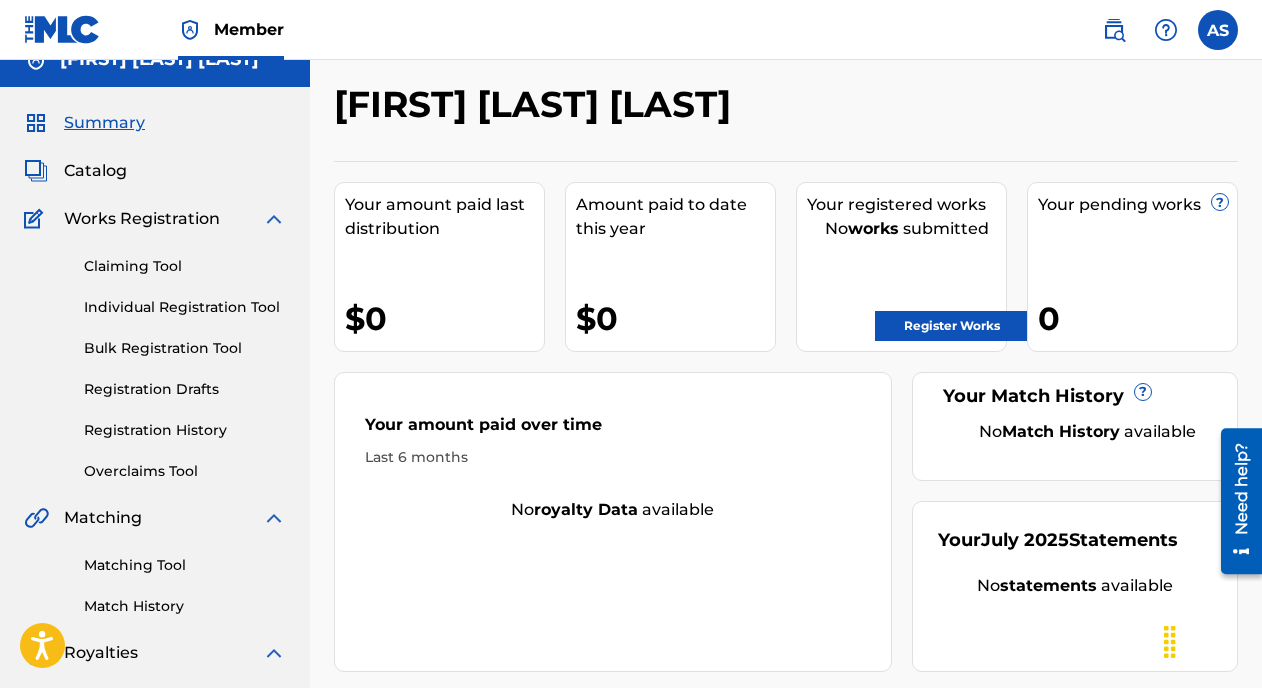 scroll, scrollTop: 34, scrollLeft: 0, axis: vertical 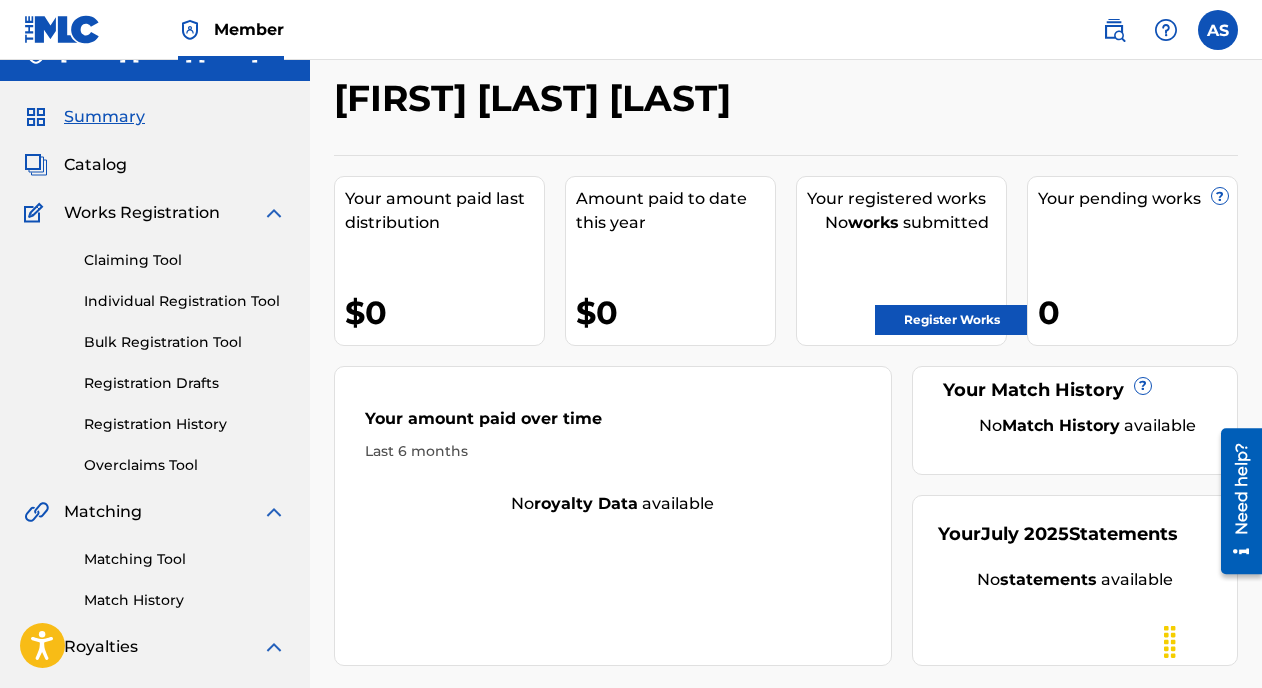 click on "Register Works" at bounding box center [952, 320] 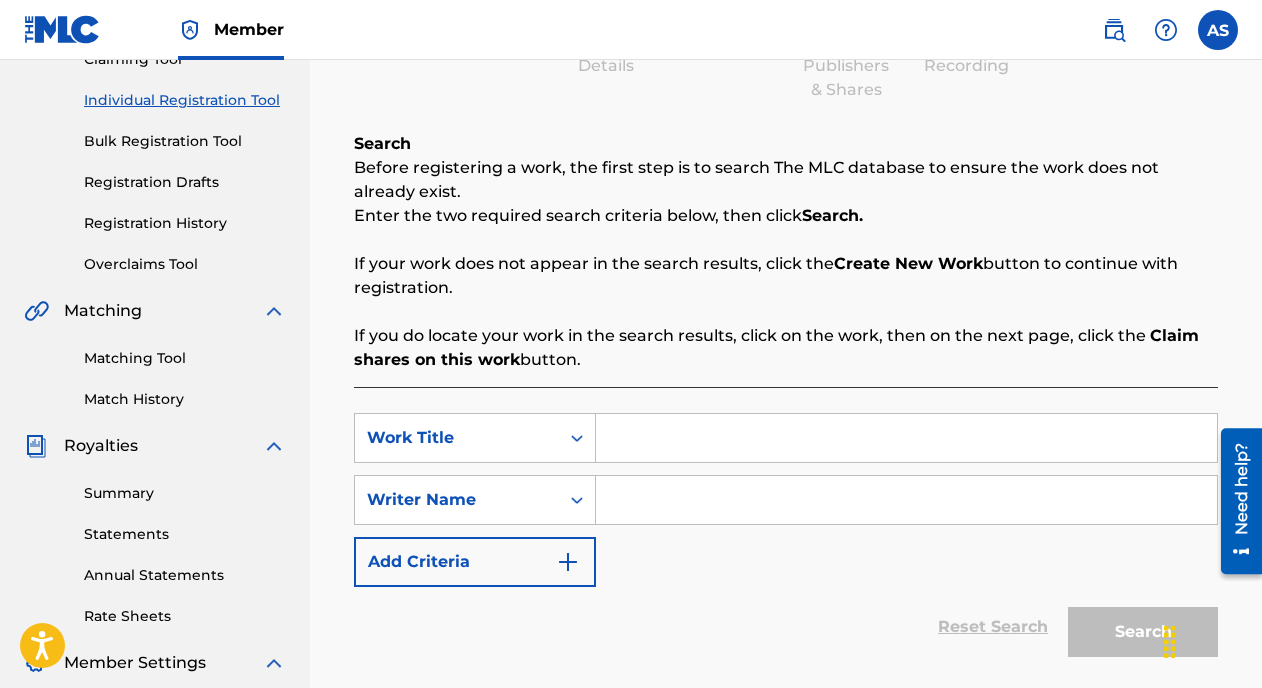 scroll, scrollTop: 245, scrollLeft: 0, axis: vertical 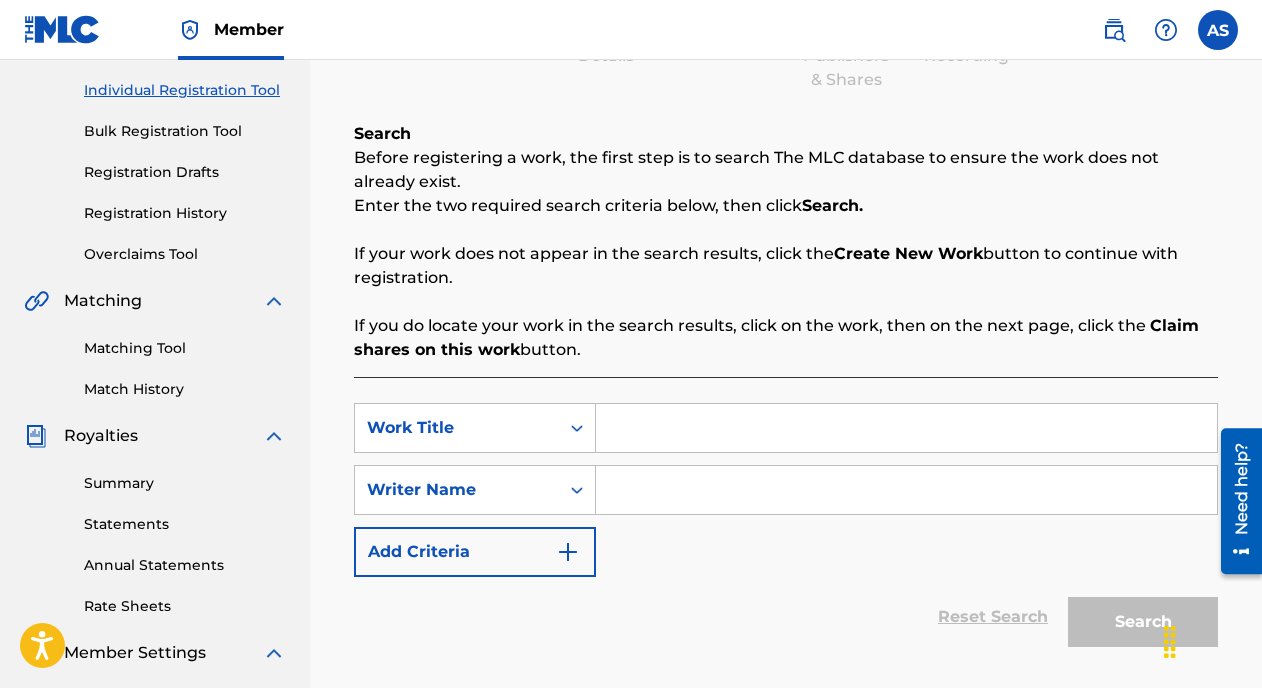 click at bounding box center (906, 428) 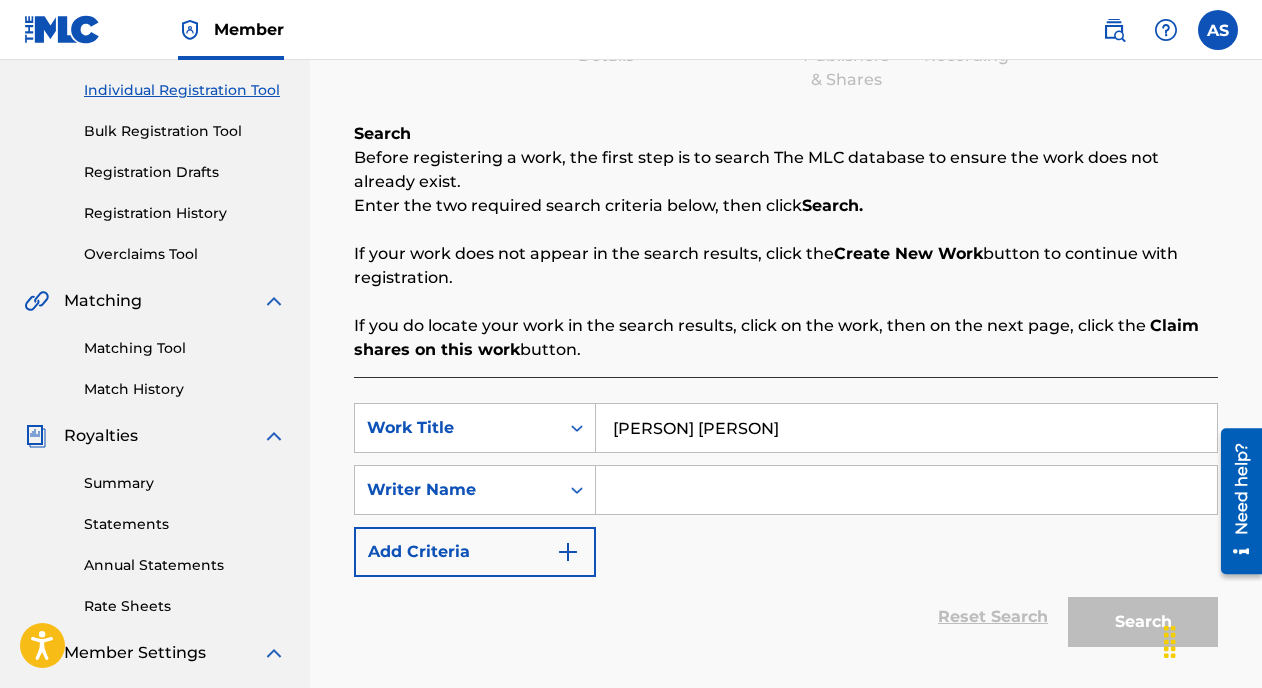 type on "[PERSON] [PERSON]" 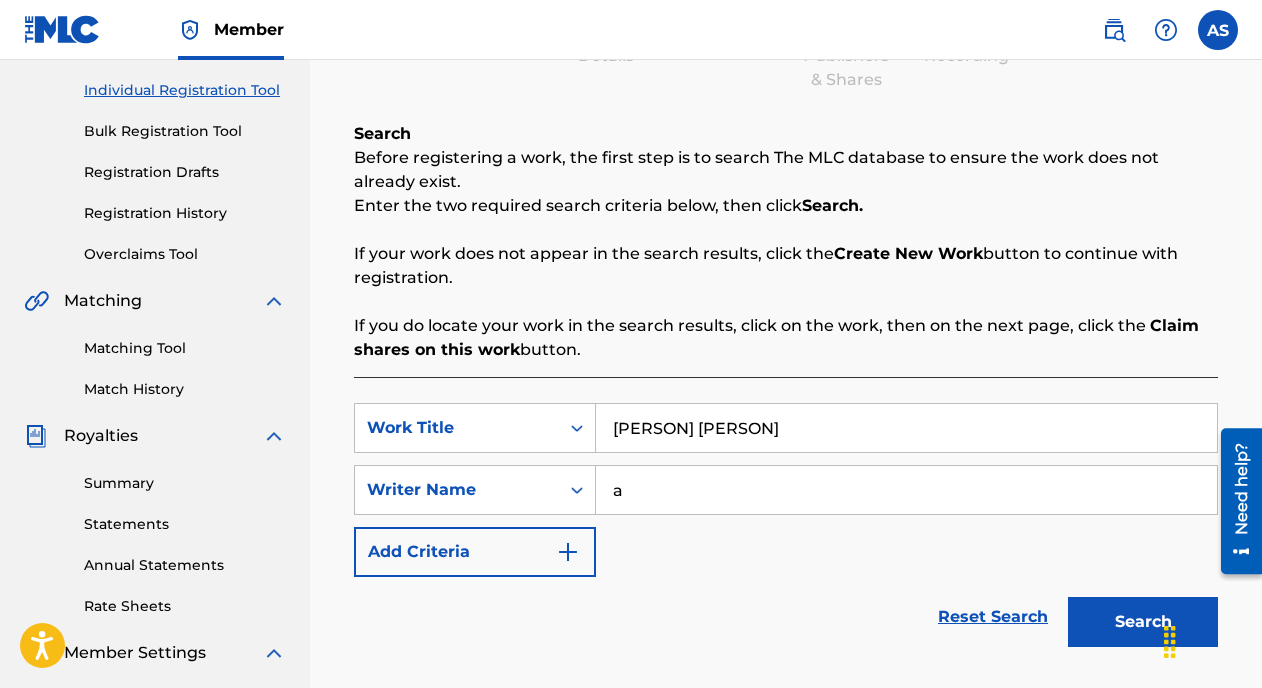 type on "[FIRST] [LAST] [LAST]" 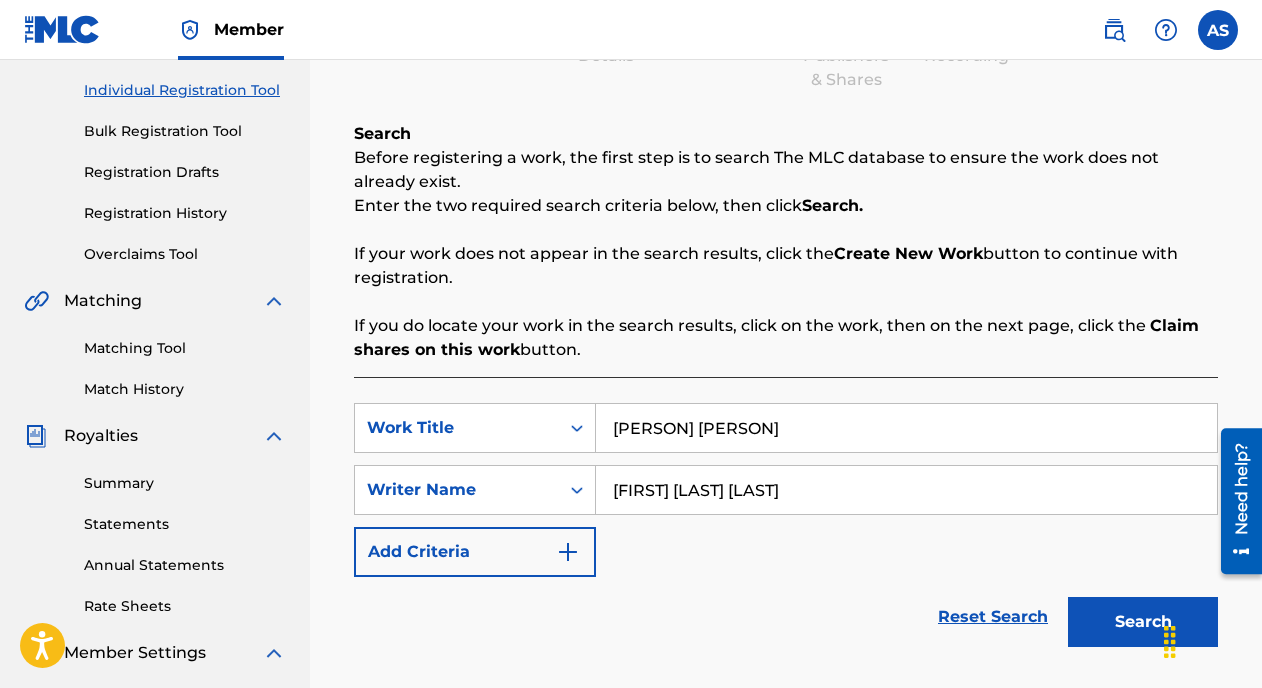 click on "Search" at bounding box center [1143, 622] 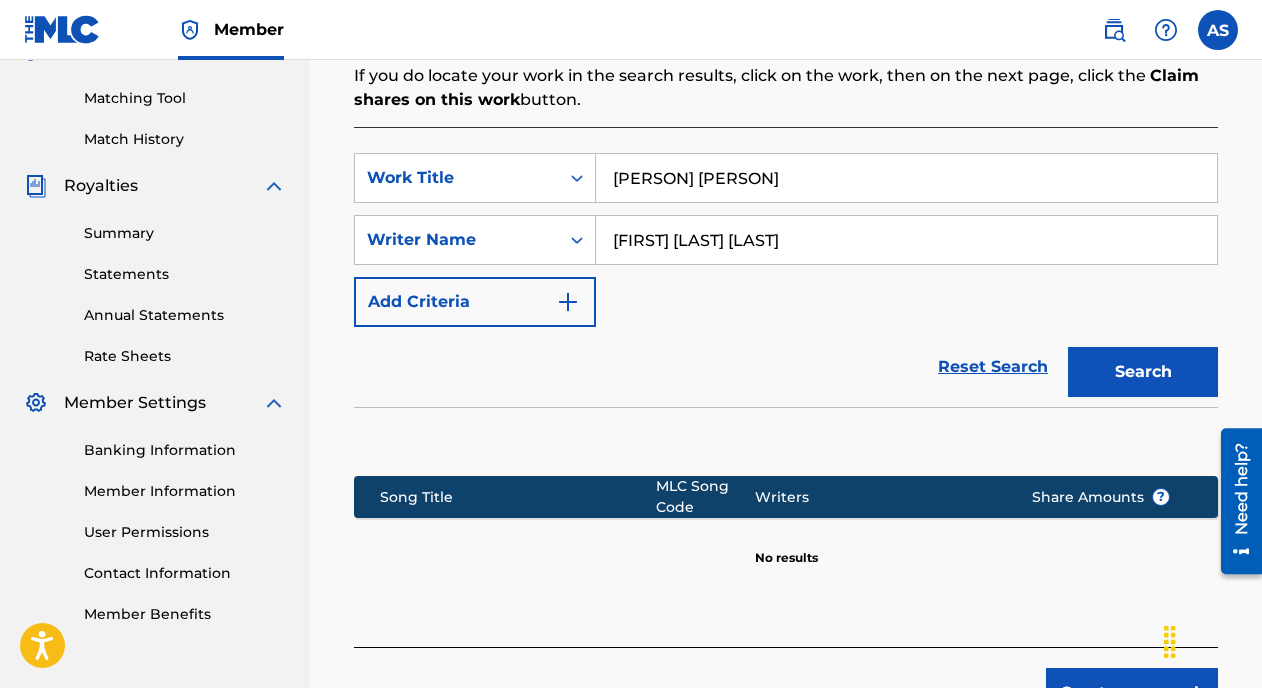 scroll, scrollTop: 395, scrollLeft: 0, axis: vertical 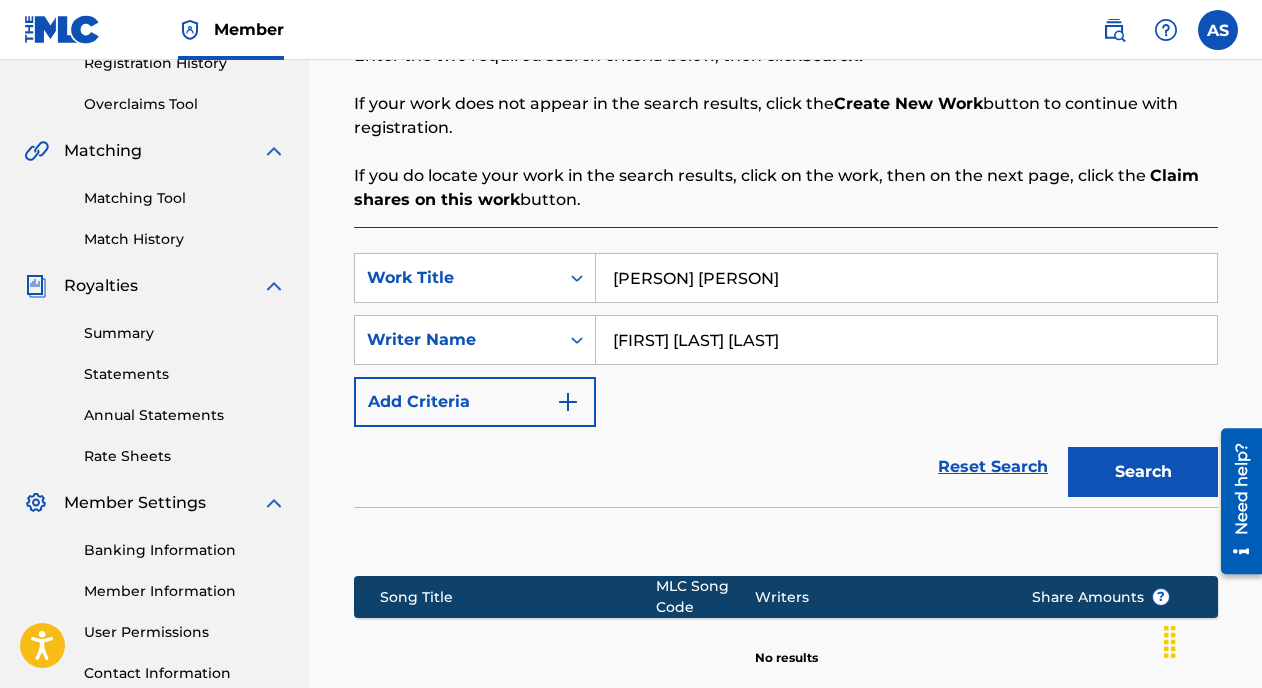 click on "Matching Tool" at bounding box center (185, 198) 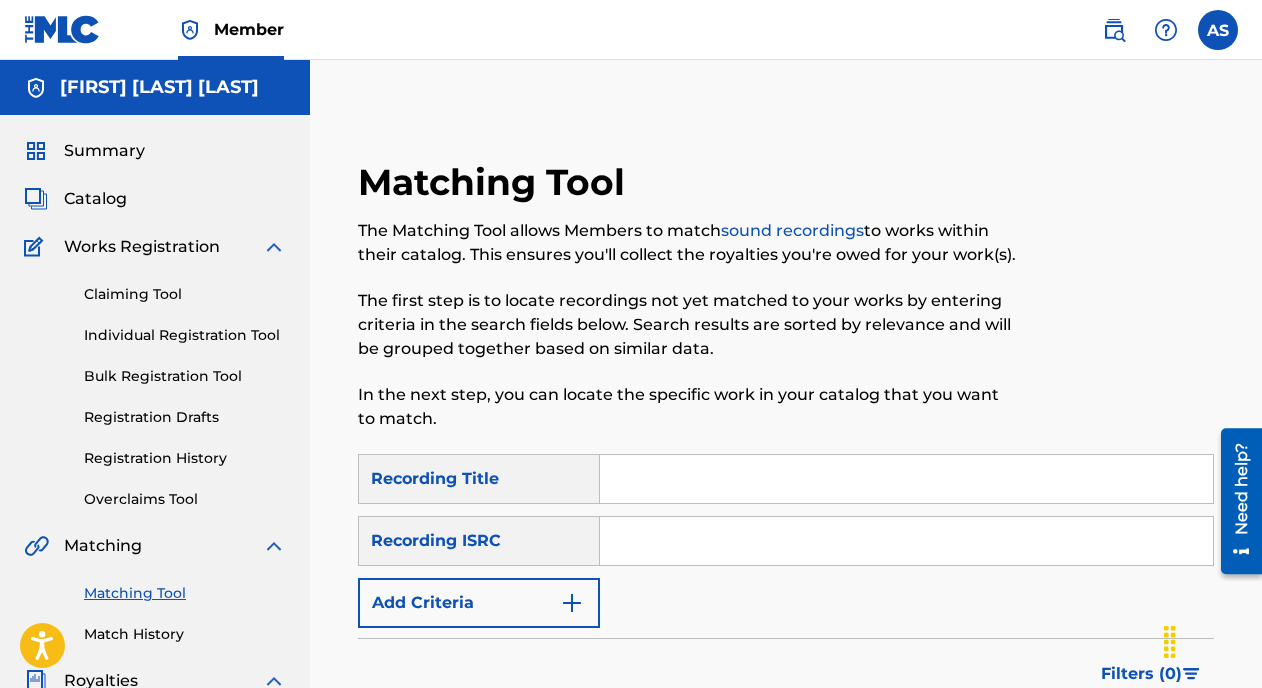 click at bounding box center (906, 479) 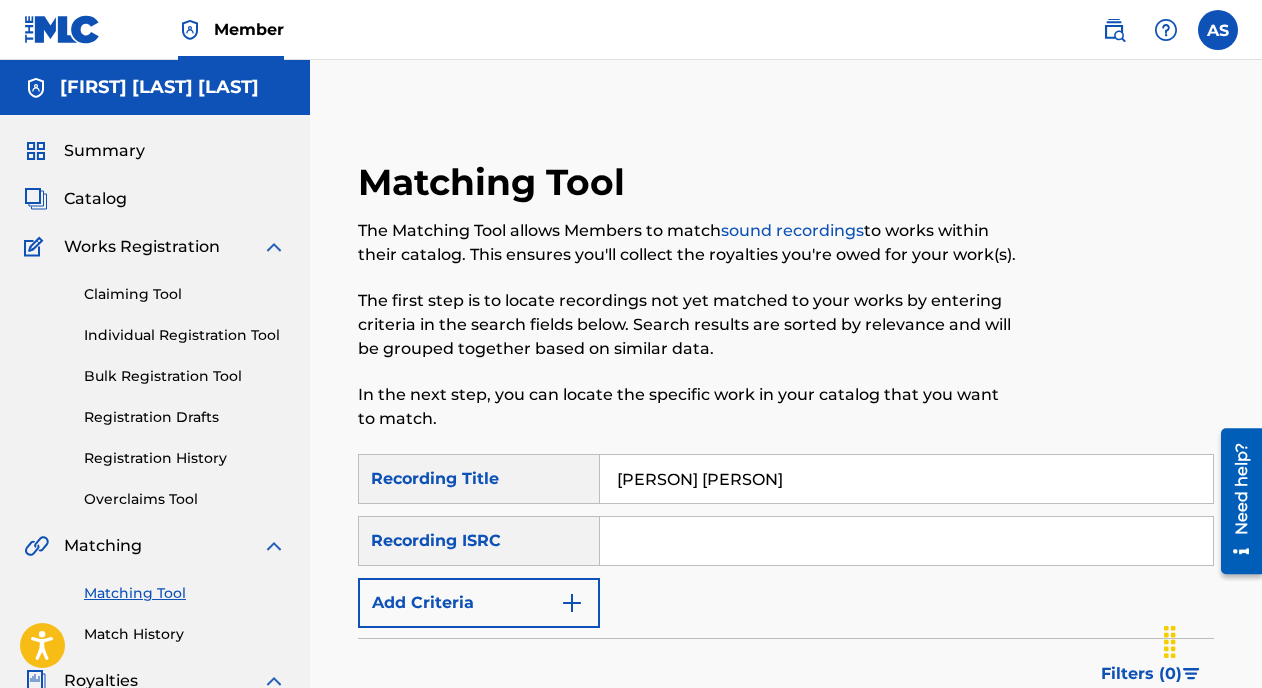 type on "[PERSON] [PERSON]" 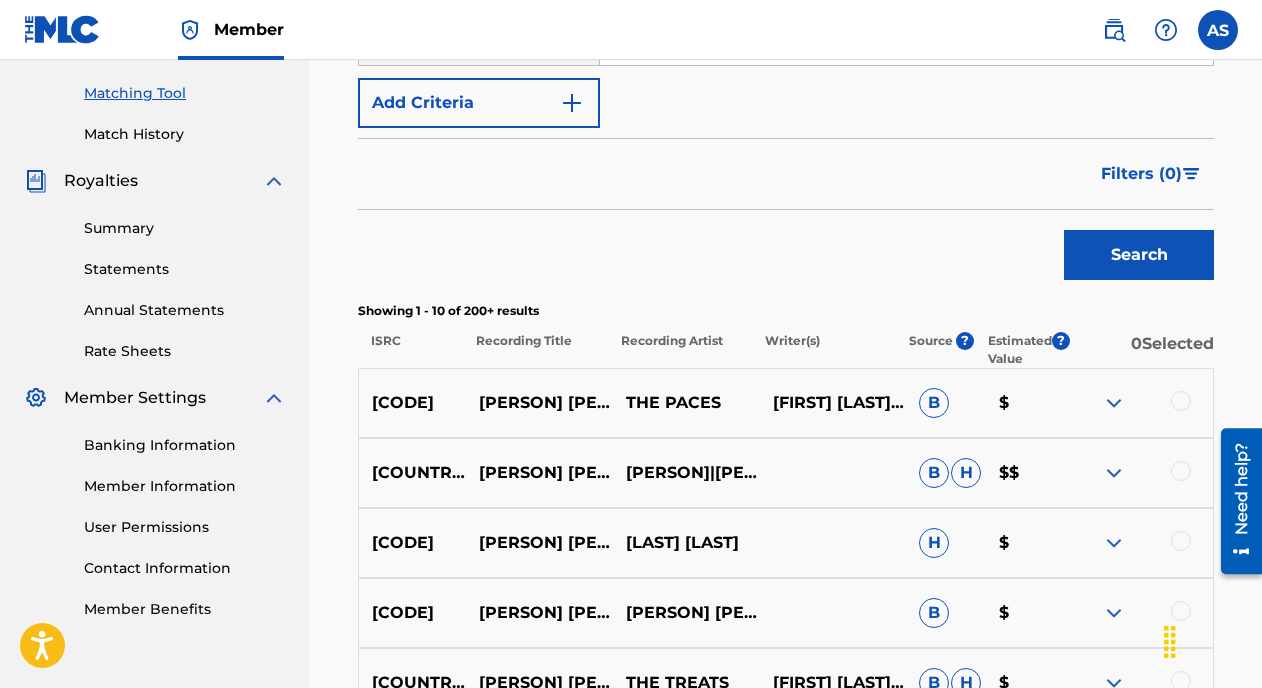 scroll, scrollTop: 510, scrollLeft: 0, axis: vertical 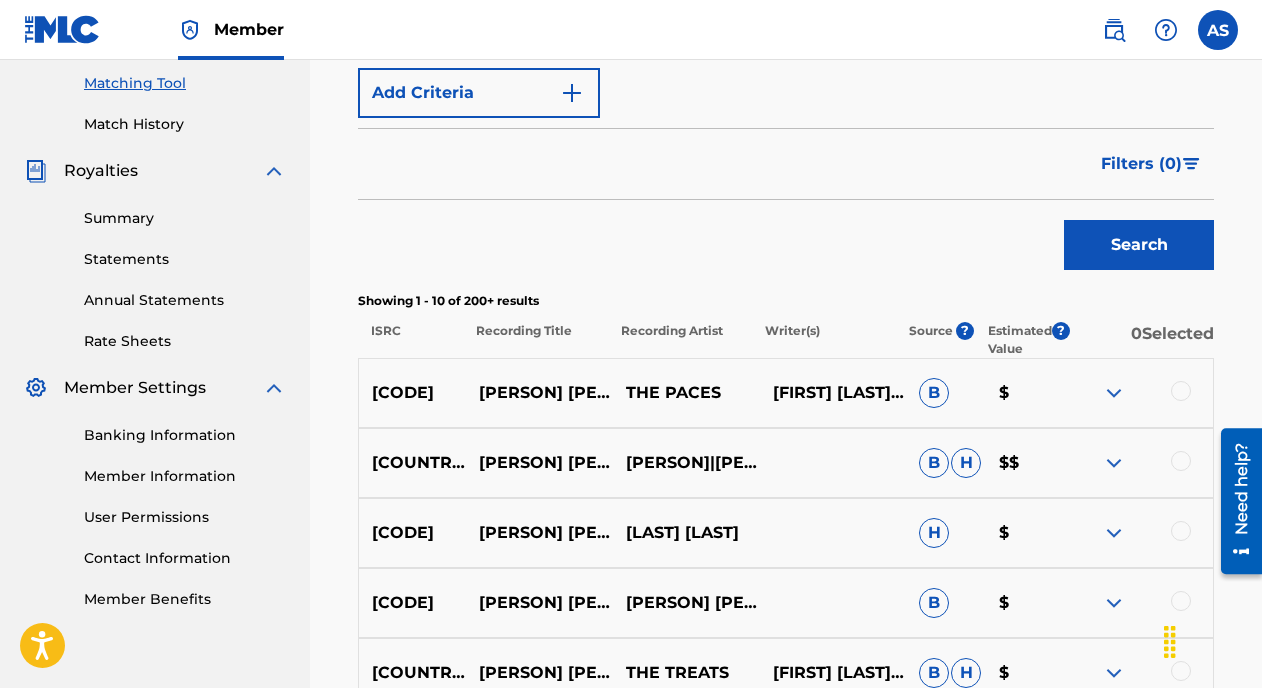 click at bounding box center (1114, 533) 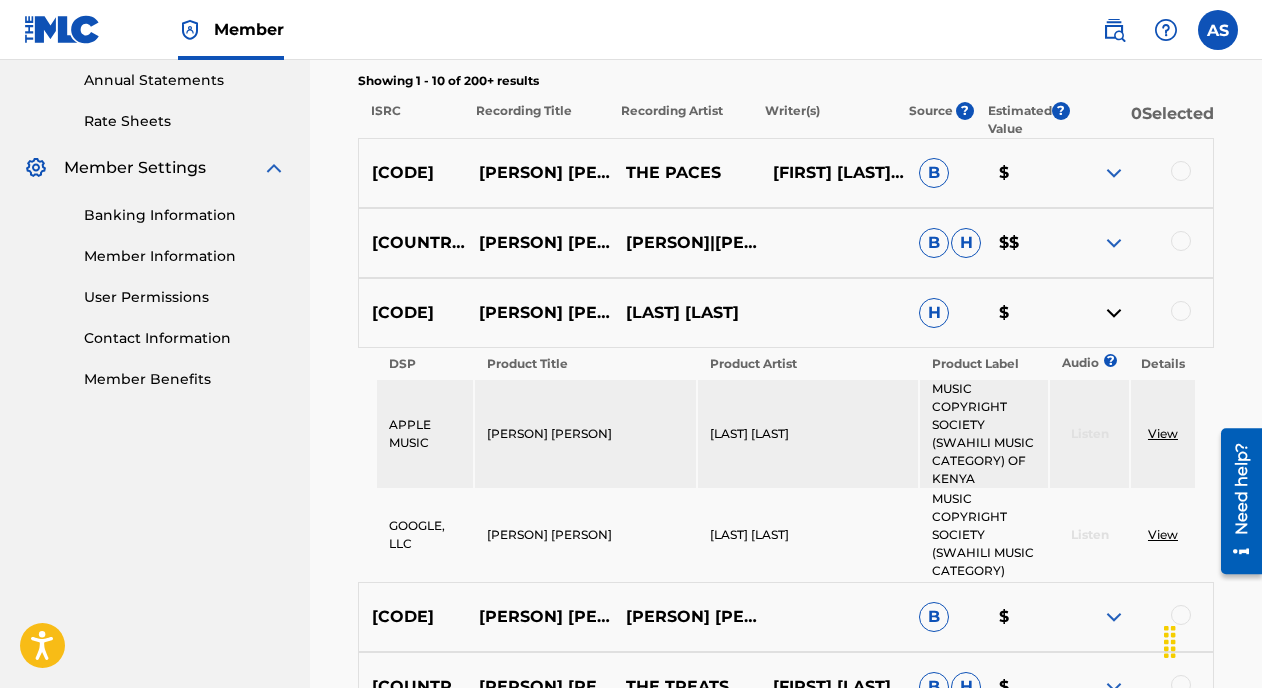 scroll, scrollTop: 732, scrollLeft: 0, axis: vertical 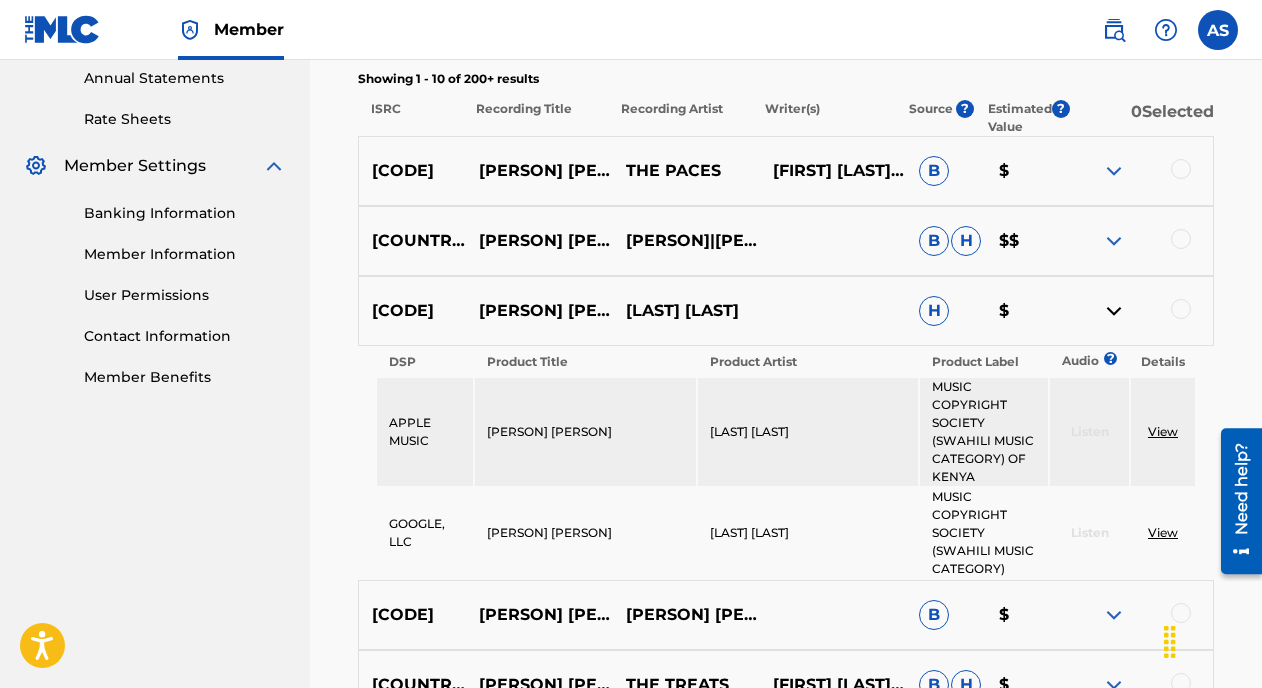 click on "View" at bounding box center [1163, 431] 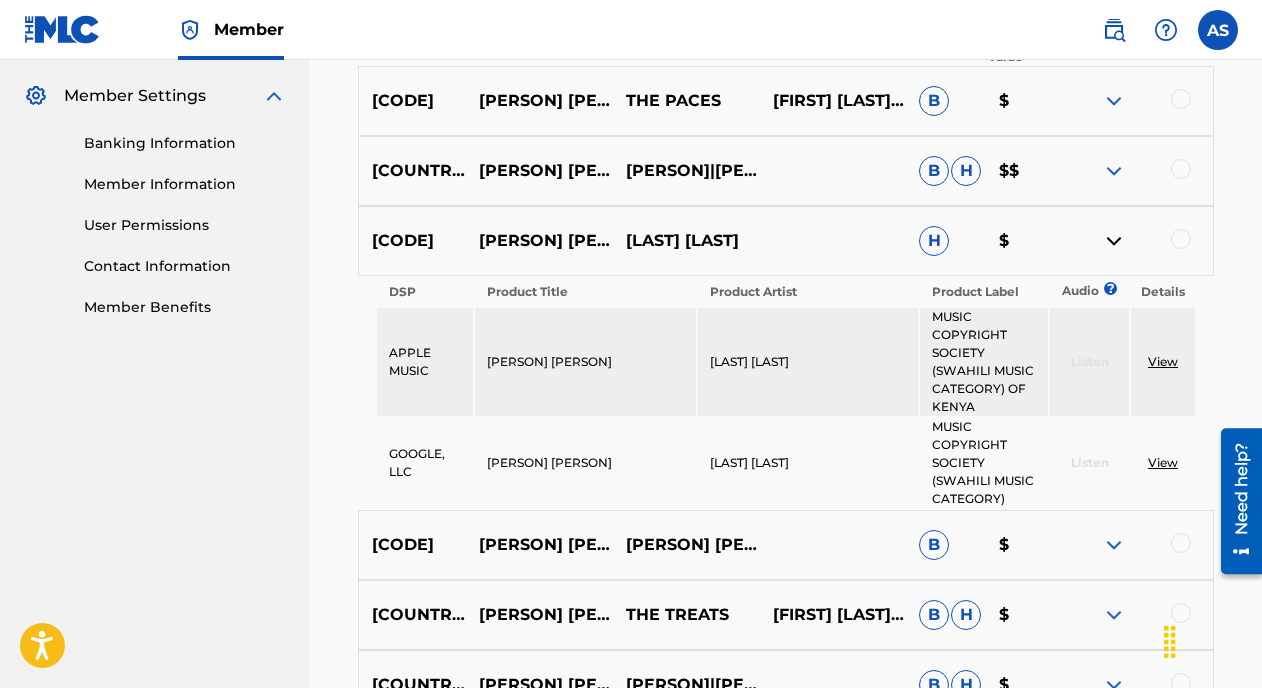 scroll, scrollTop: 804, scrollLeft: 0, axis: vertical 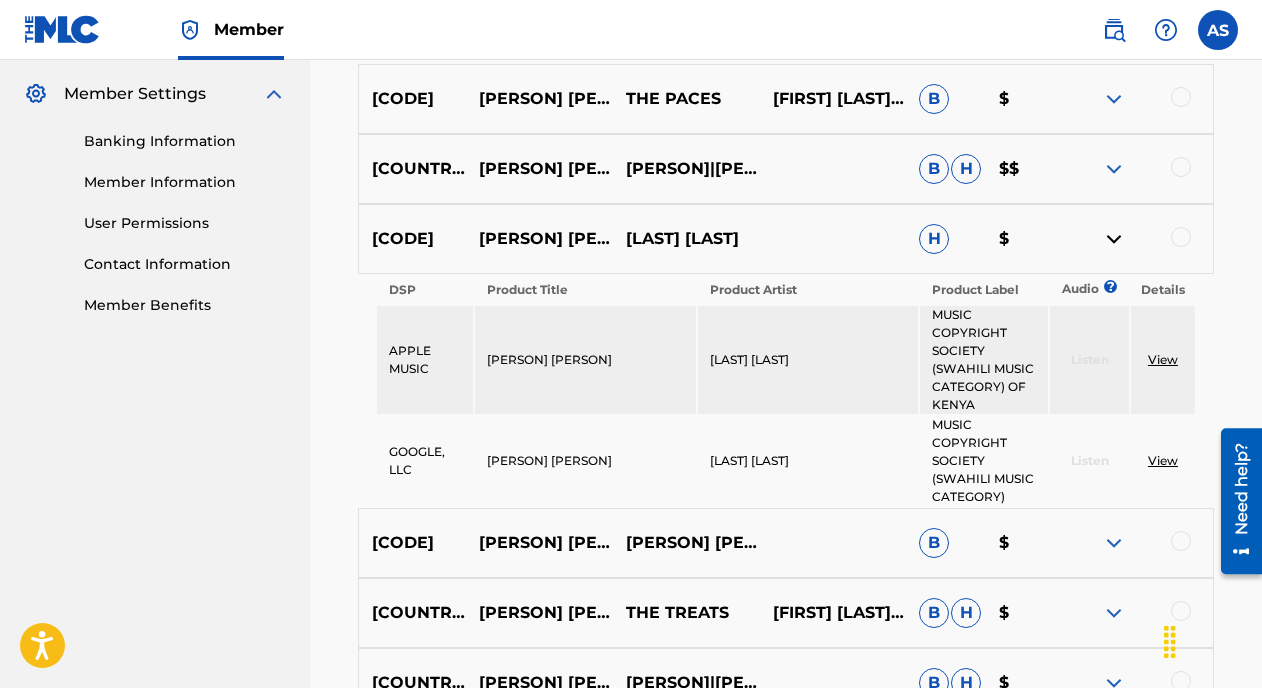 click on "View" at bounding box center [1163, 460] 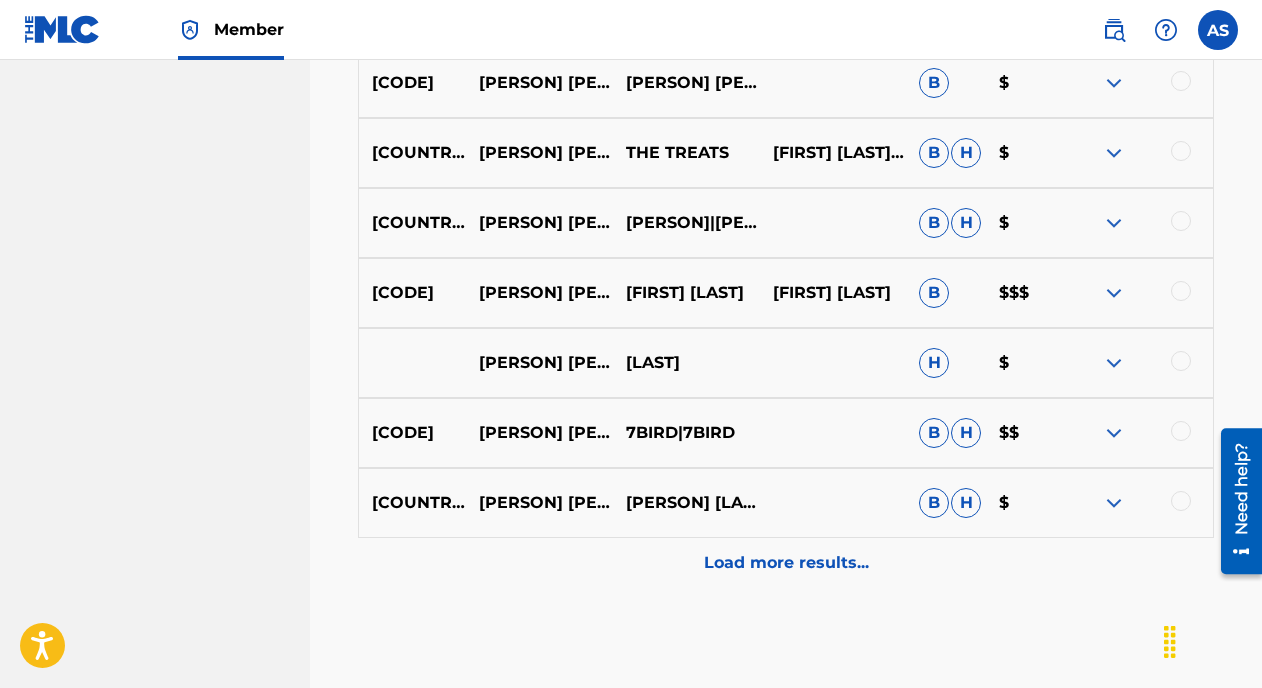 scroll, scrollTop: 1270, scrollLeft: 0, axis: vertical 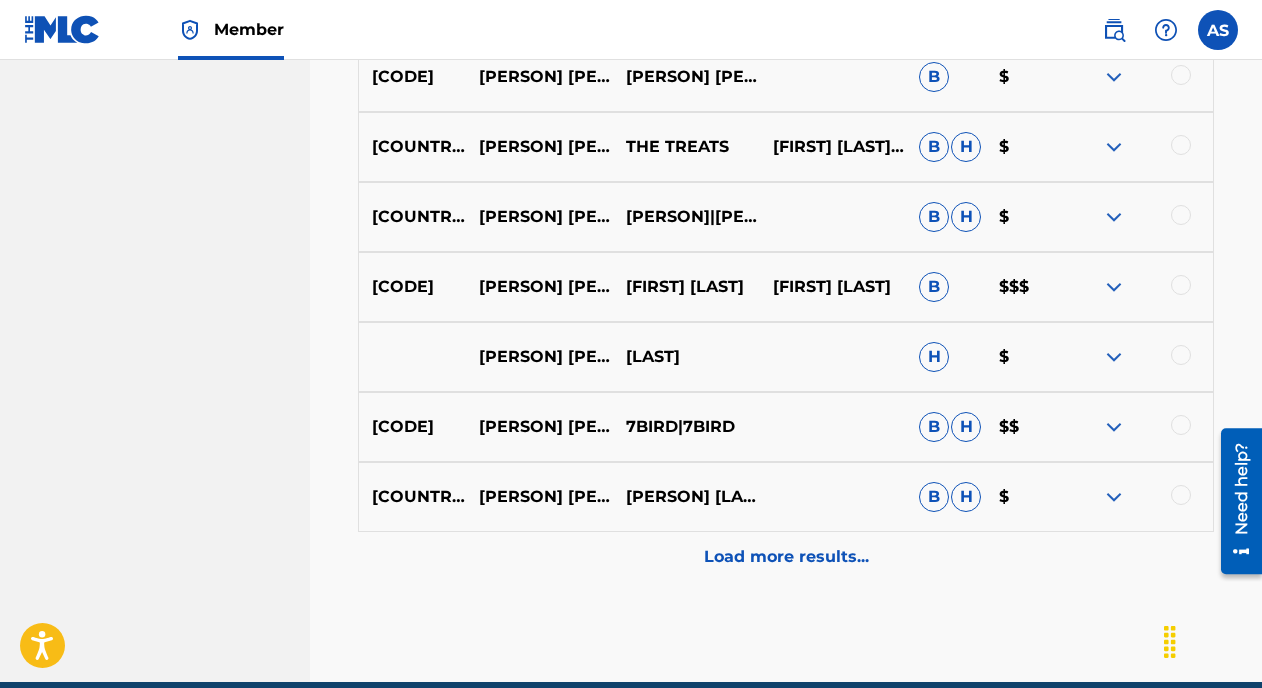 click on "Load more results..." at bounding box center [786, 557] 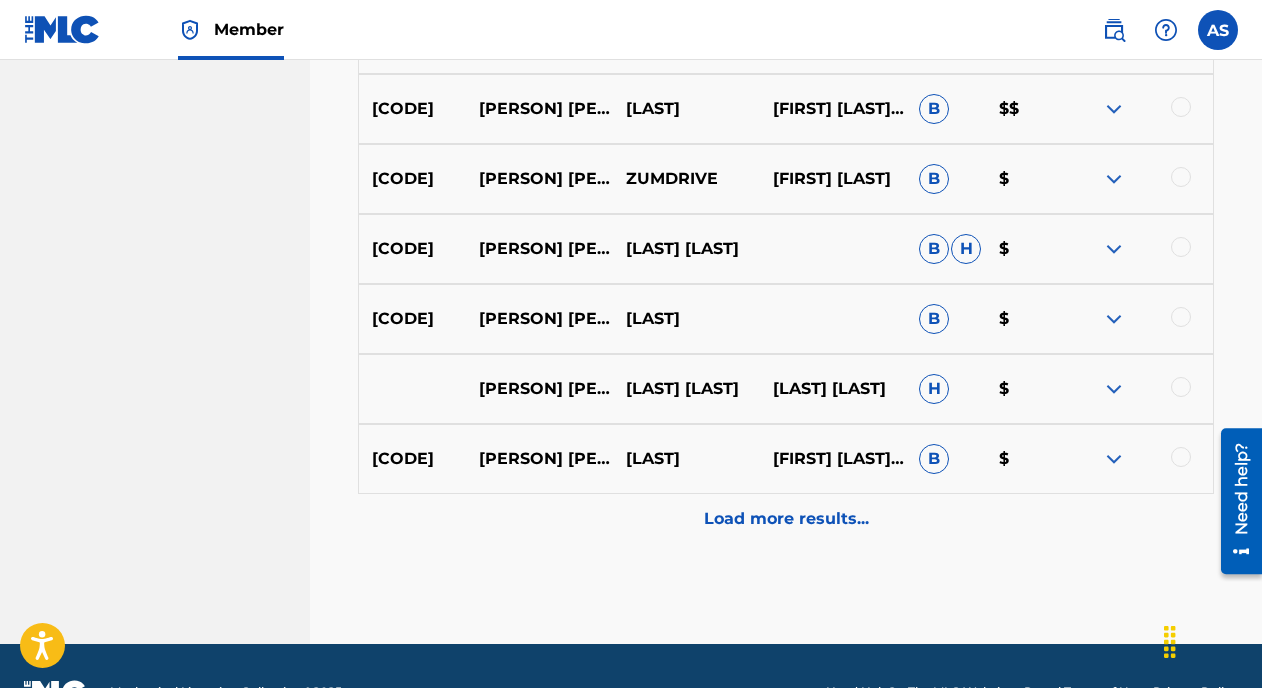 scroll, scrollTop: 1778, scrollLeft: 0, axis: vertical 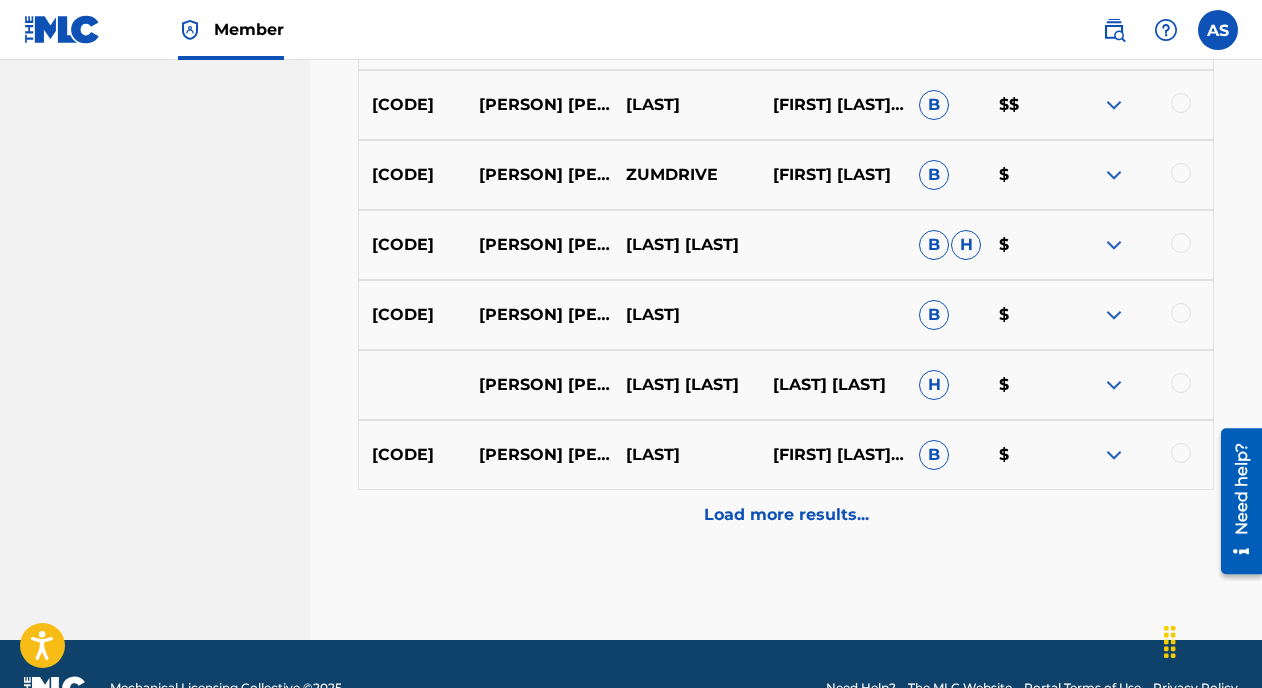 click at bounding box center (1114, 385) 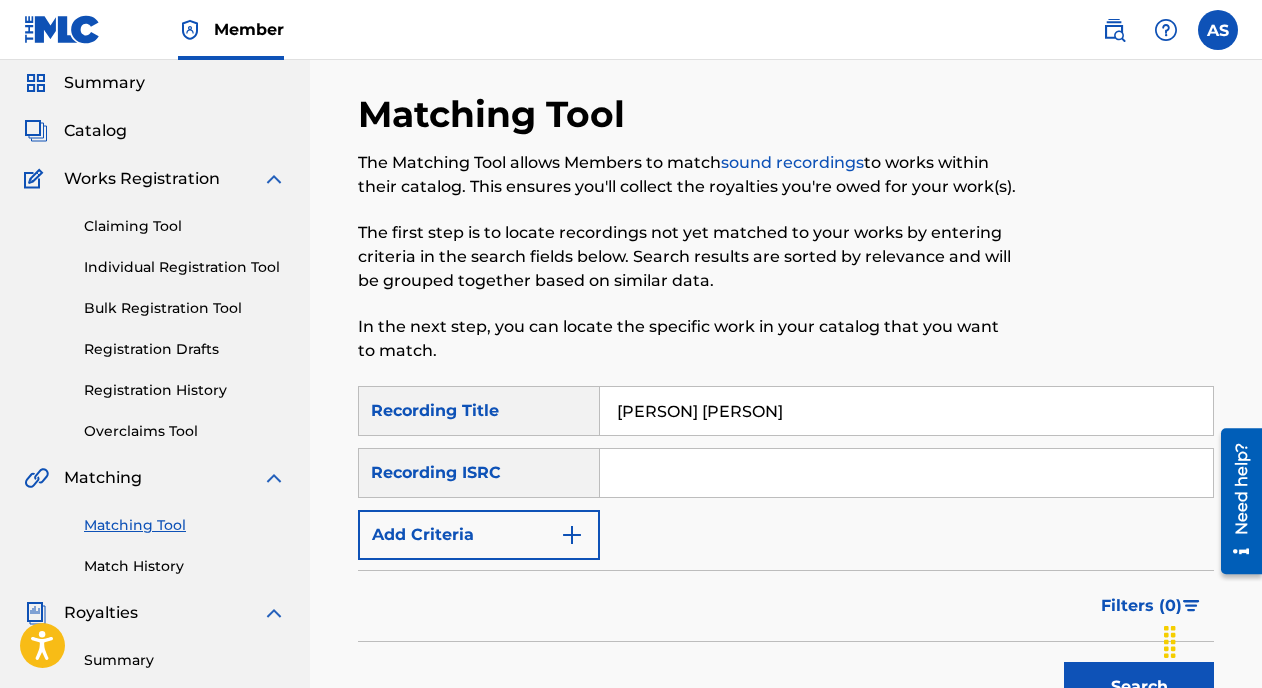 scroll, scrollTop: 69, scrollLeft: 0, axis: vertical 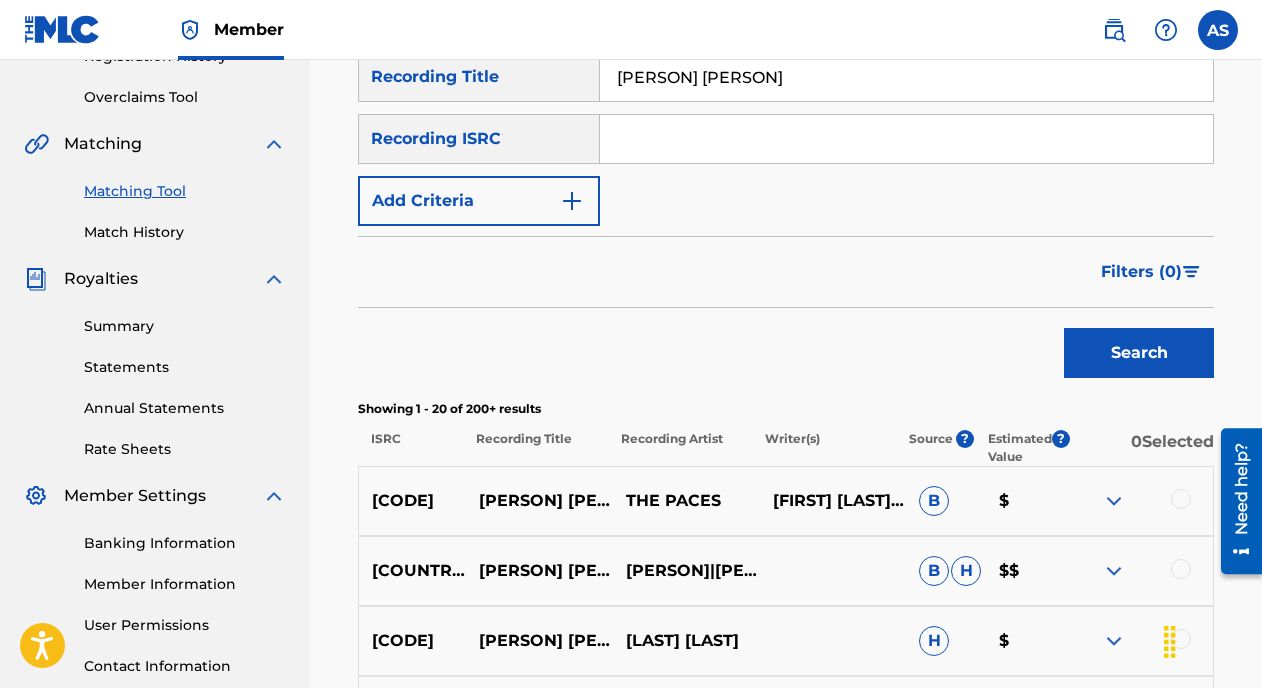 click on "B" at bounding box center (934, 501) 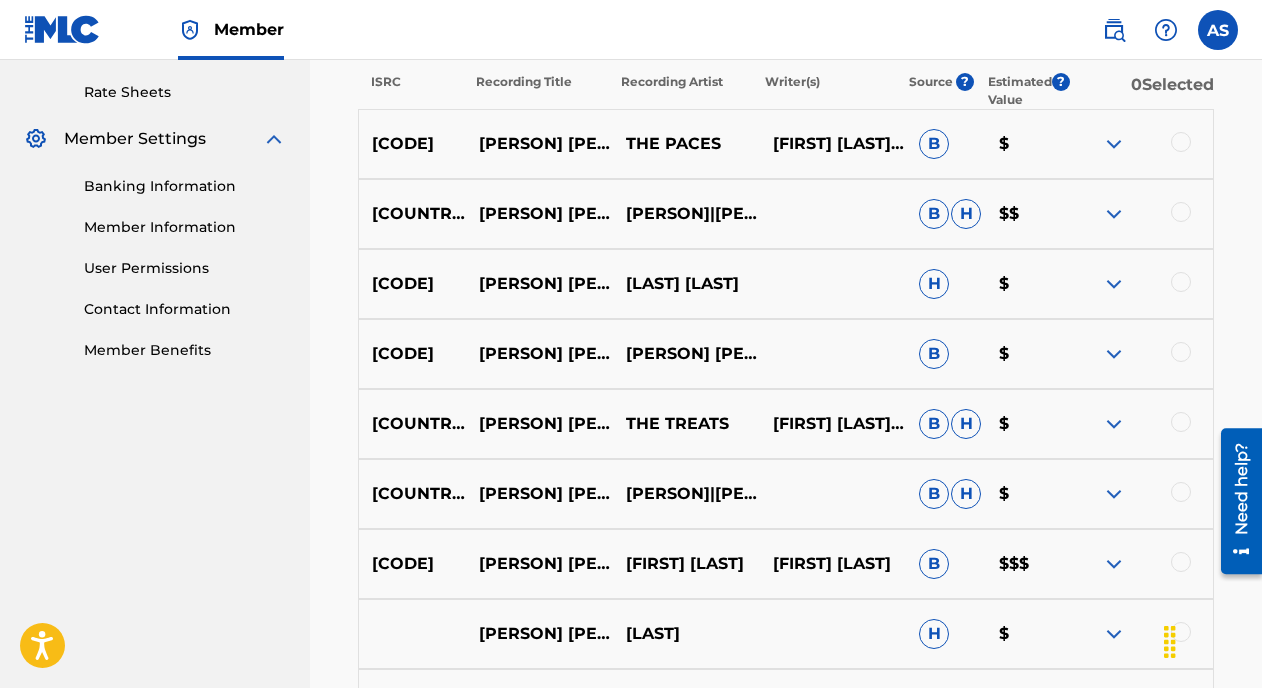 scroll, scrollTop: 782, scrollLeft: 0, axis: vertical 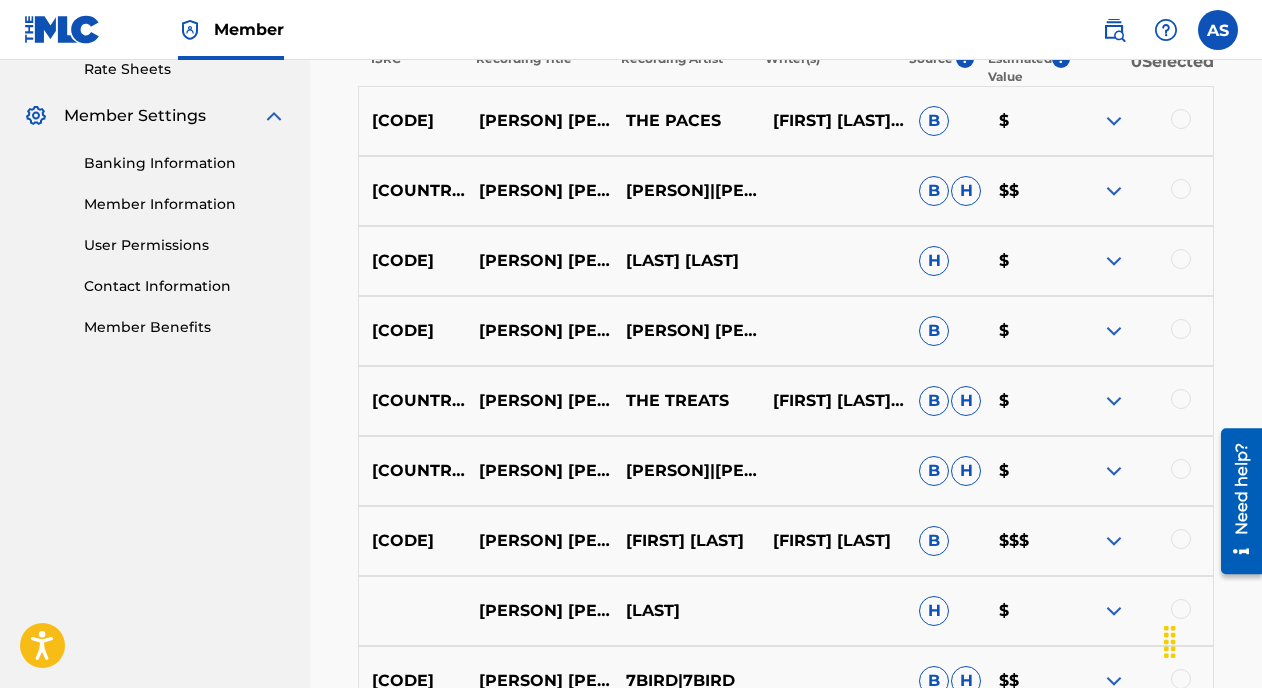 click at bounding box center [1181, 259] 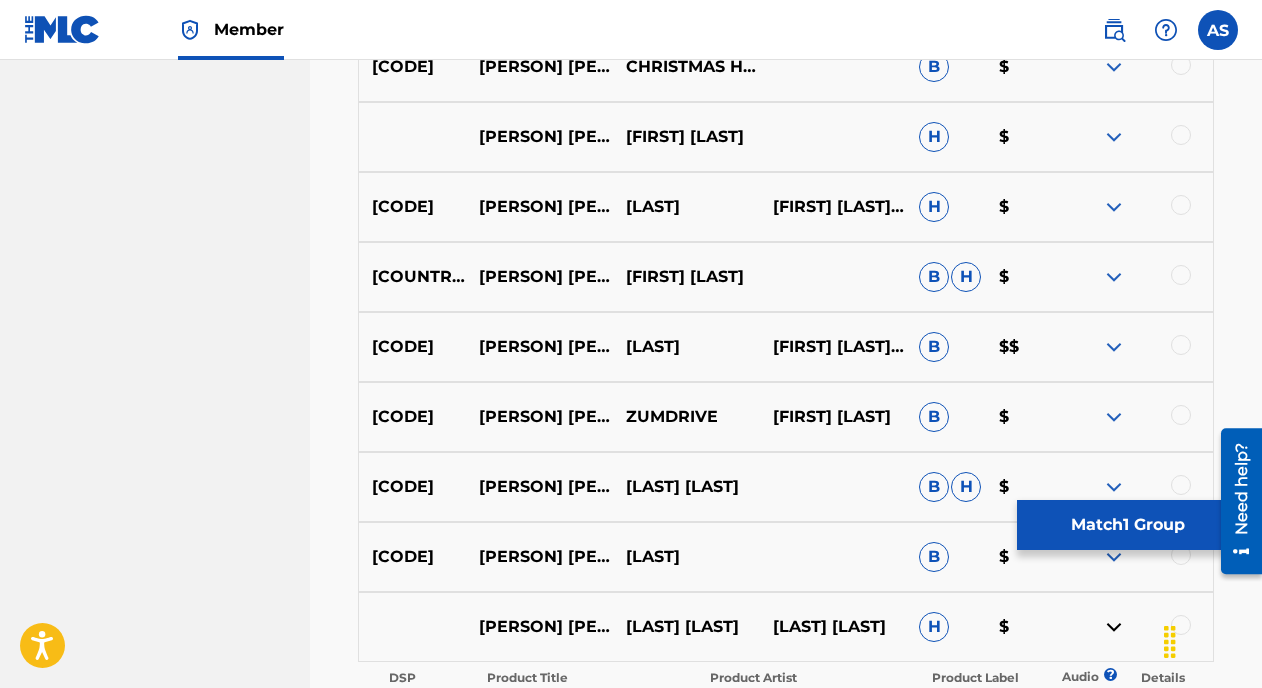 scroll, scrollTop: 1554, scrollLeft: 0, axis: vertical 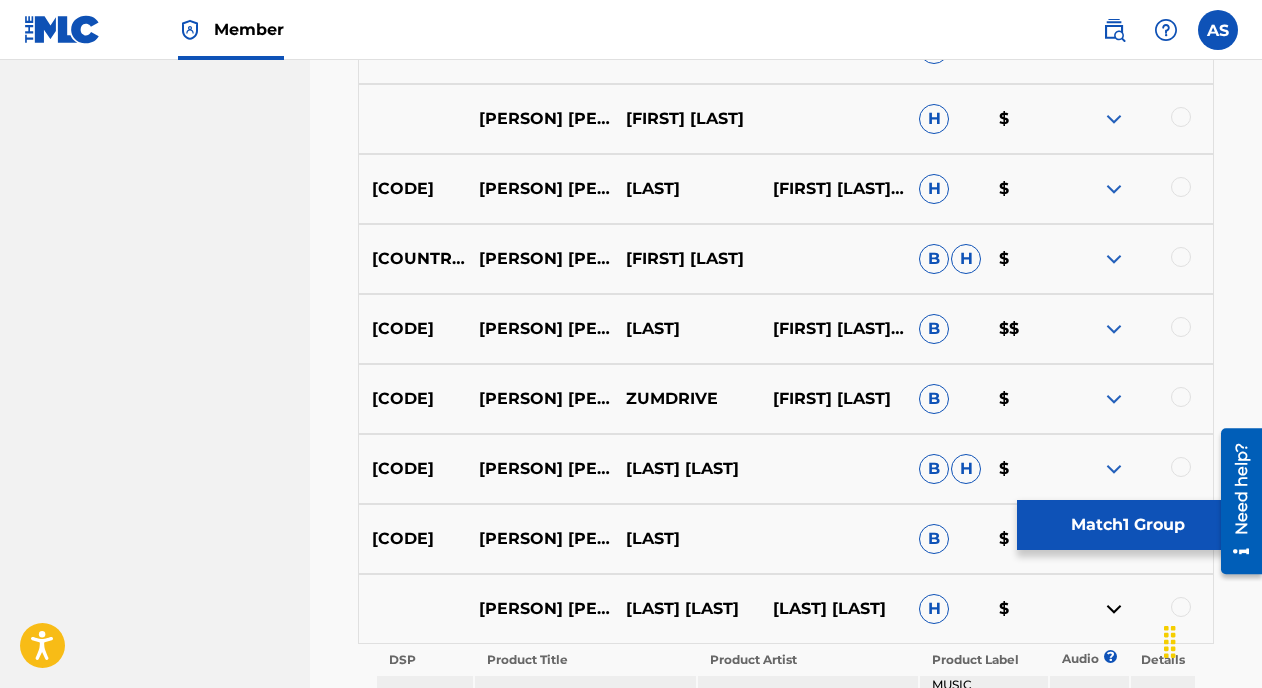 click at bounding box center [1181, 467] 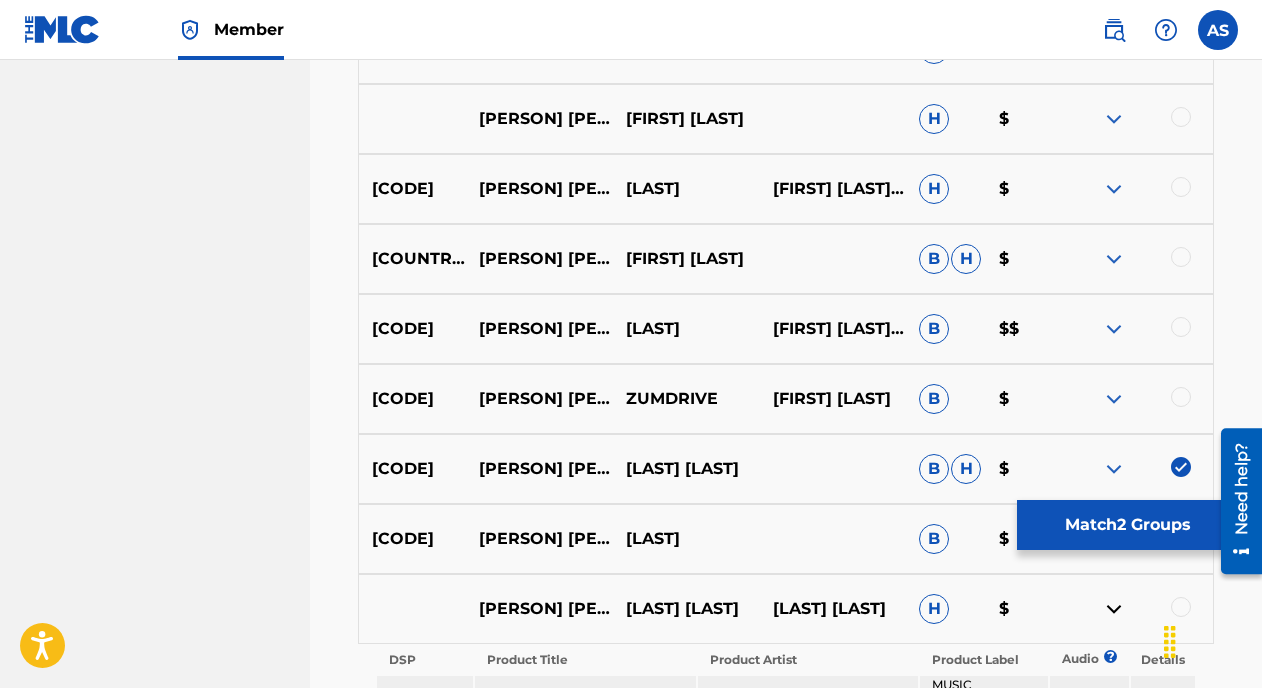 click at bounding box center [1139, 609] 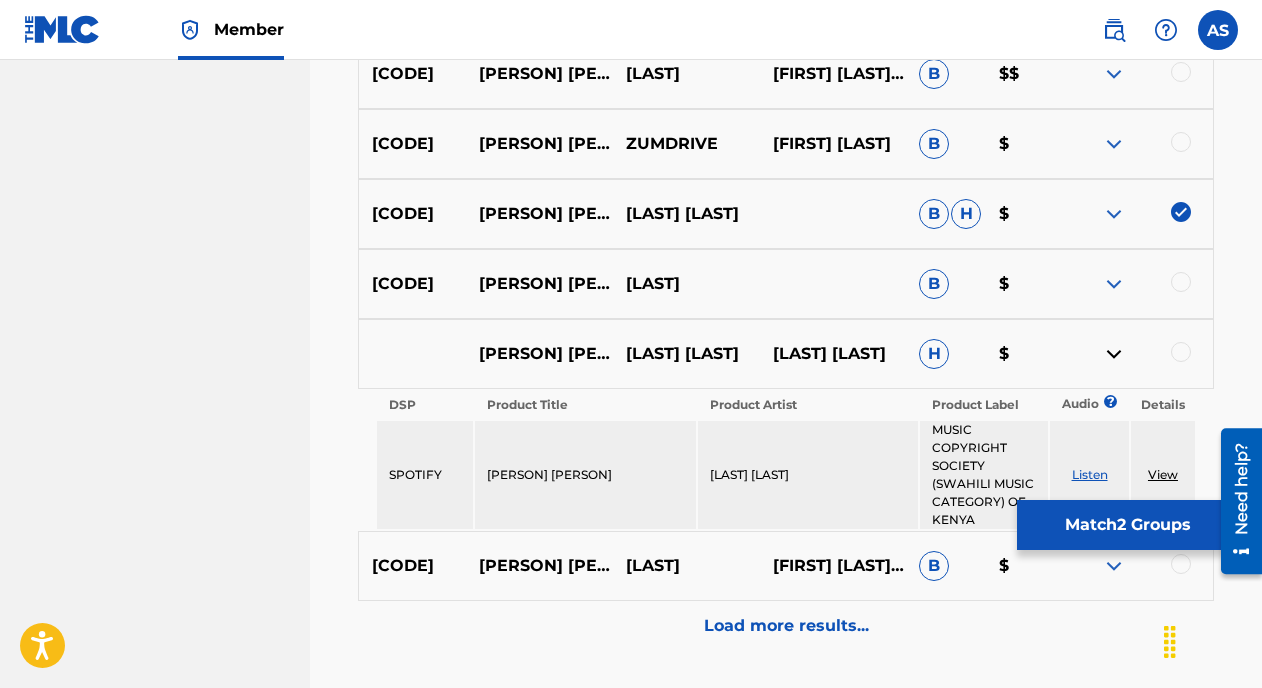 scroll, scrollTop: 1811, scrollLeft: 0, axis: vertical 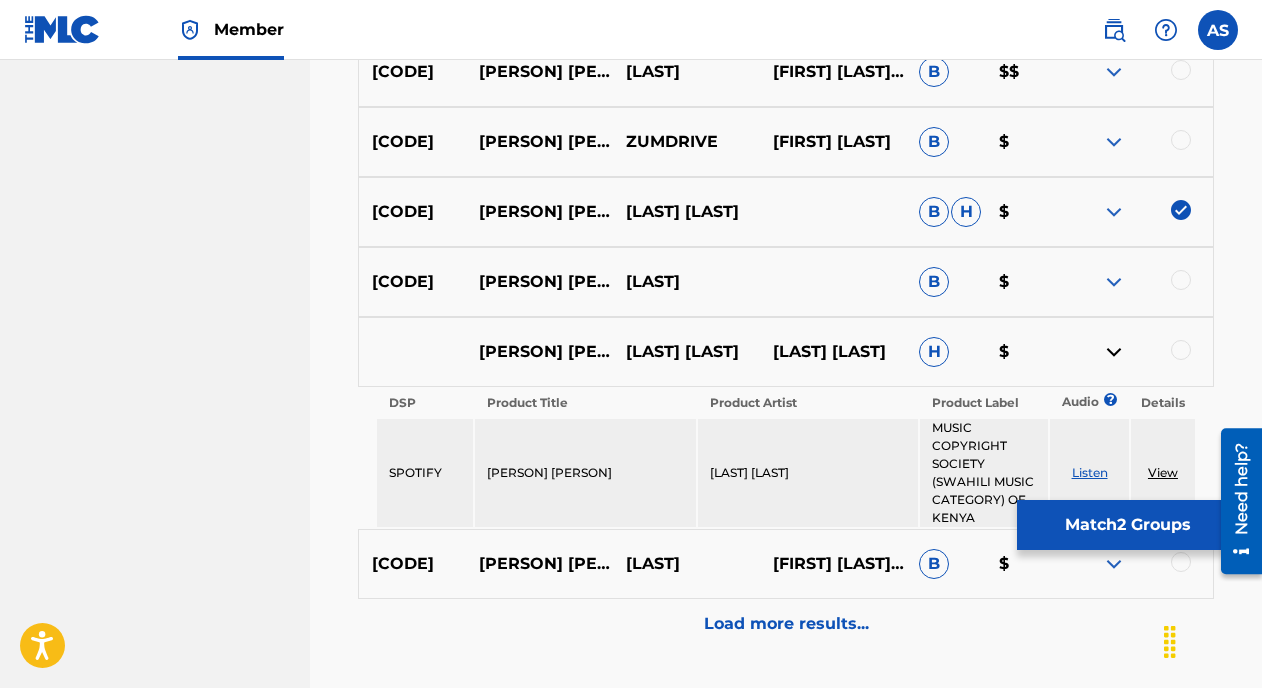 click at bounding box center (1181, 350) 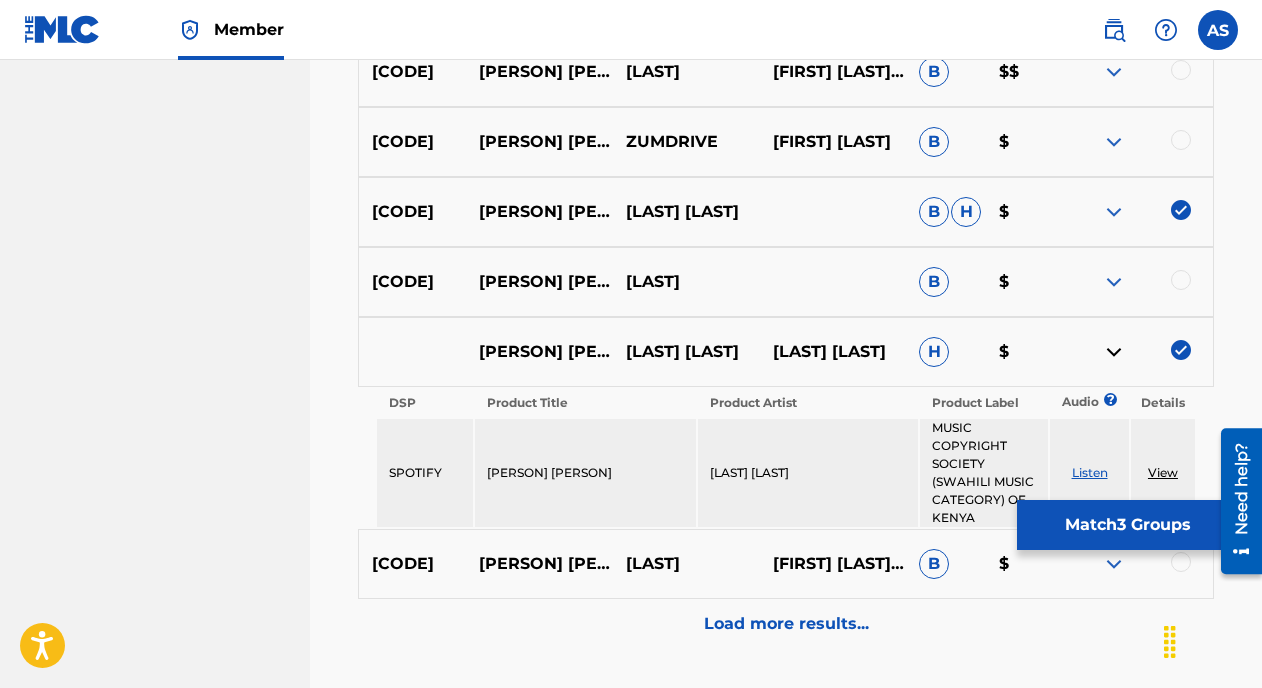 click on "Match  3 Groups" at bounding box center [1127, 525] 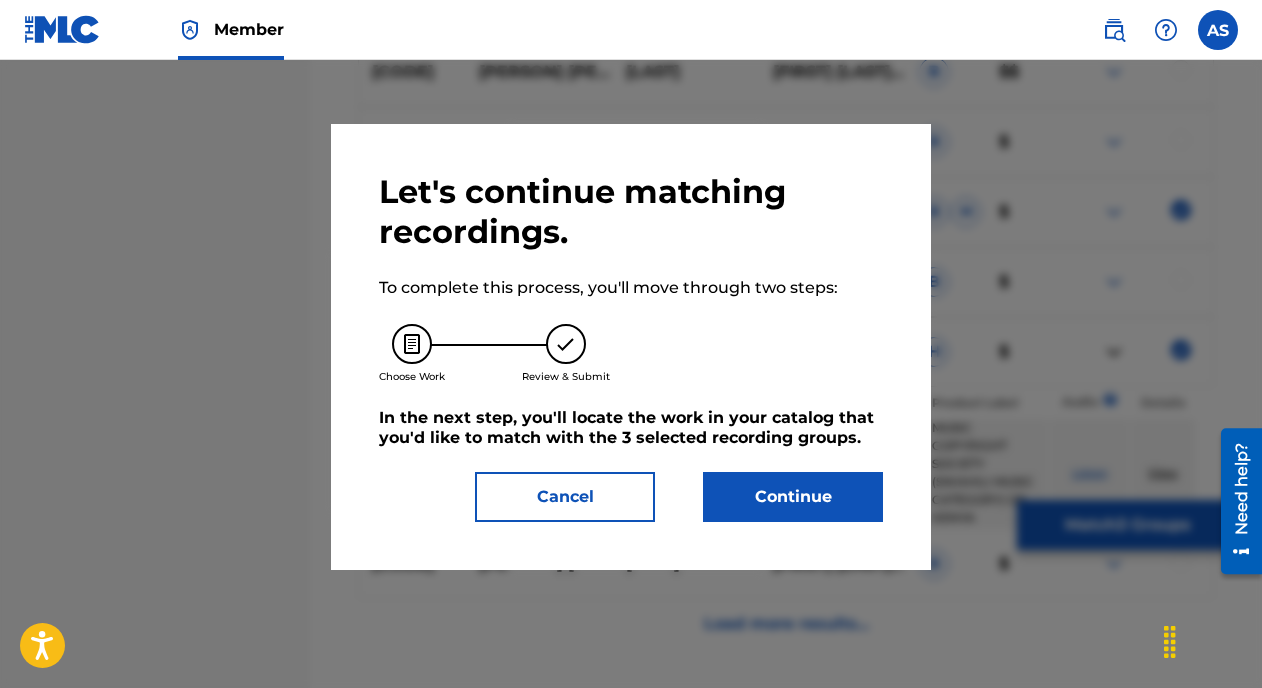 click on "Continue" at bounding box center (793, 497) 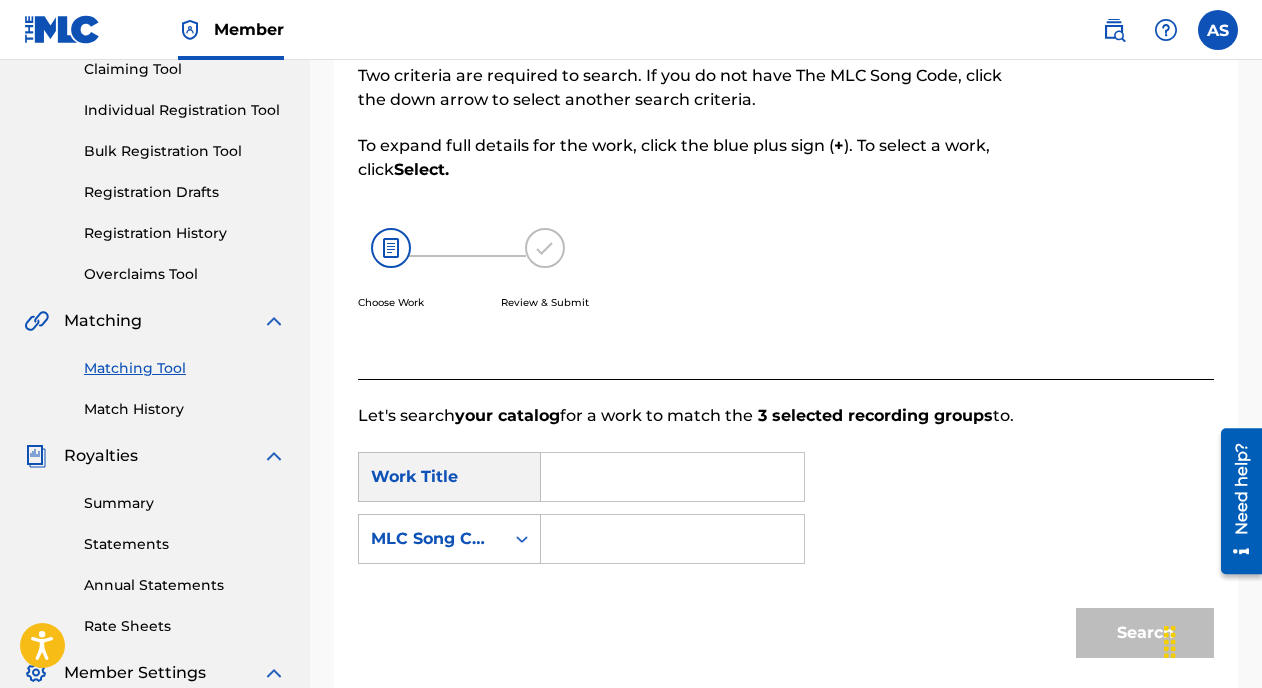 scroll, scrollTop: 226, scrollLeft: 0, axis: vertical 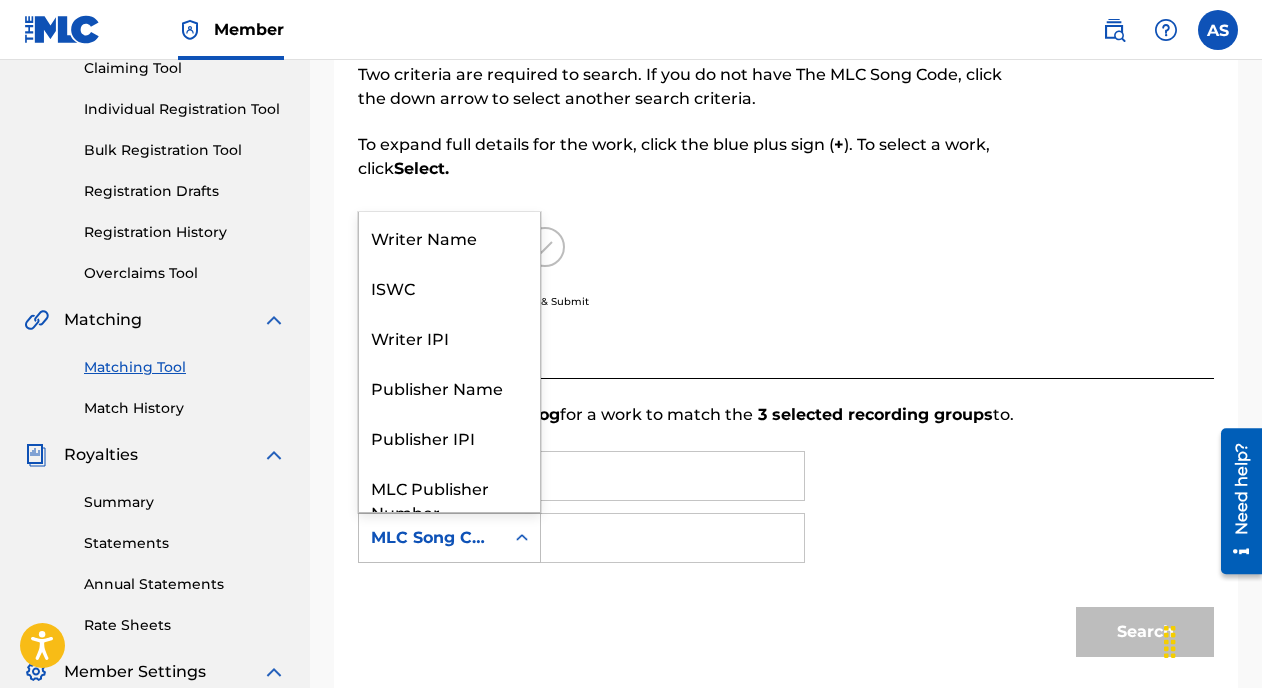 click at bounding box center [522, 538] 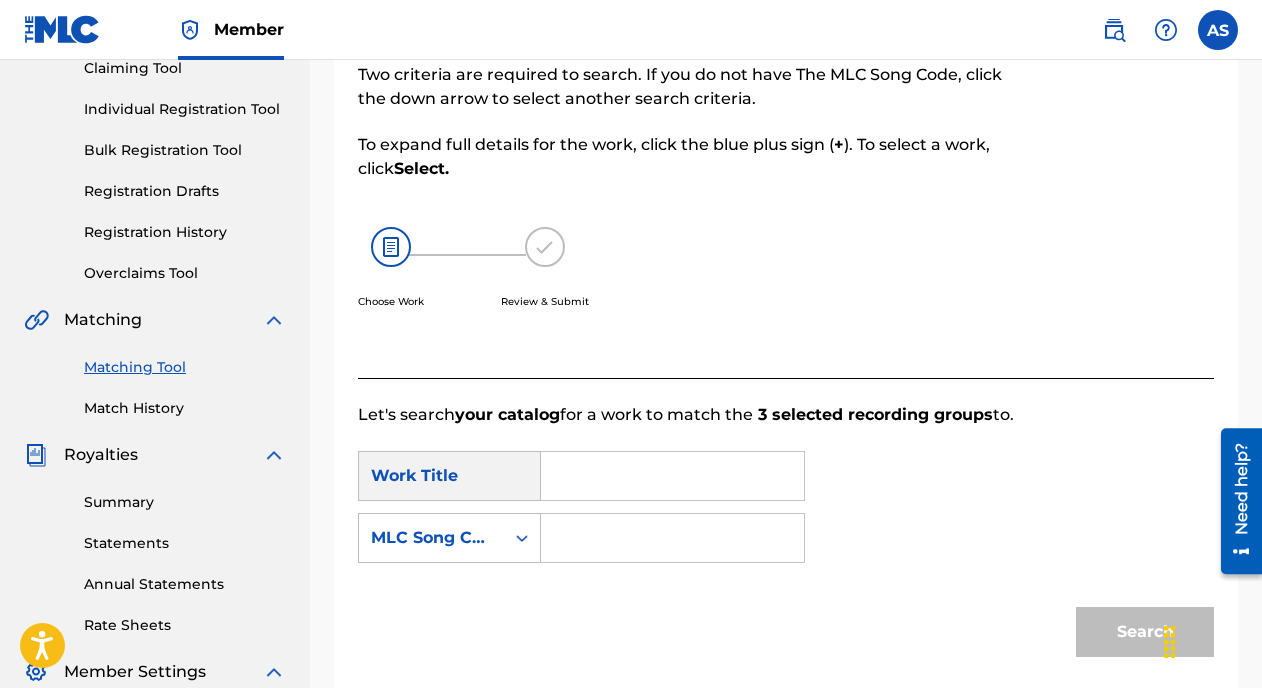 click at bounding box center (672, 476) 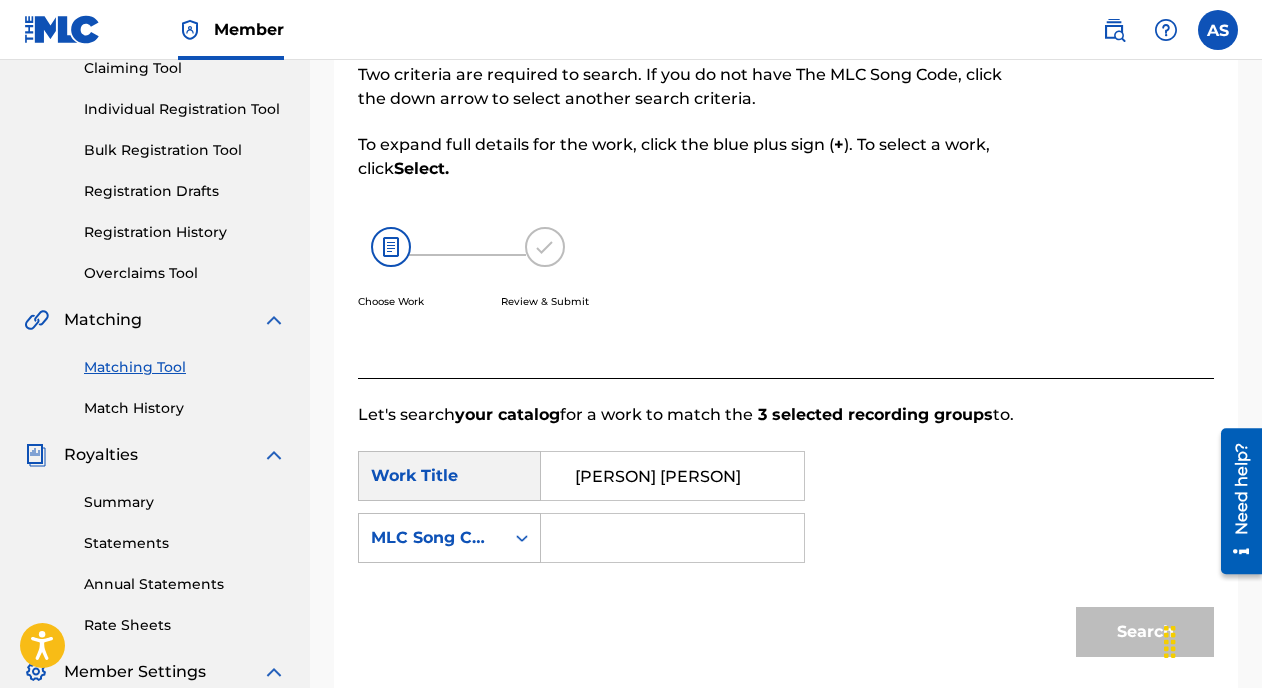 type on "[PERSON] [PERSON]" 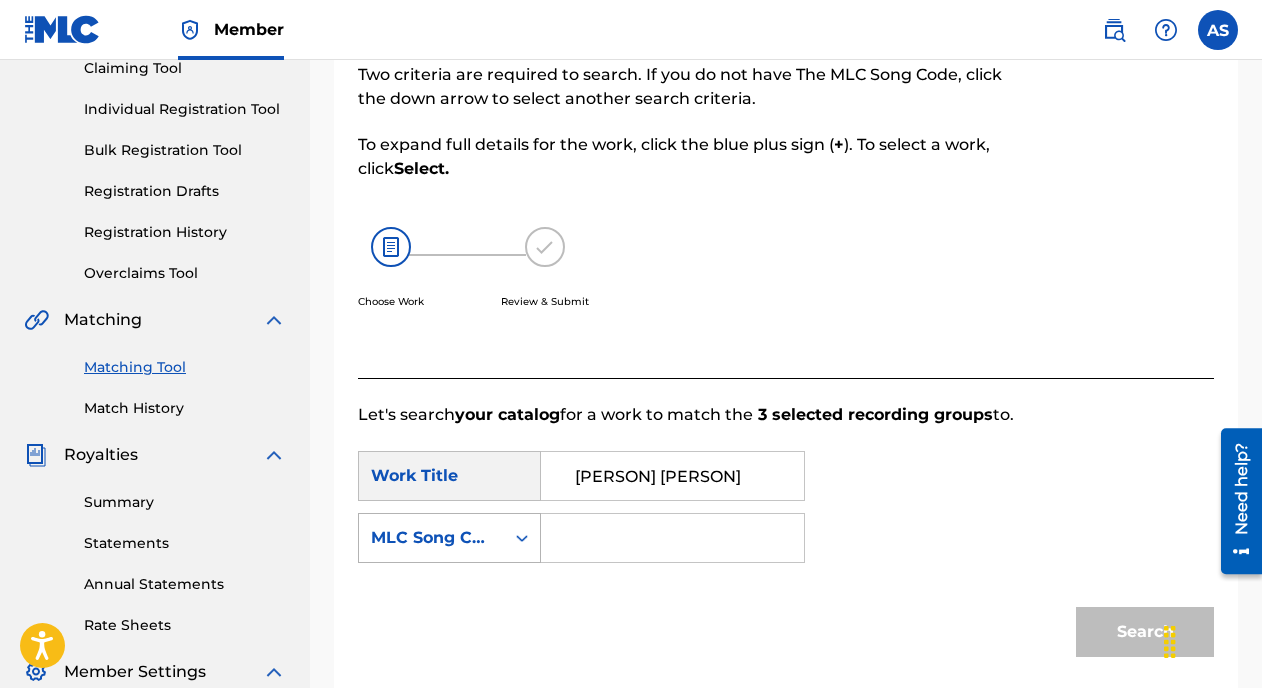 click on "MLC Song Code" at bounding box center (431, 538) 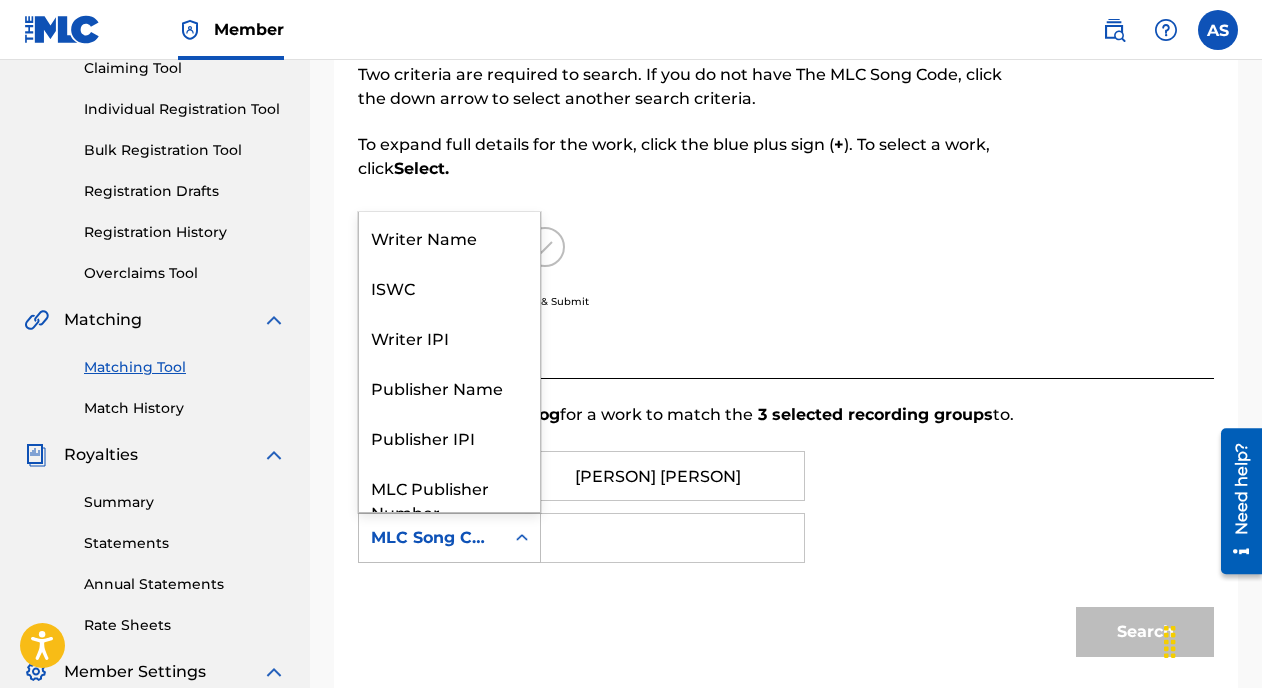 scroll, scrollTop: 74, scrollLeft: 0, axis: vertical 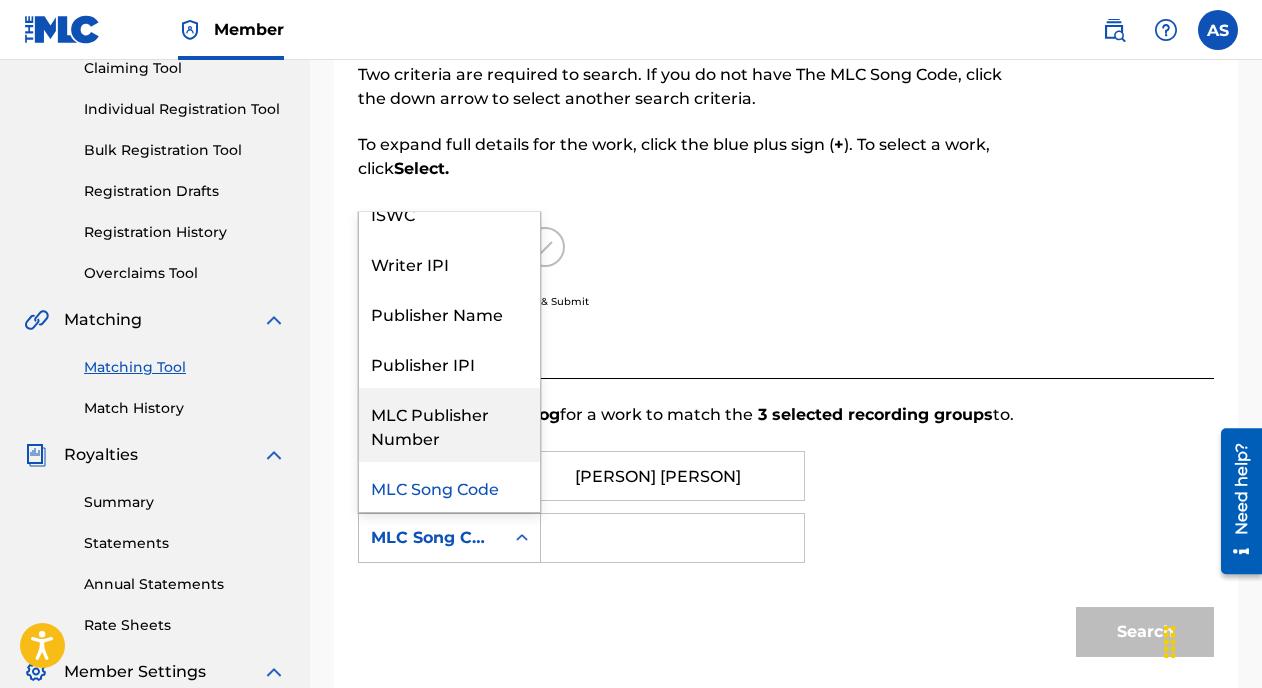 click on "MLC Publisher Number" at bounding box center [449, 425] 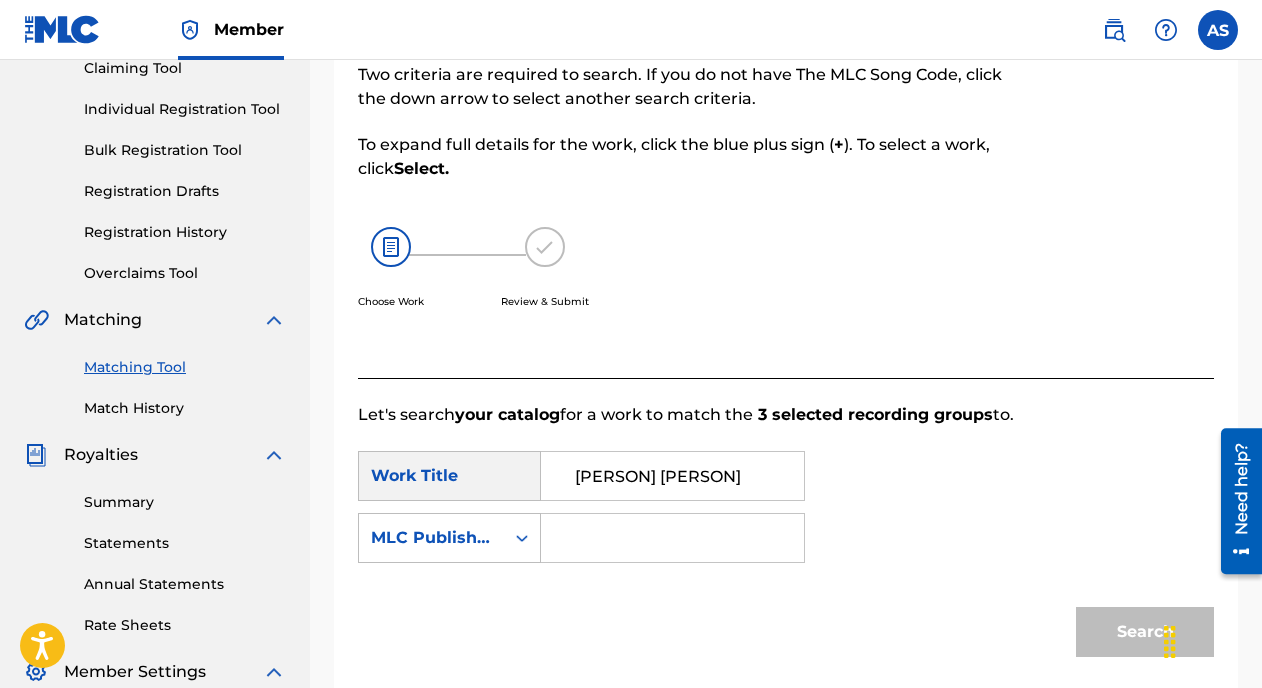 click at bounding box center (672, 538) 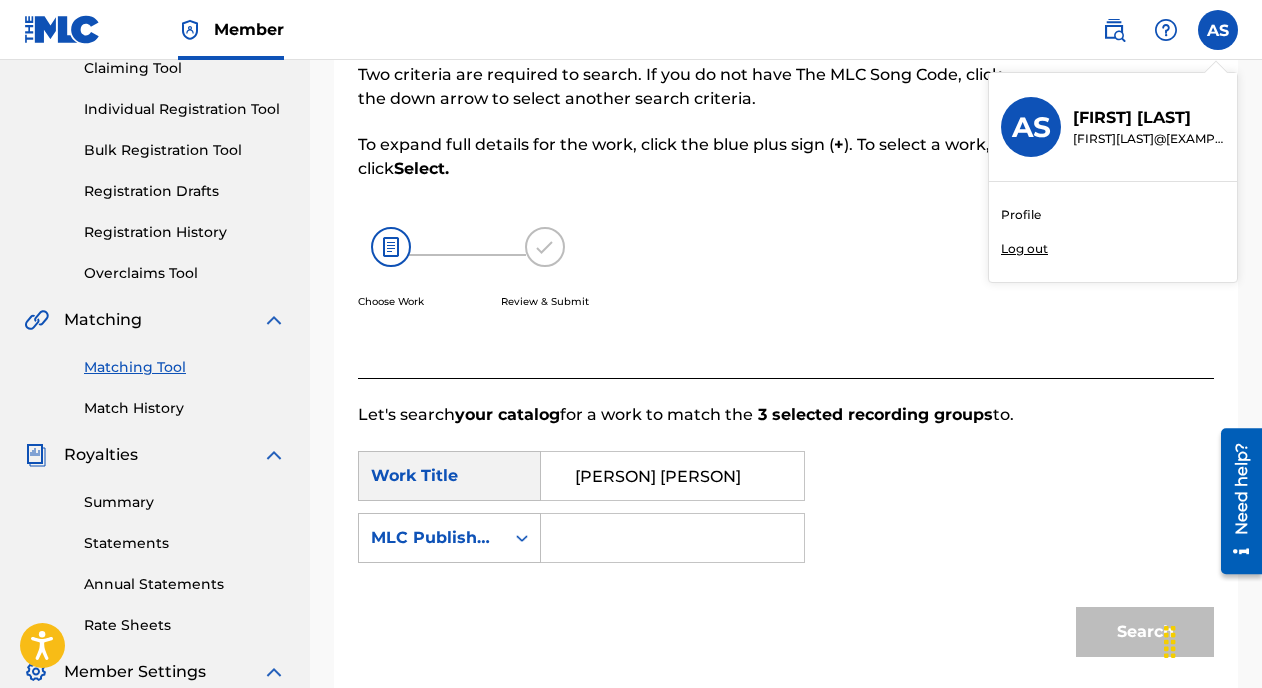 click at bounding box center (672, 538) 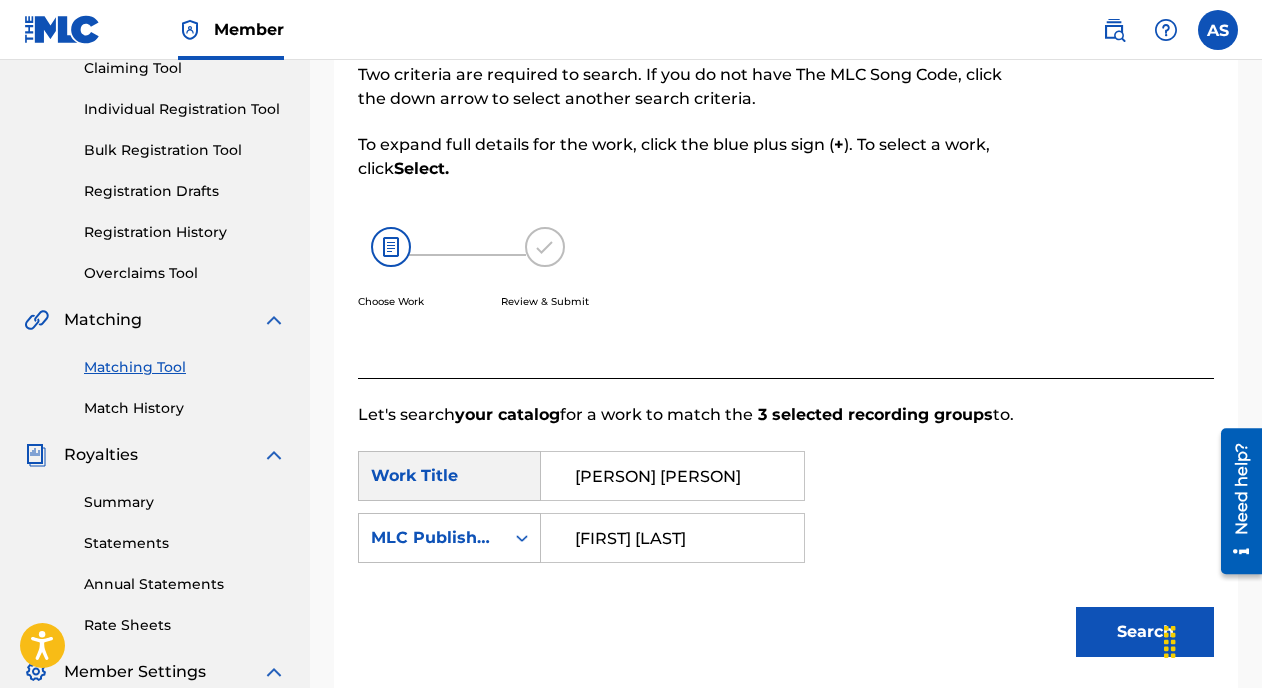 click on "Search" at bounding box center (1145, 632) 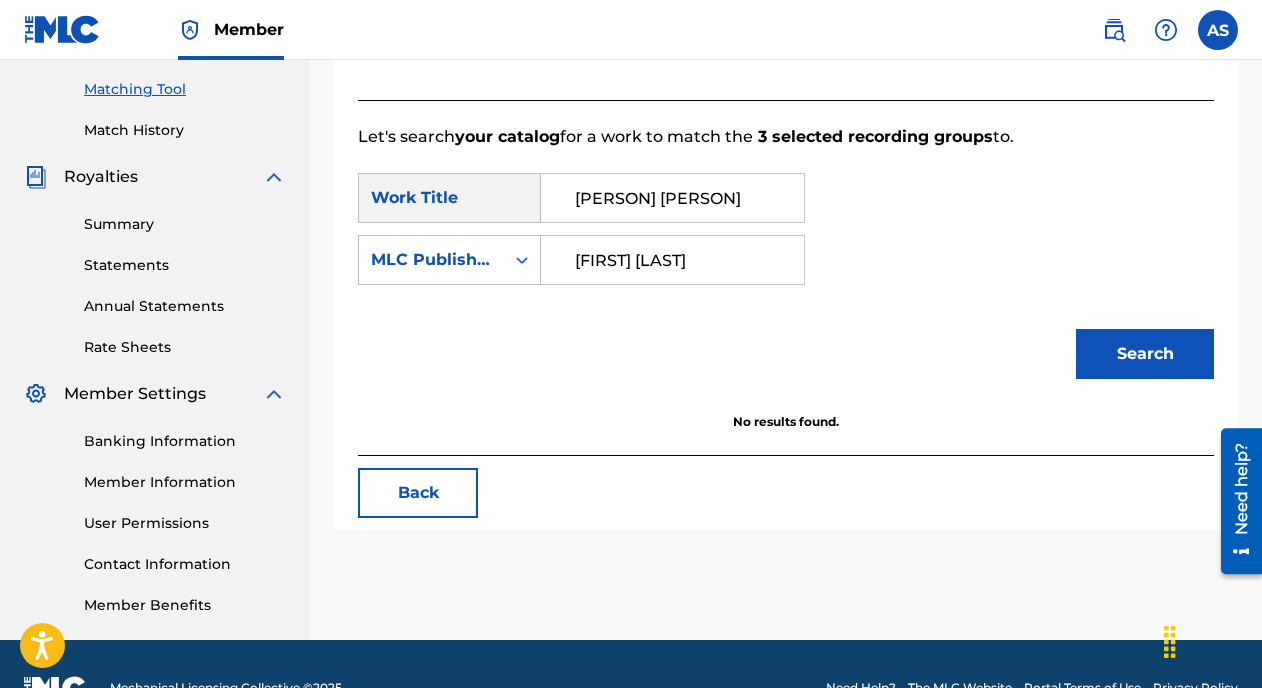 scroll, scrollTop: 552, scrollLeft: 0, axis: vertical 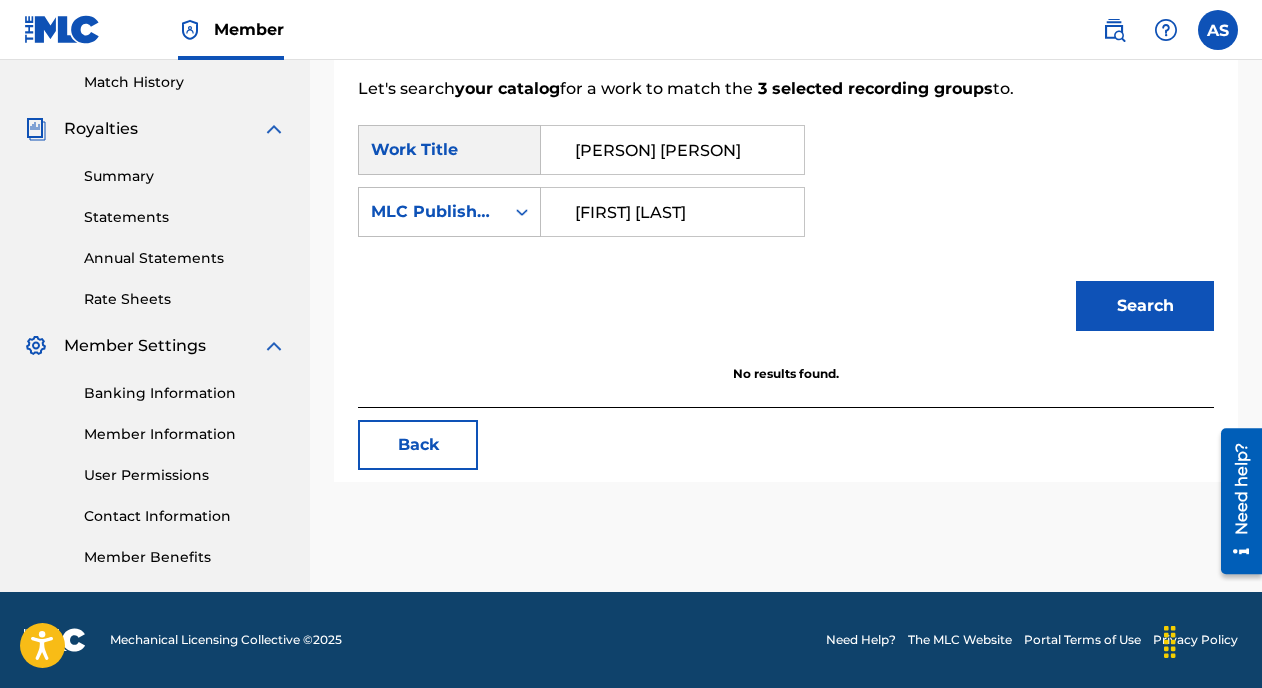 click on "Search" at bounding box center (1145, 306) 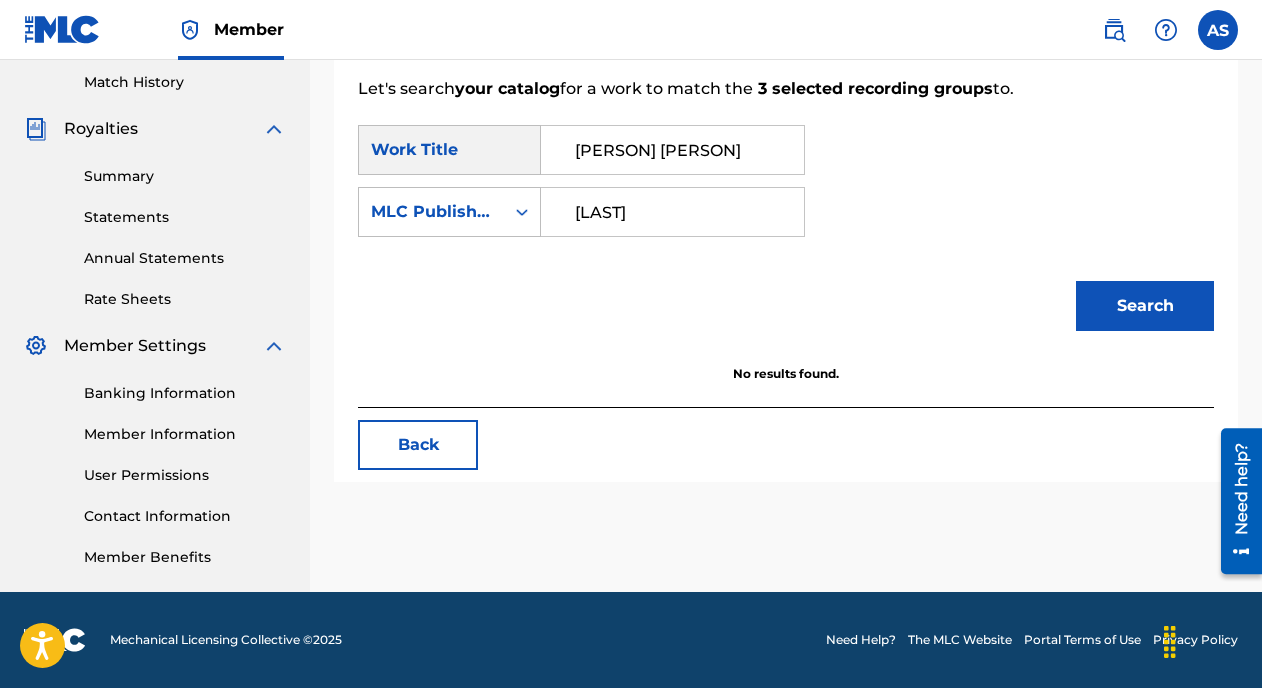 type on "[LAST] [LAST]" 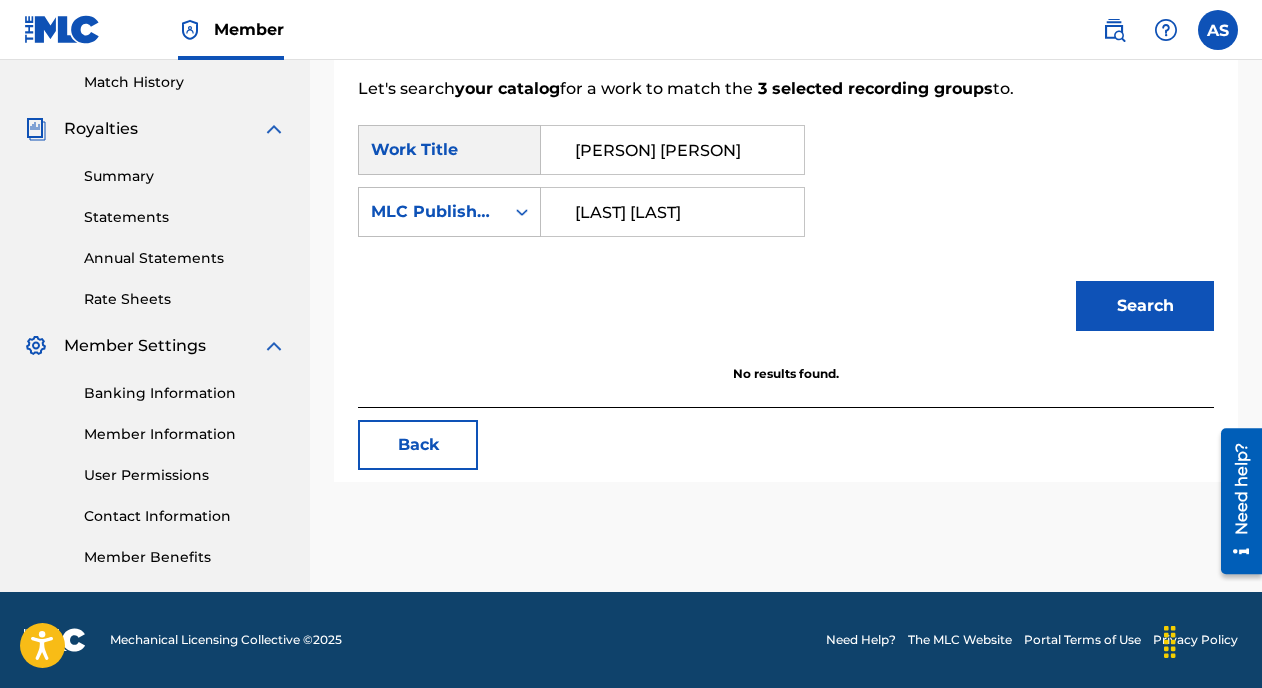 click on "Search" at bounding box center (1145, 306) 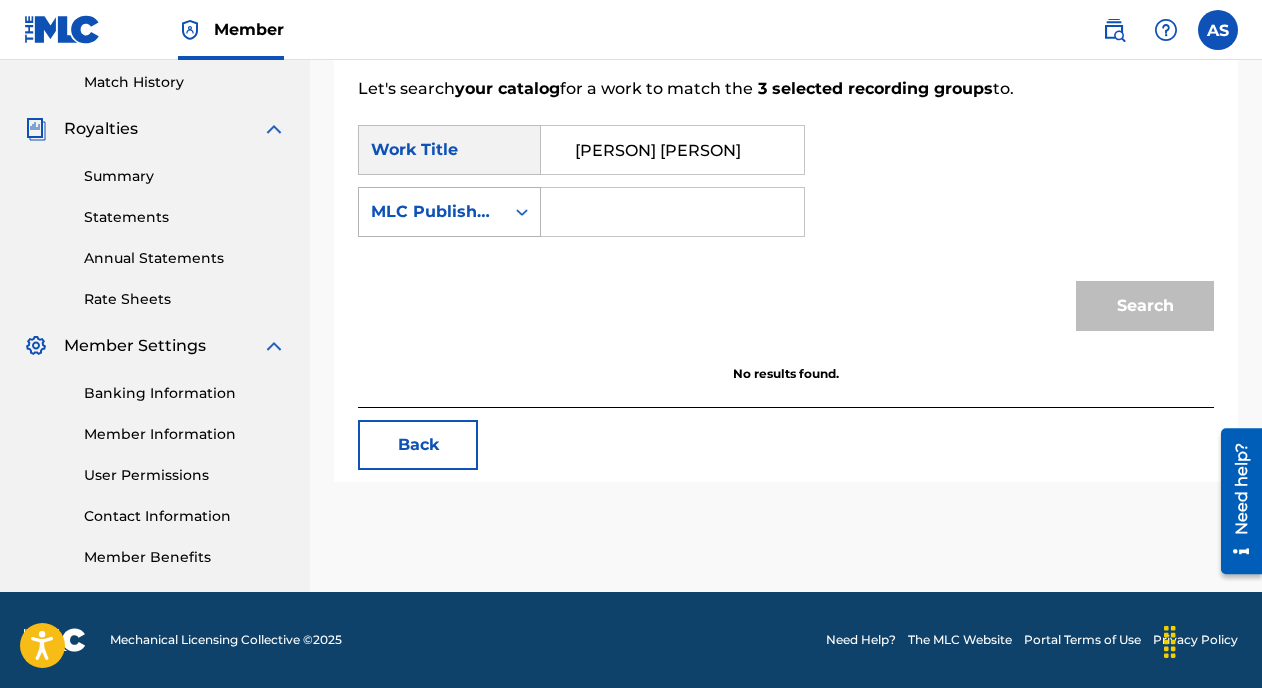 type 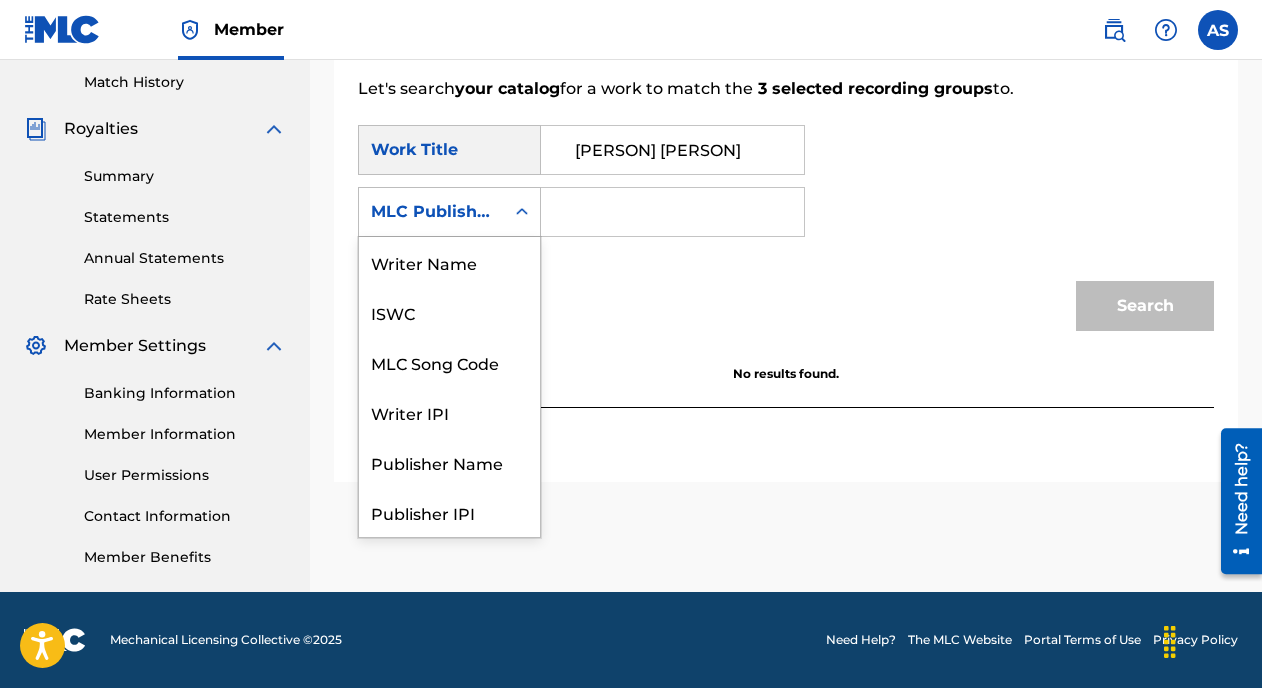 scroll, scrollTop: 74, scrollLeft: 0, axis: vertical 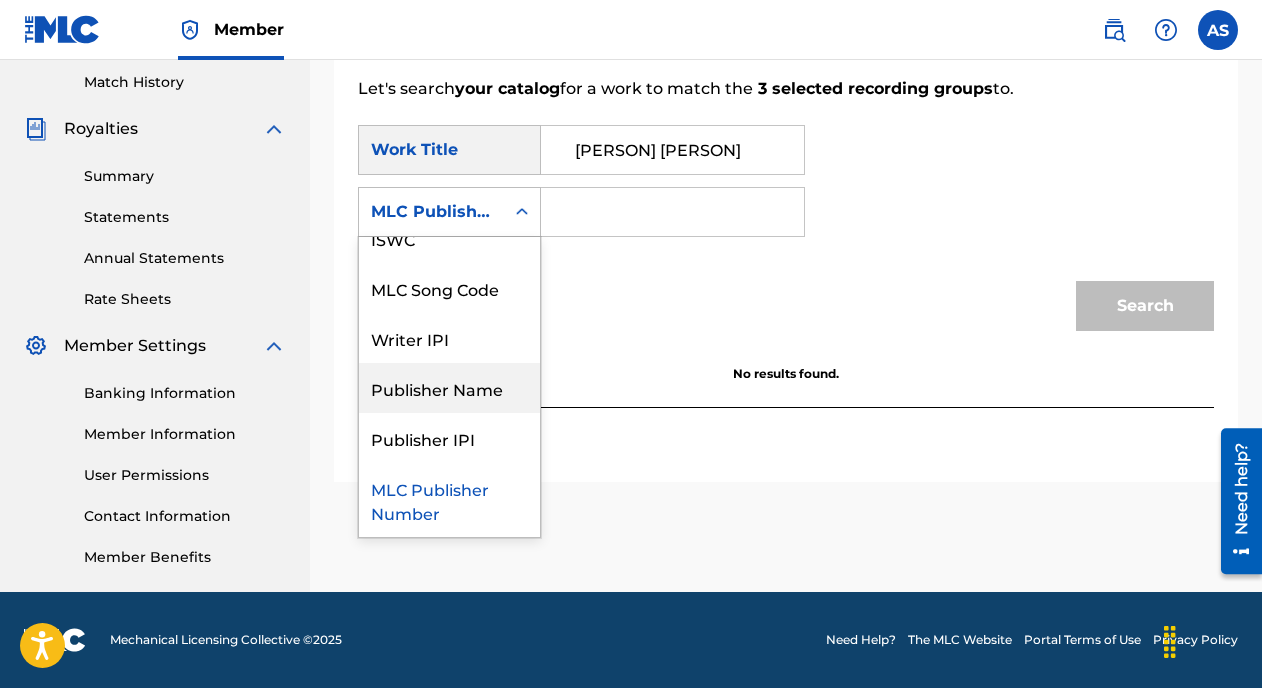 click on "Publisher Name" at bounding box center [449, 388] 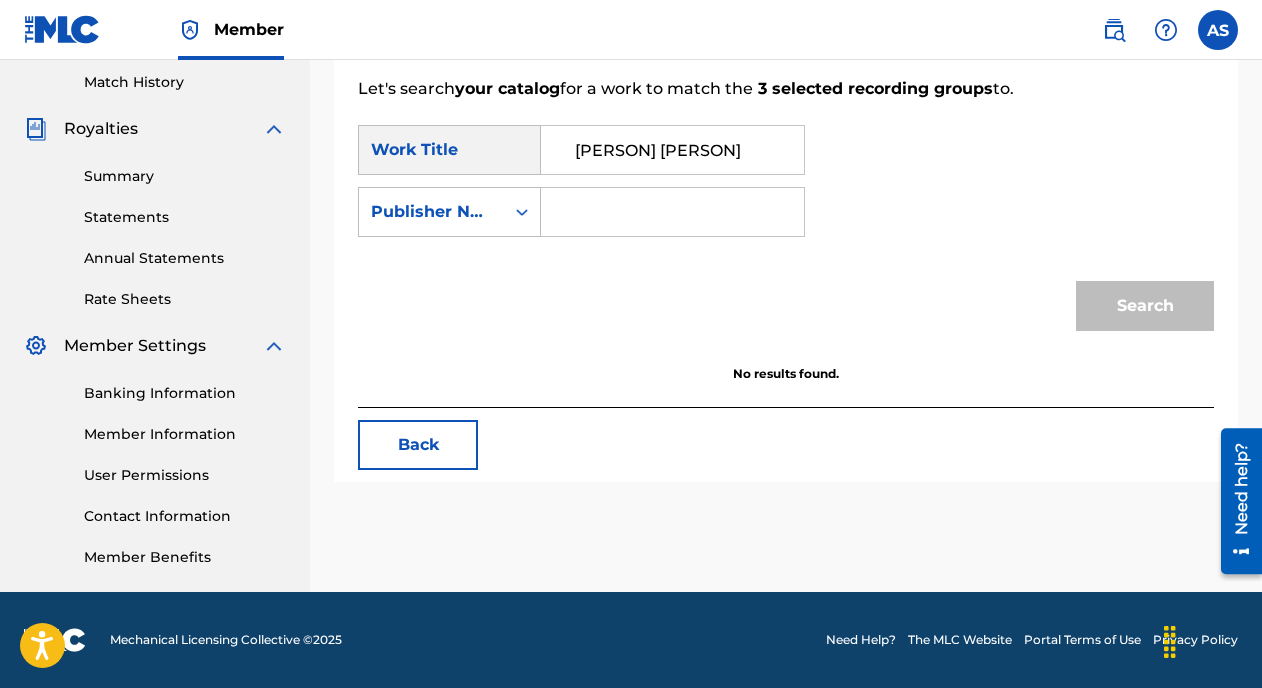 click at bounding box center [672, 212] 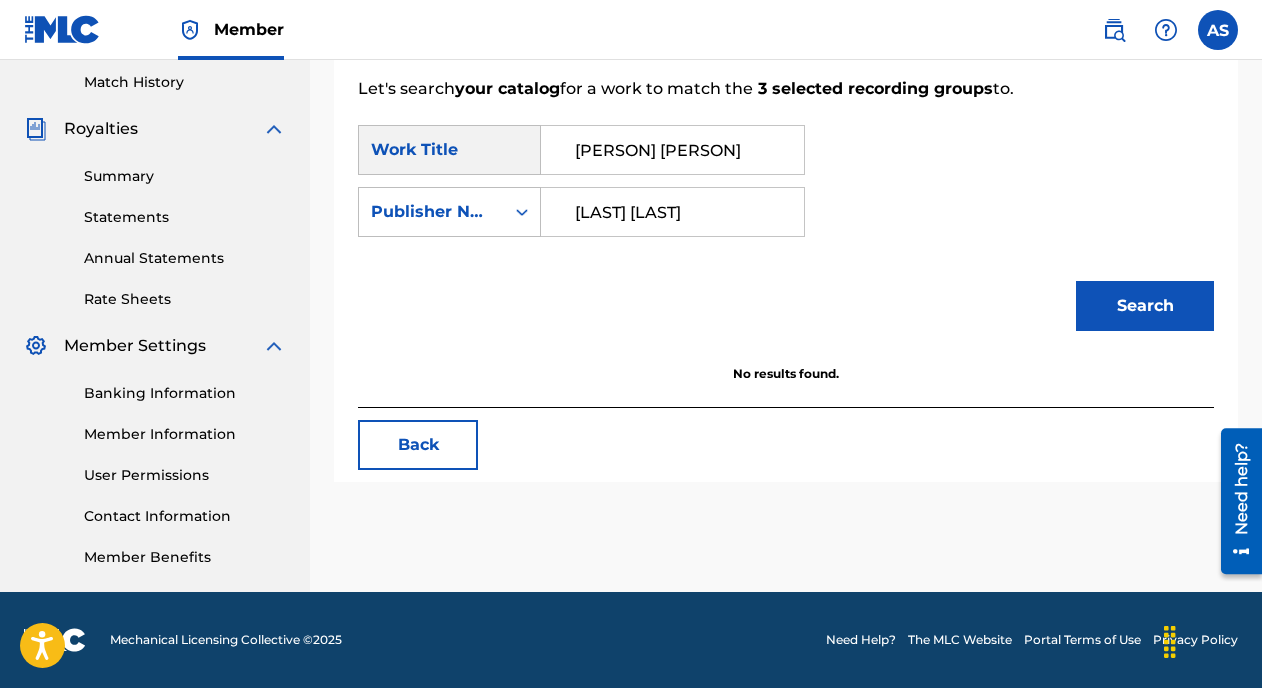 click on "Search" at bounding box center (1145, 306) 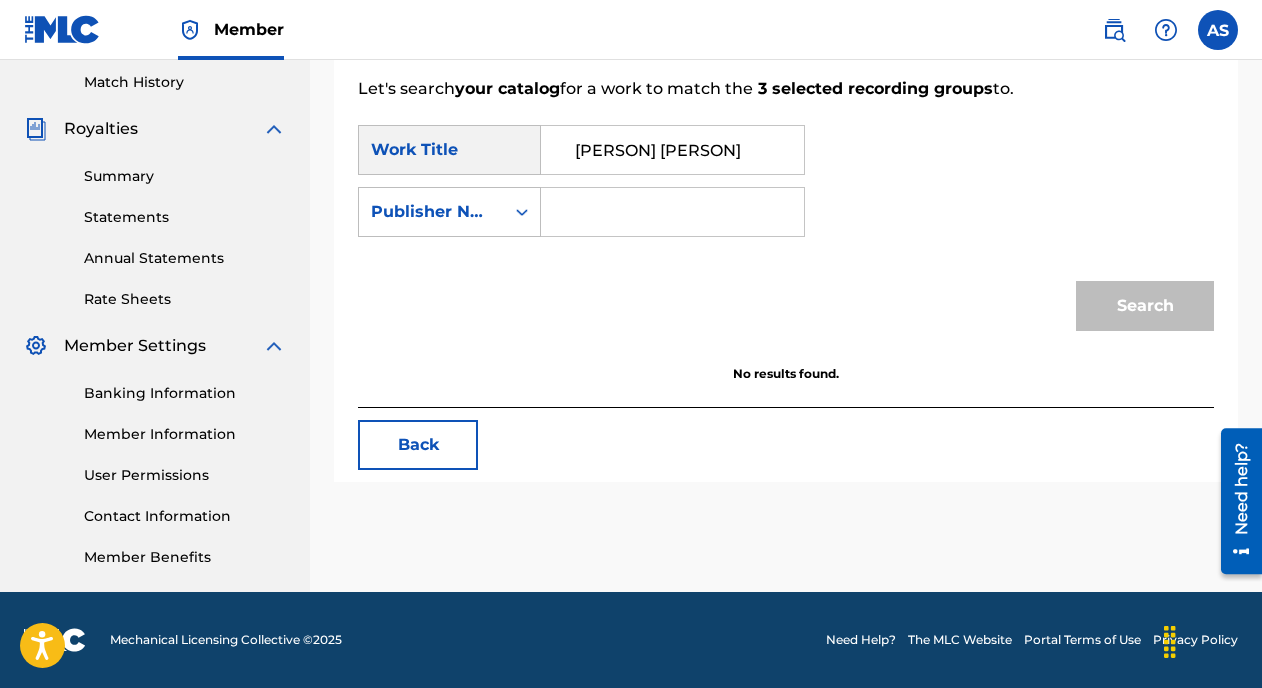click at bounding box center [672, 212] 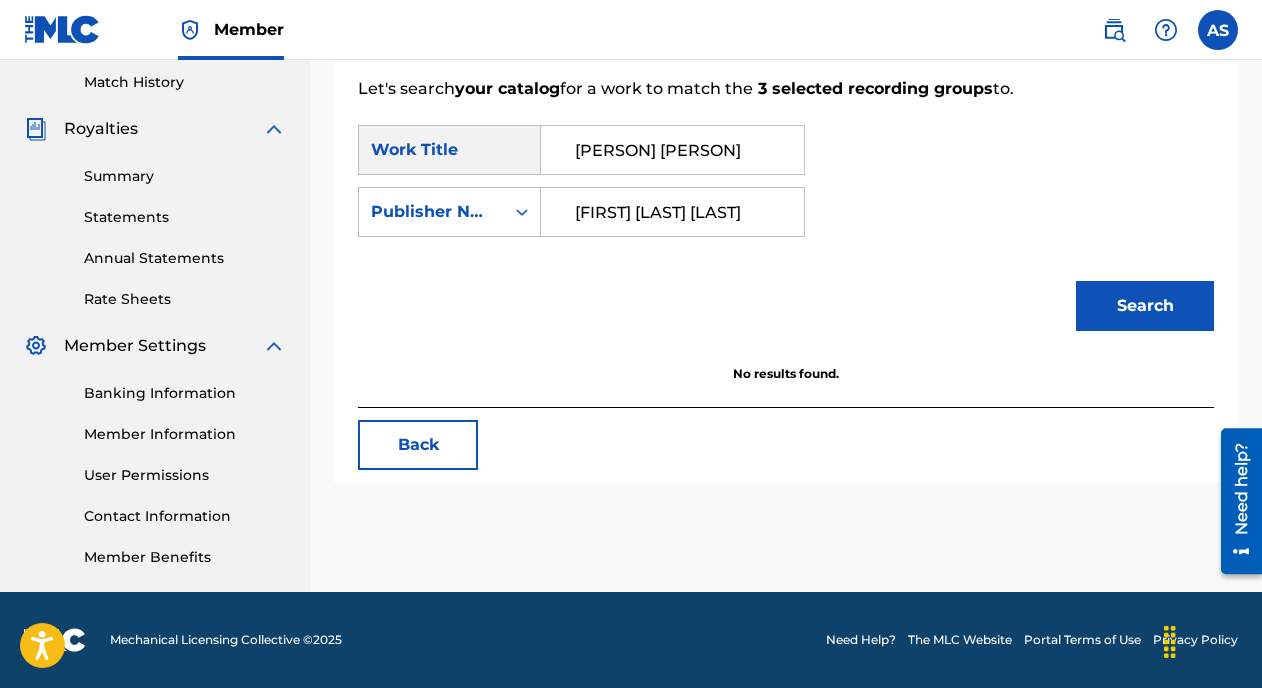 click on "Search" at bounding box center (1145, 306) 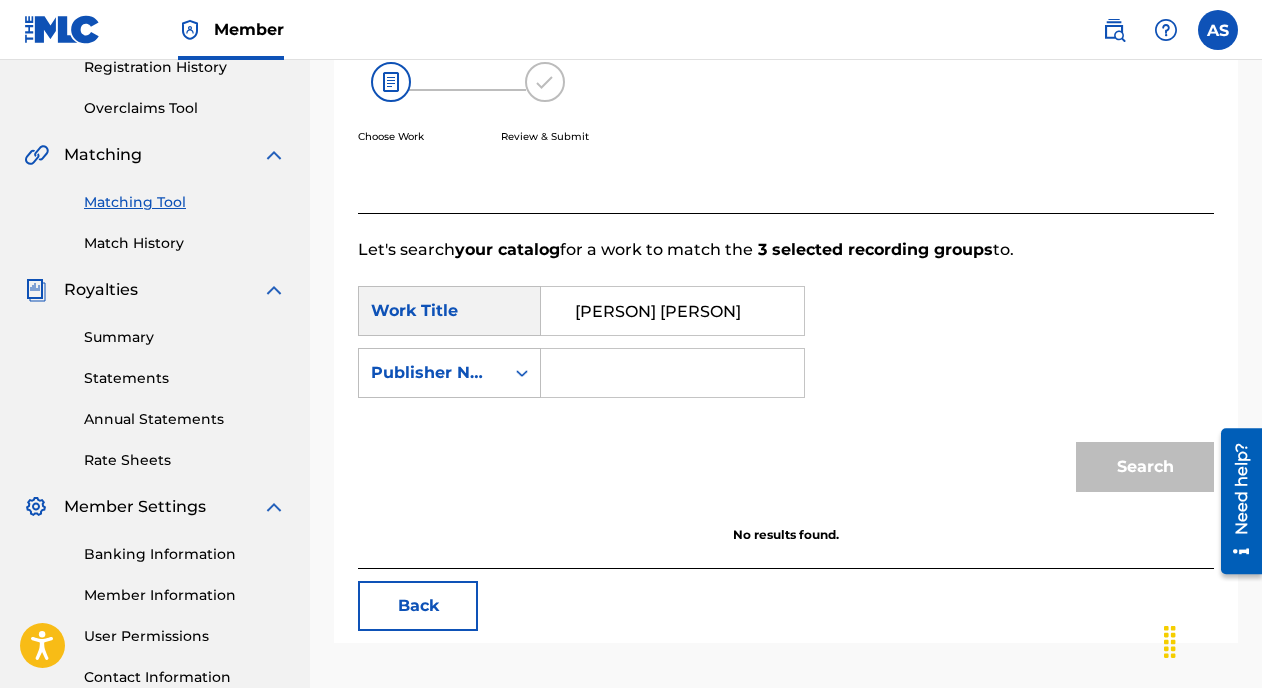 scroll, scrollTop: 388, scrollLeft: 0, axis: vertical 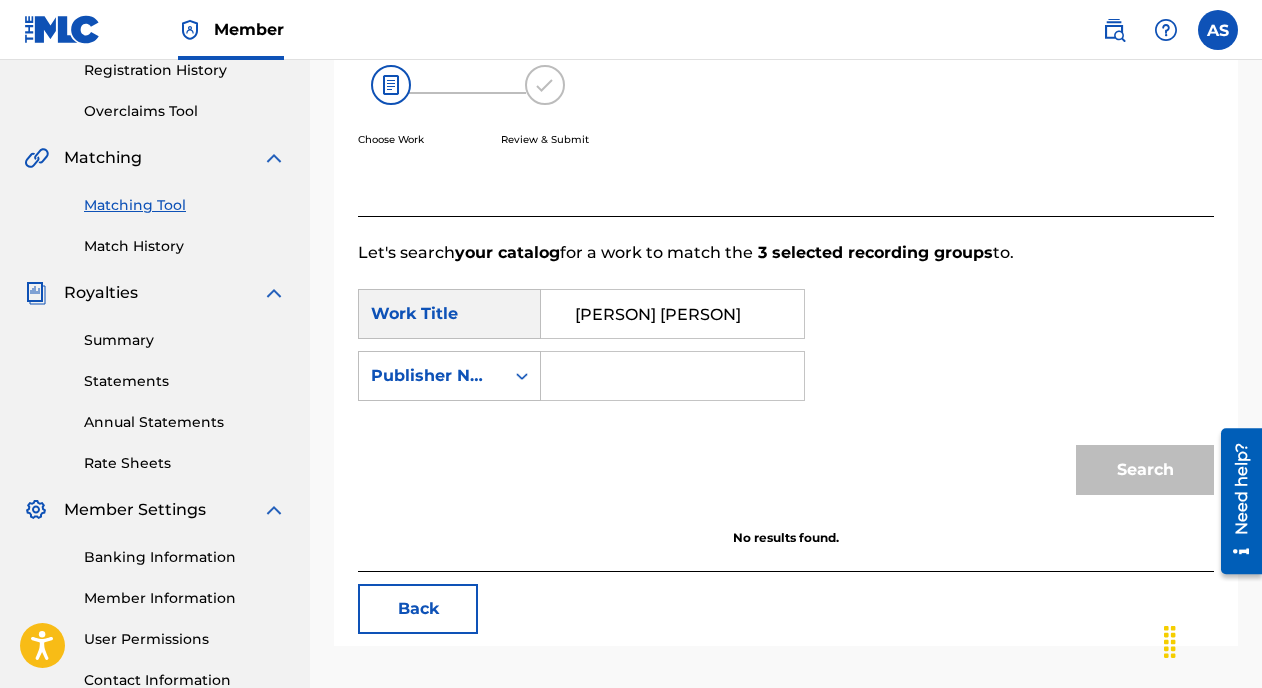 type 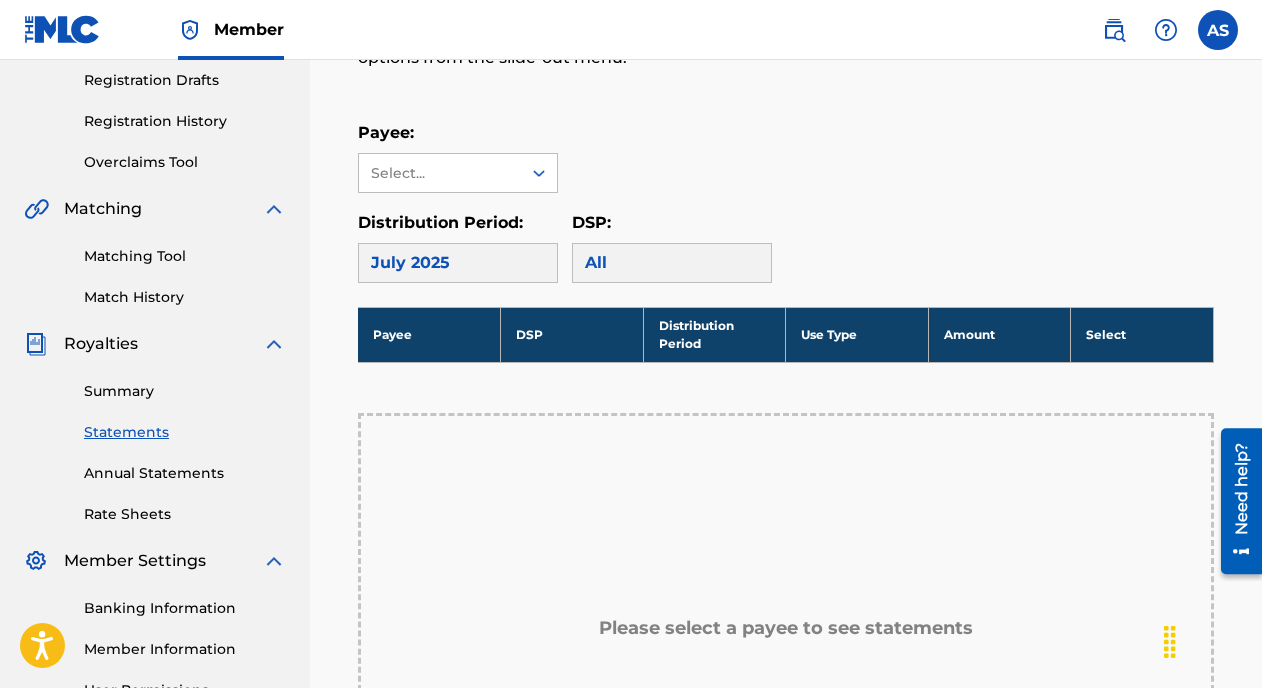 scroll, scrollTop: 340, scrollLeft: 0, axis: vertical 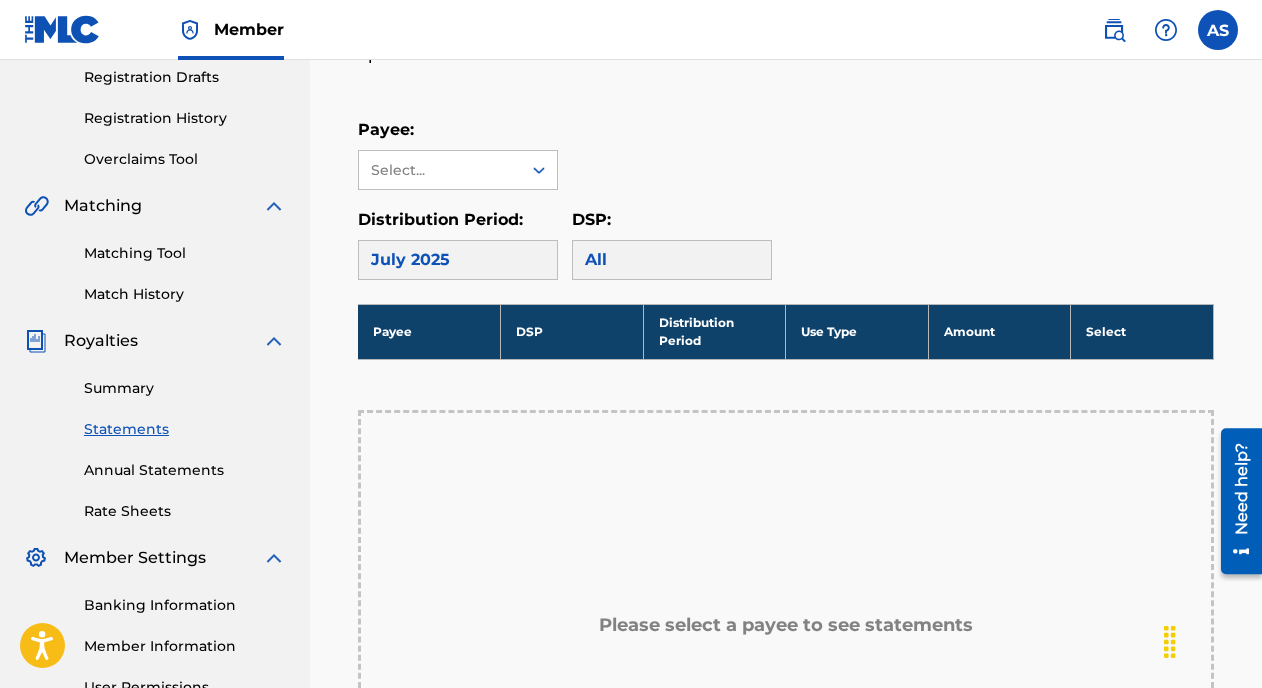 click on "Matching Tool" at bounding box center [185, 253] 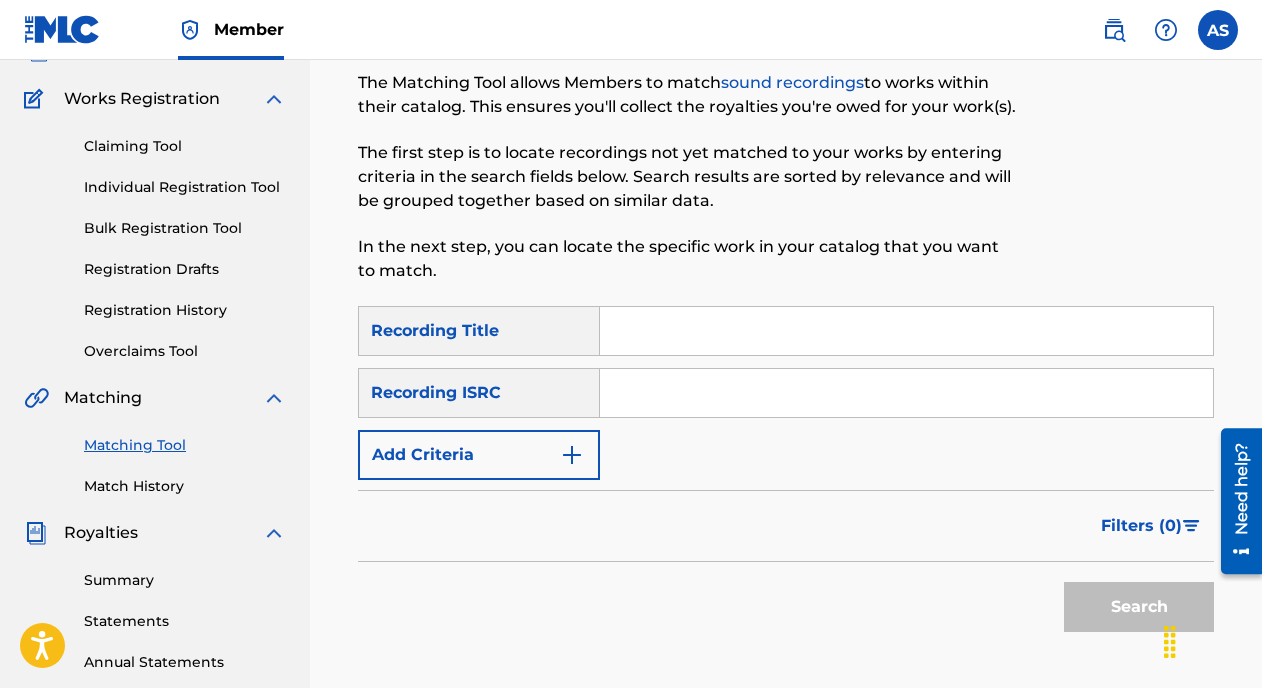 scroll, scrollTop: 163, scrollLeft: 0, axis: vertical 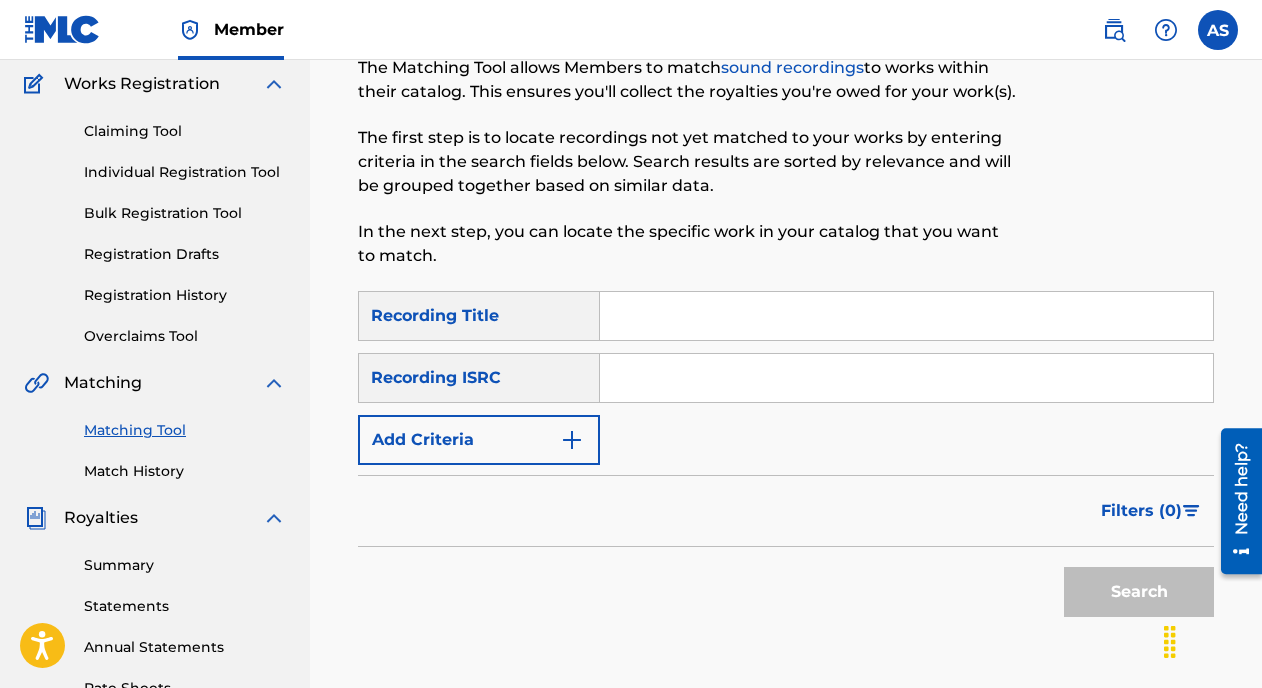 click at bounding box center (906, 316) 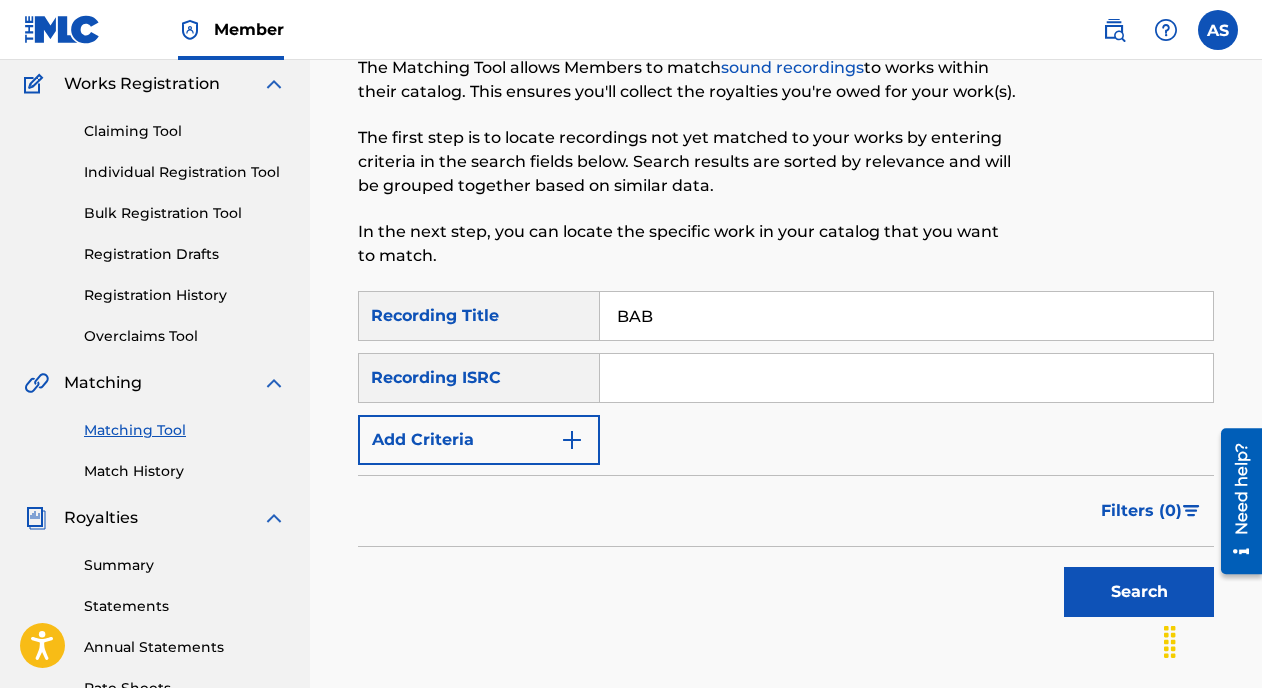 type on "[PERSON] [PERSON]" 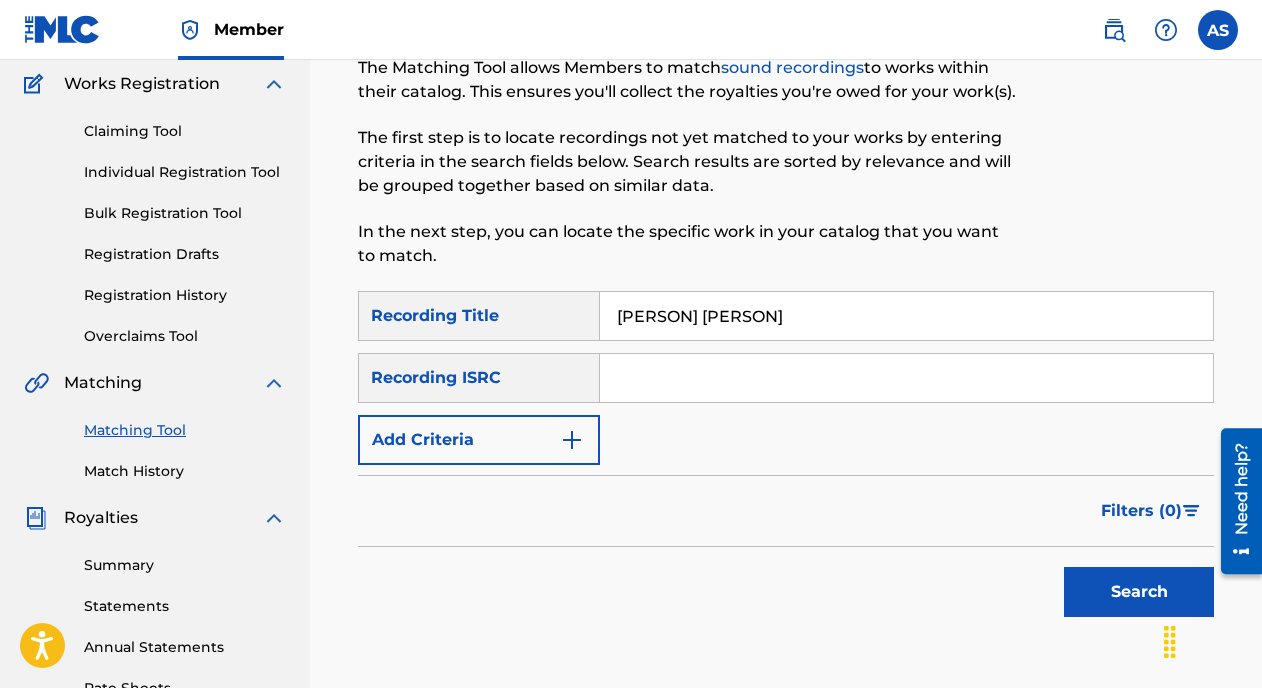 click at bounding box center [906, 378] 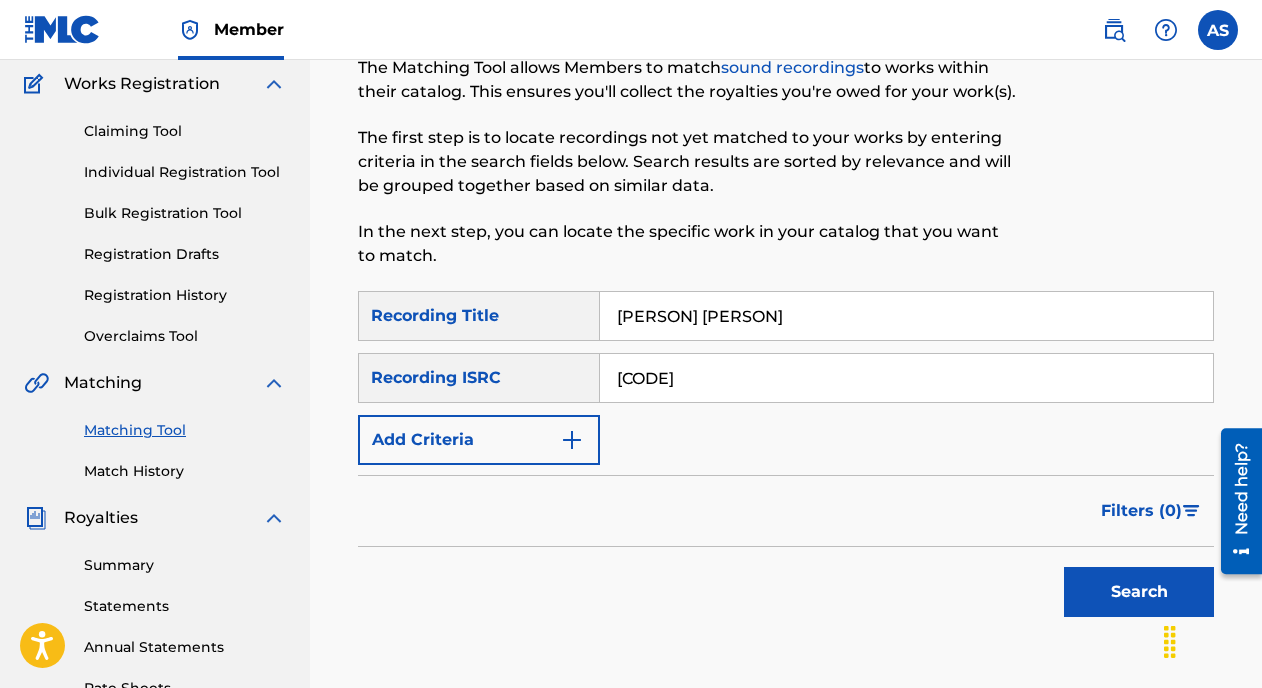 type on "[CODE]" 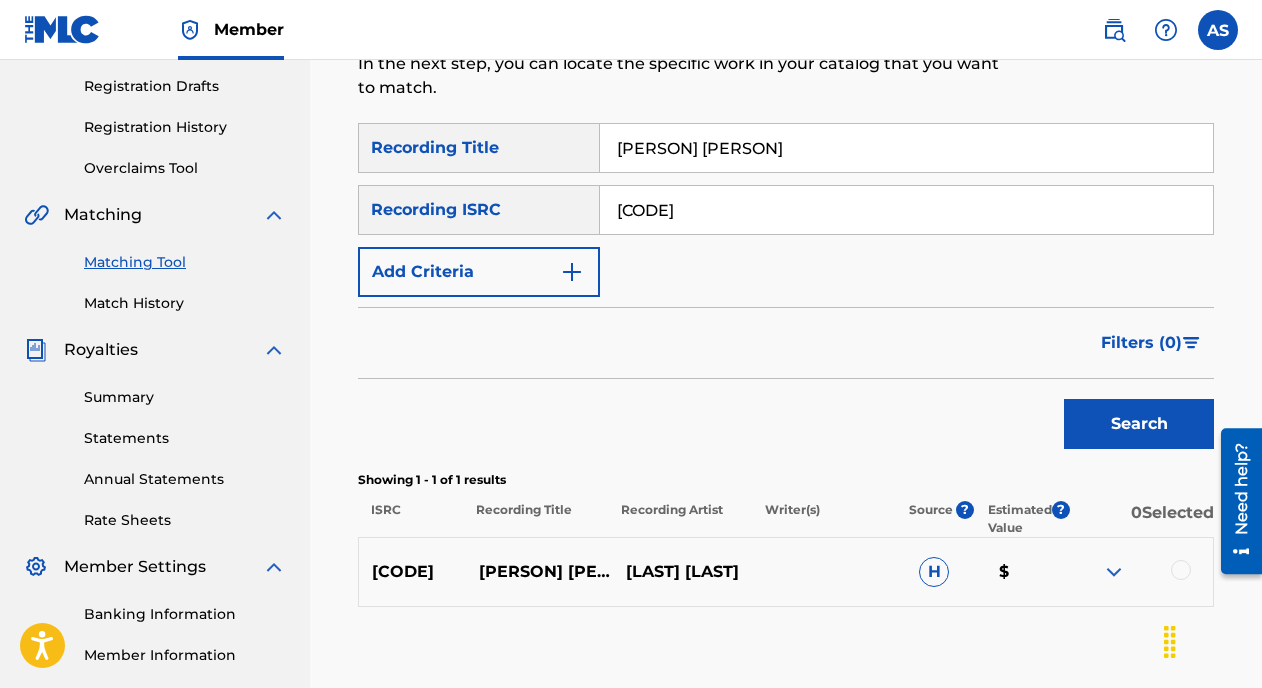scroll, scrollTop: 507, scrollLeft: 0, axis: vertical 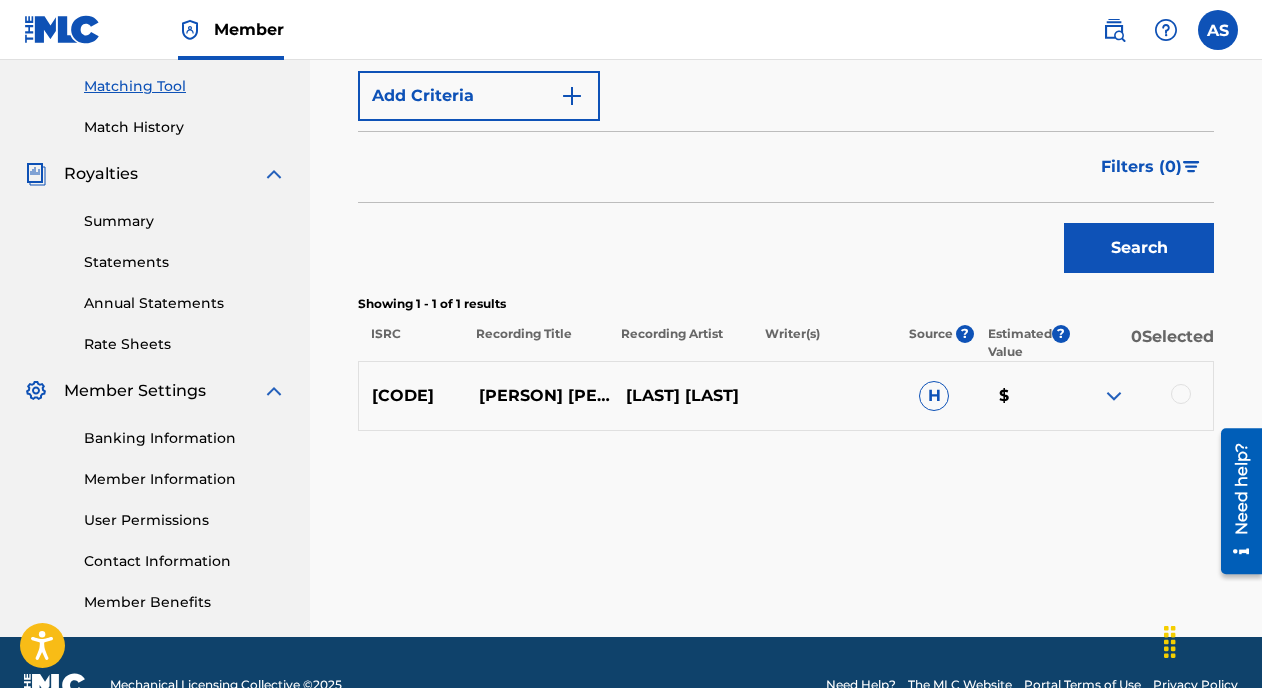 click at bounding box center (1139, 396) 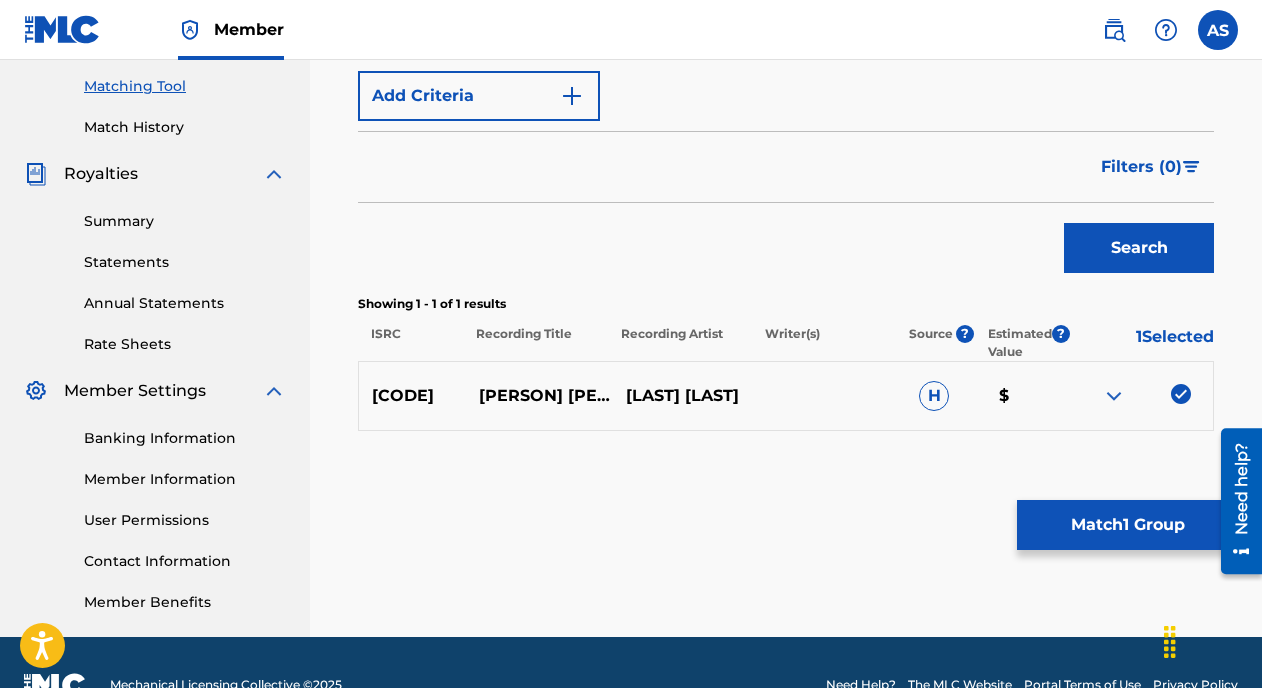 click at bounding box center (1114, 396) 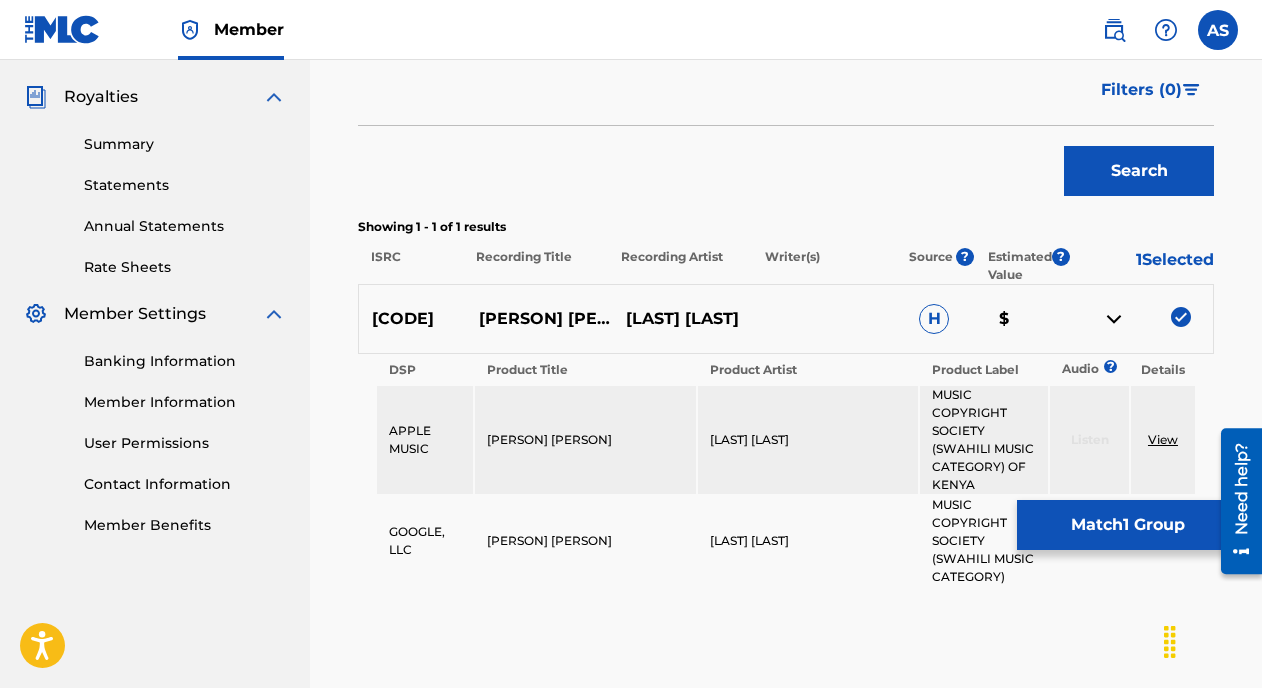 scroll, scrollTop: 680, scrollLeft: 0, axis: vertical 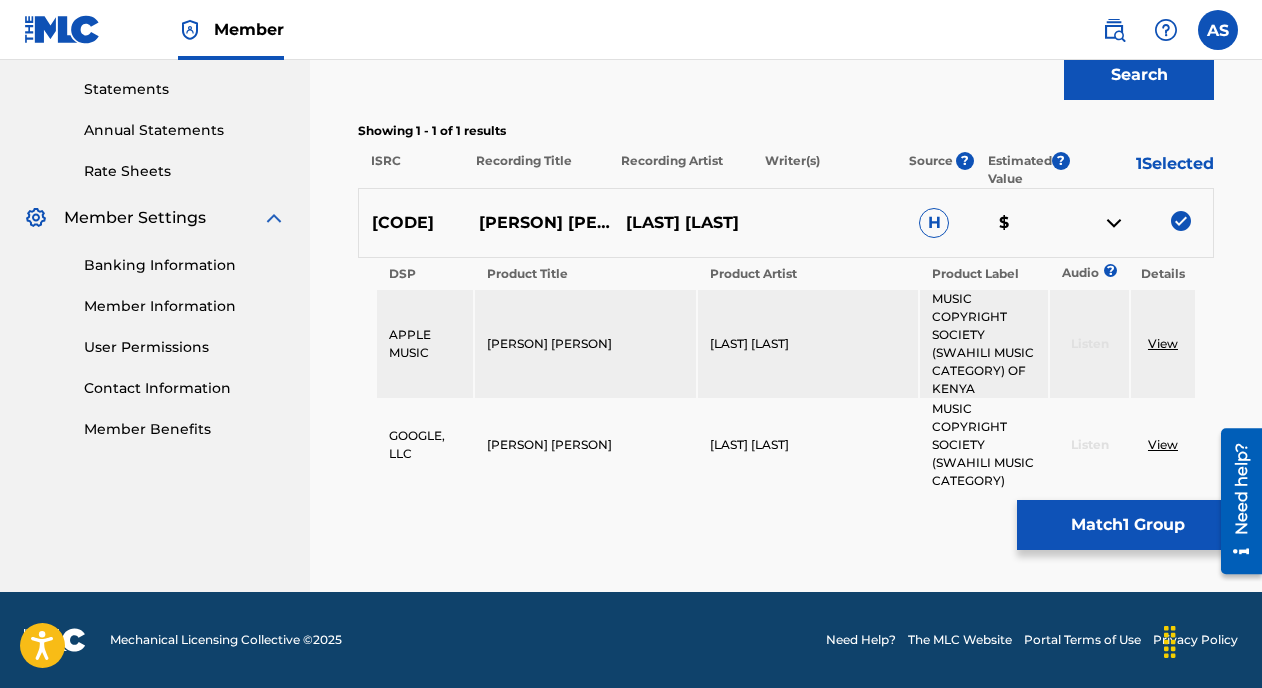 click on "Match  1 Group" at bounding box center [1127, 525] 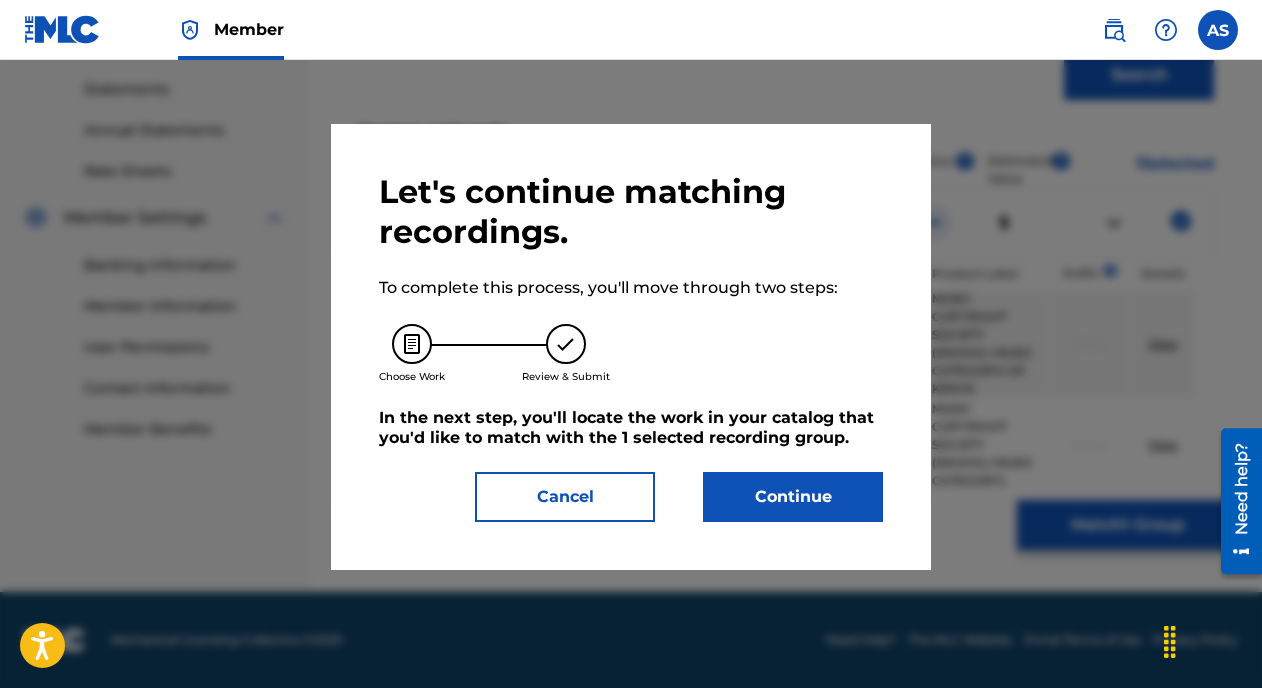 click on "Continue" at bounding box center (793, 497) 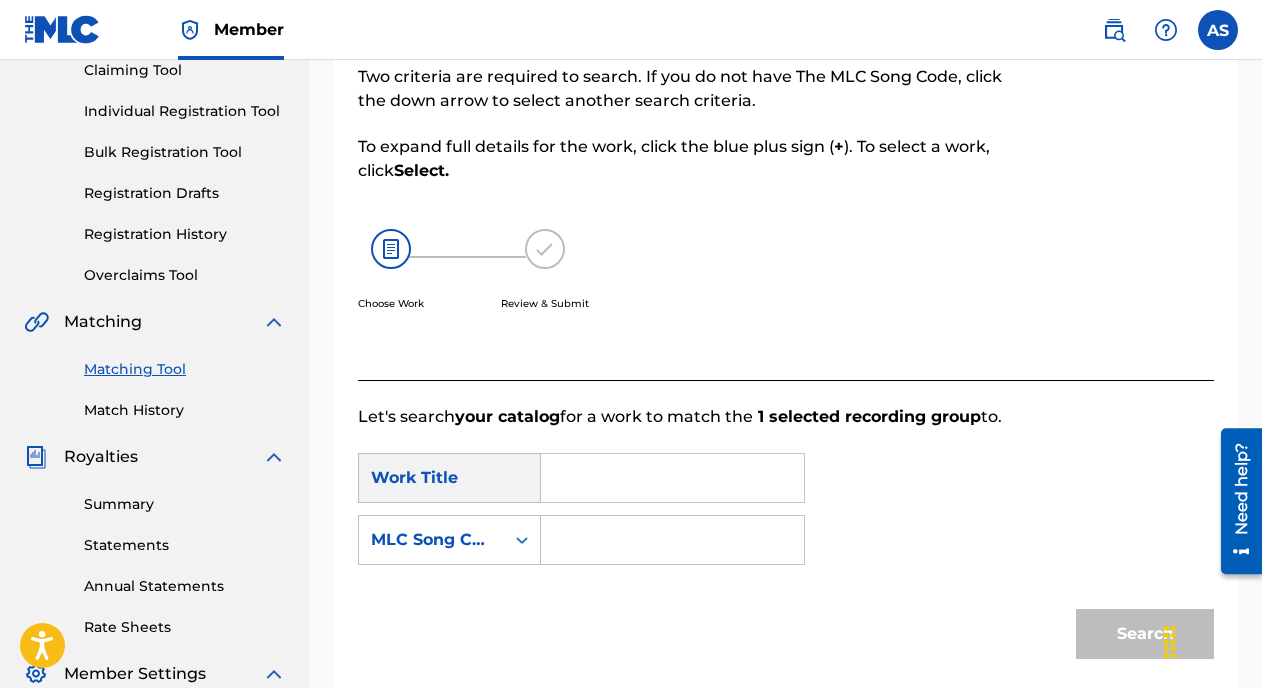 scroll, scrollTop: 232, scrollLeft: 0, axis: vertical 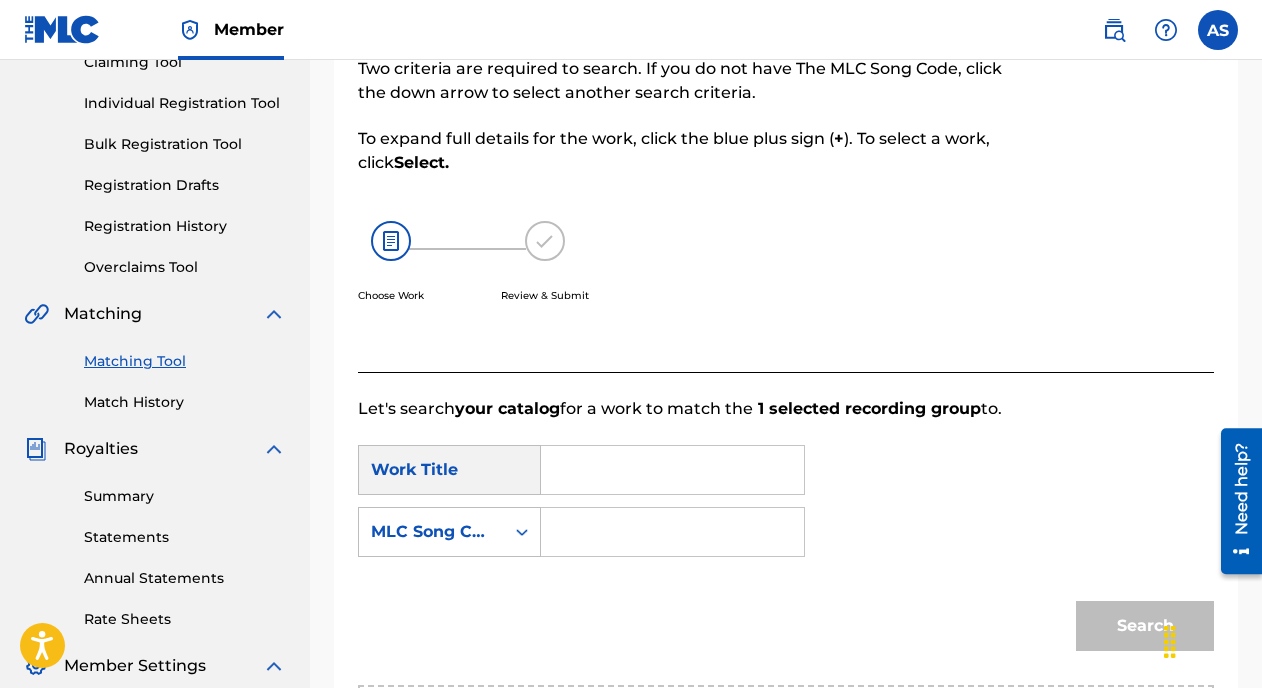 click at bounding box center (672, 470) 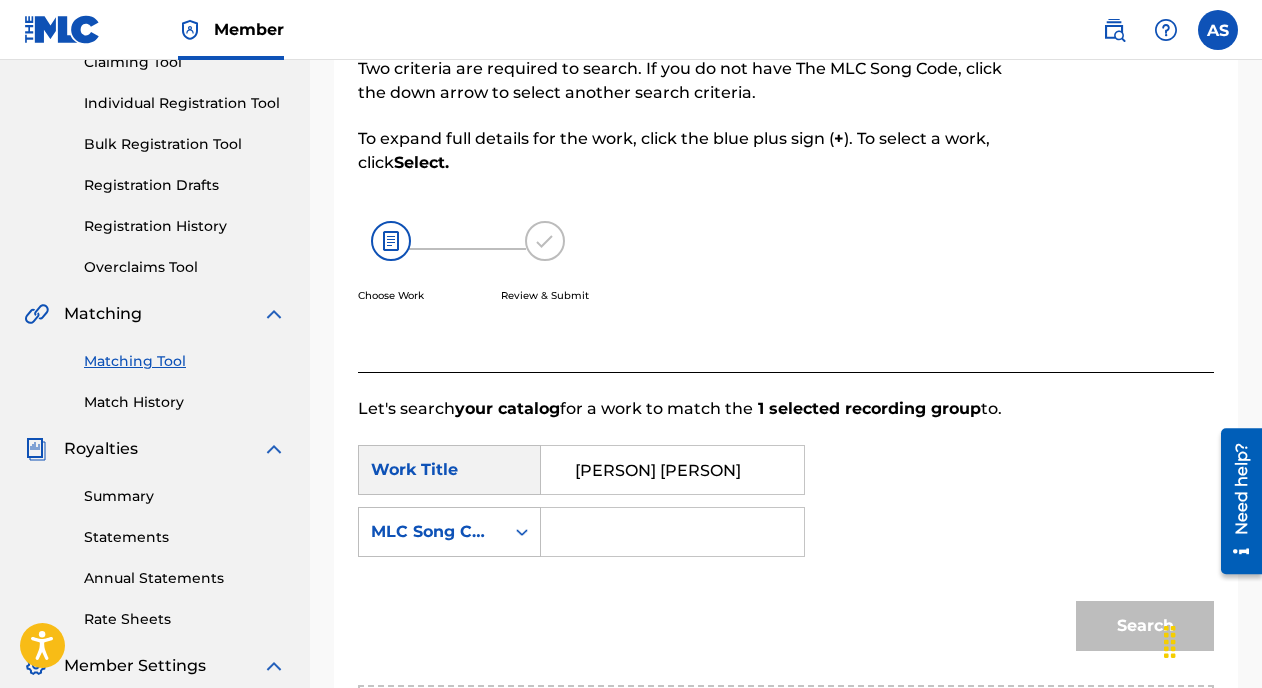 type on "[PERSON] [PERSON]" 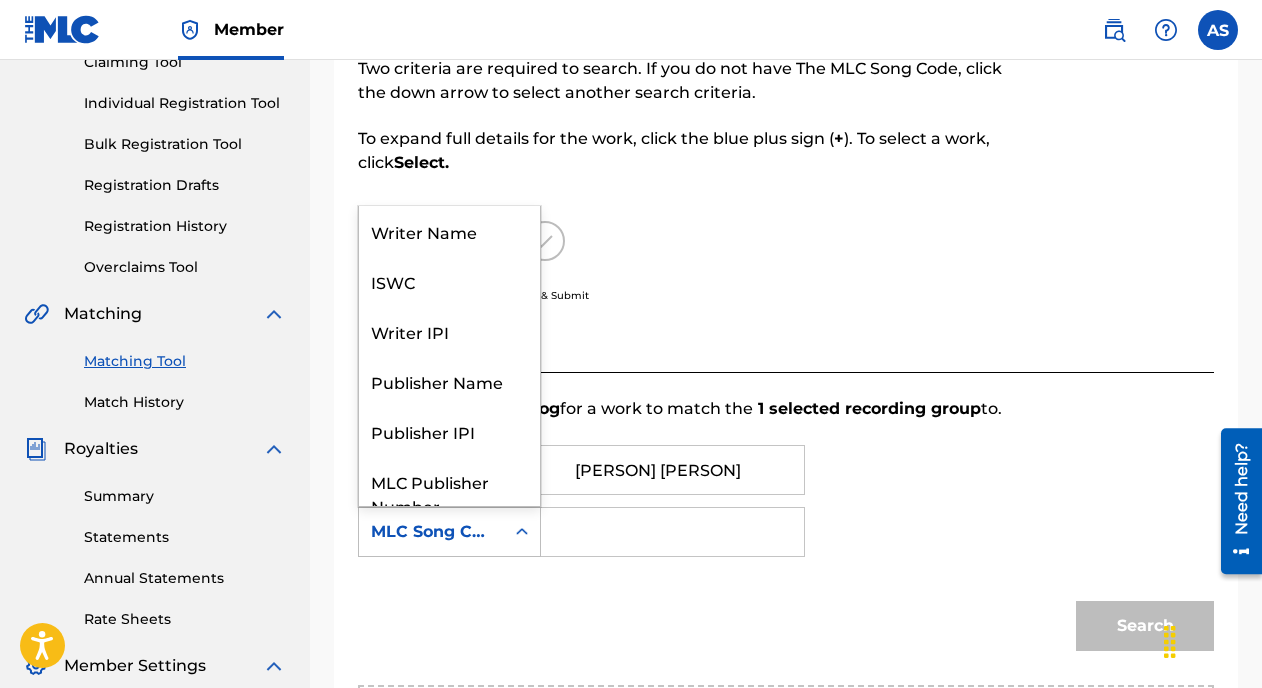 click at bounding box center [522, 532] 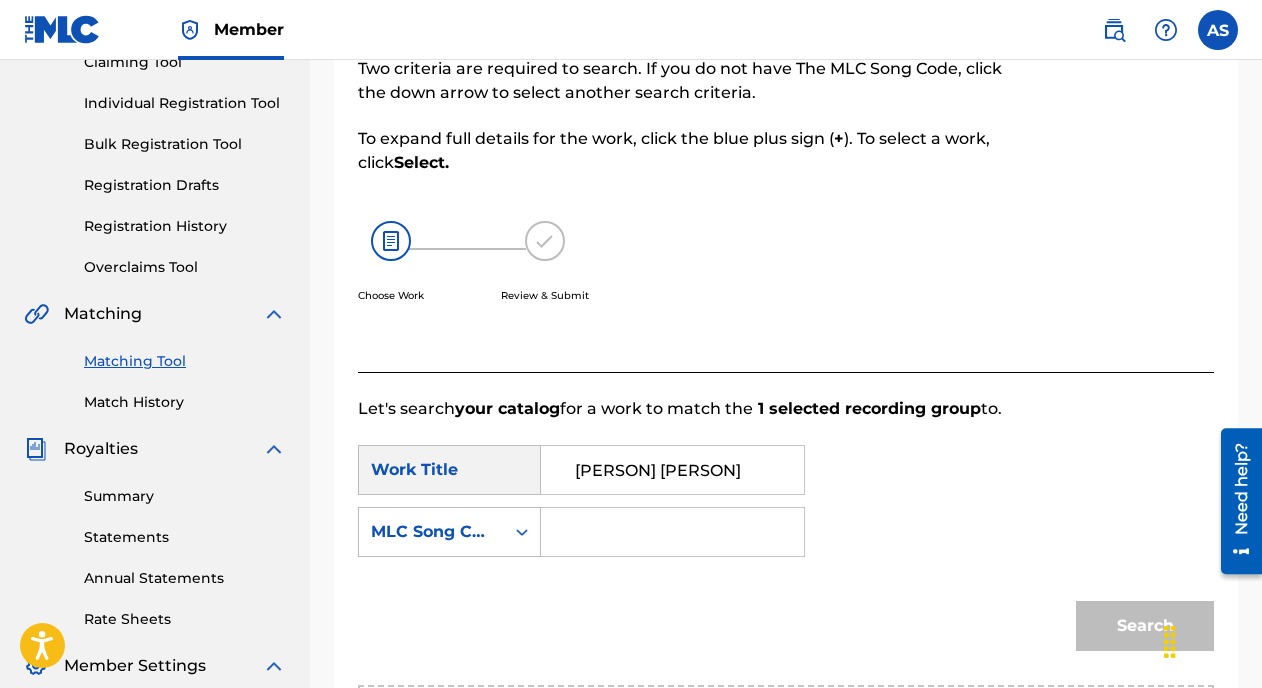 click at bounding box center [672, 532] 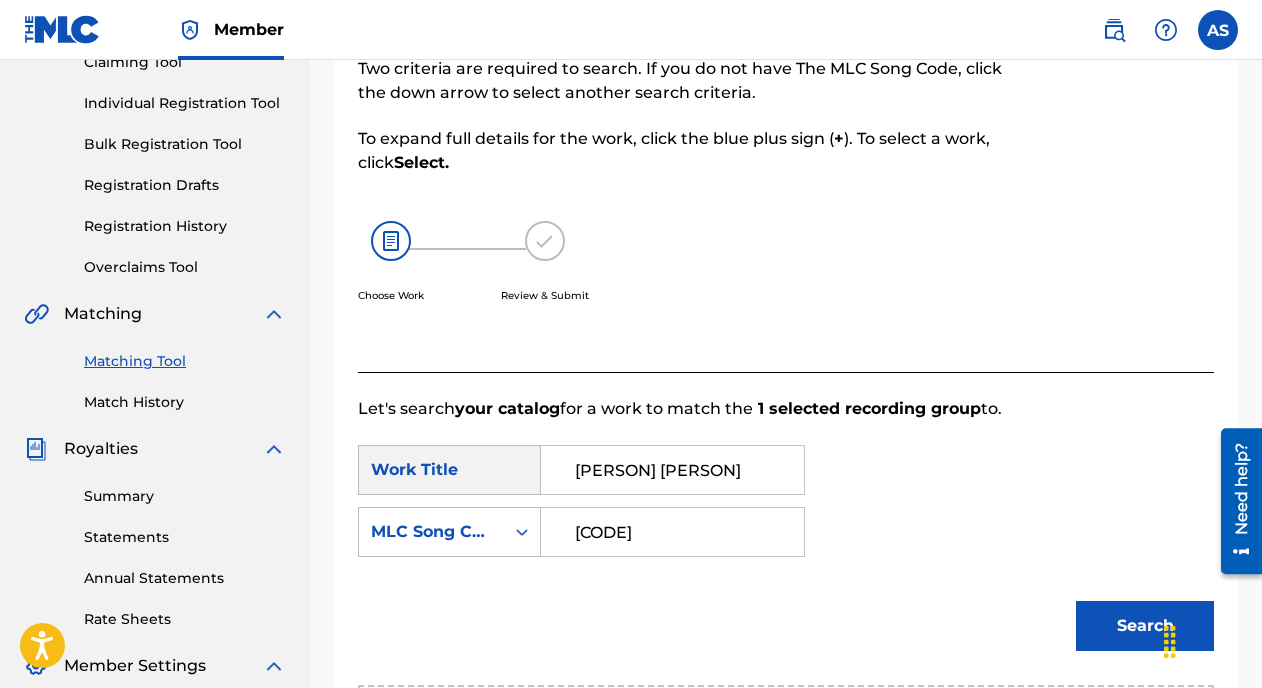 type on "[CODE]" 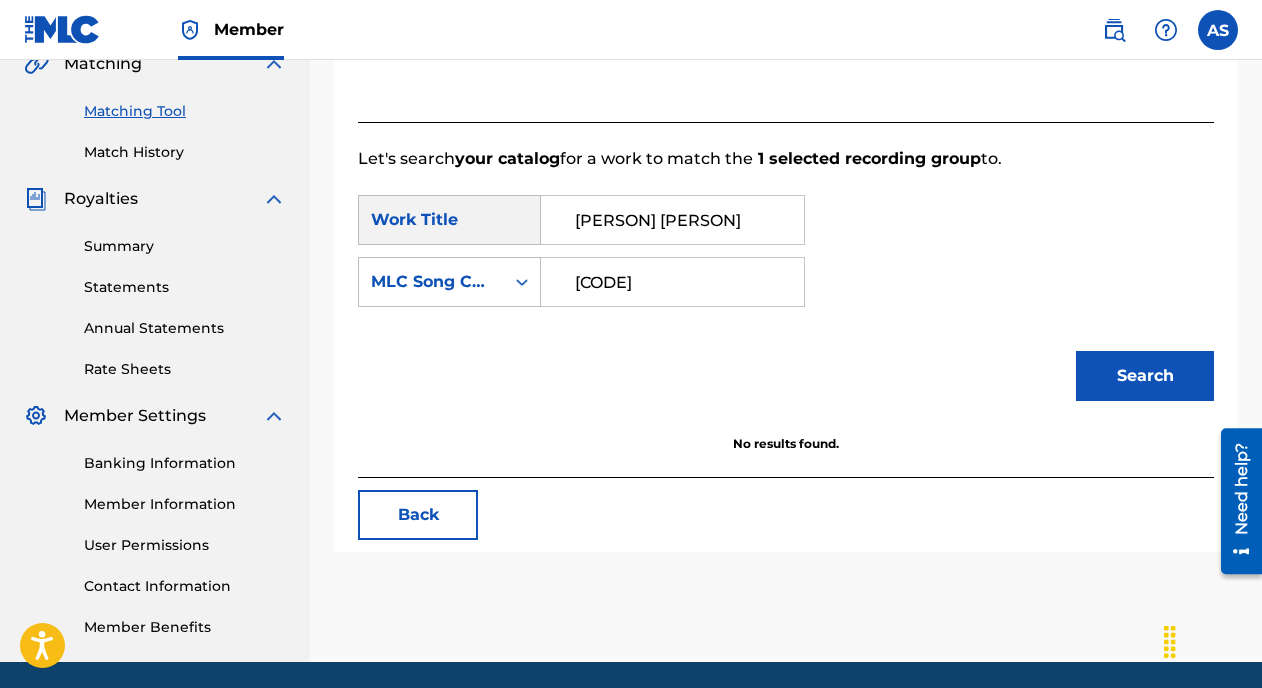 scroll, scrollTop: 552, scrollLeft: 0, axis: vertical 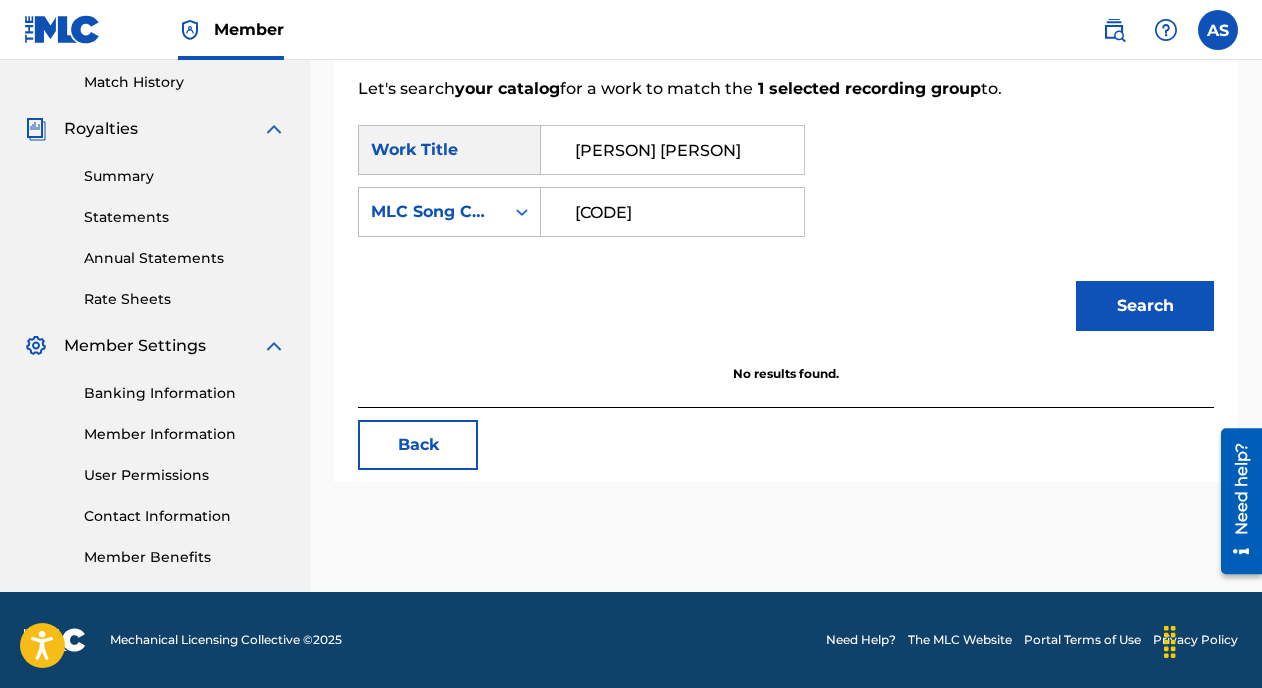 click on "Search" at bounding box center [1145, 306] 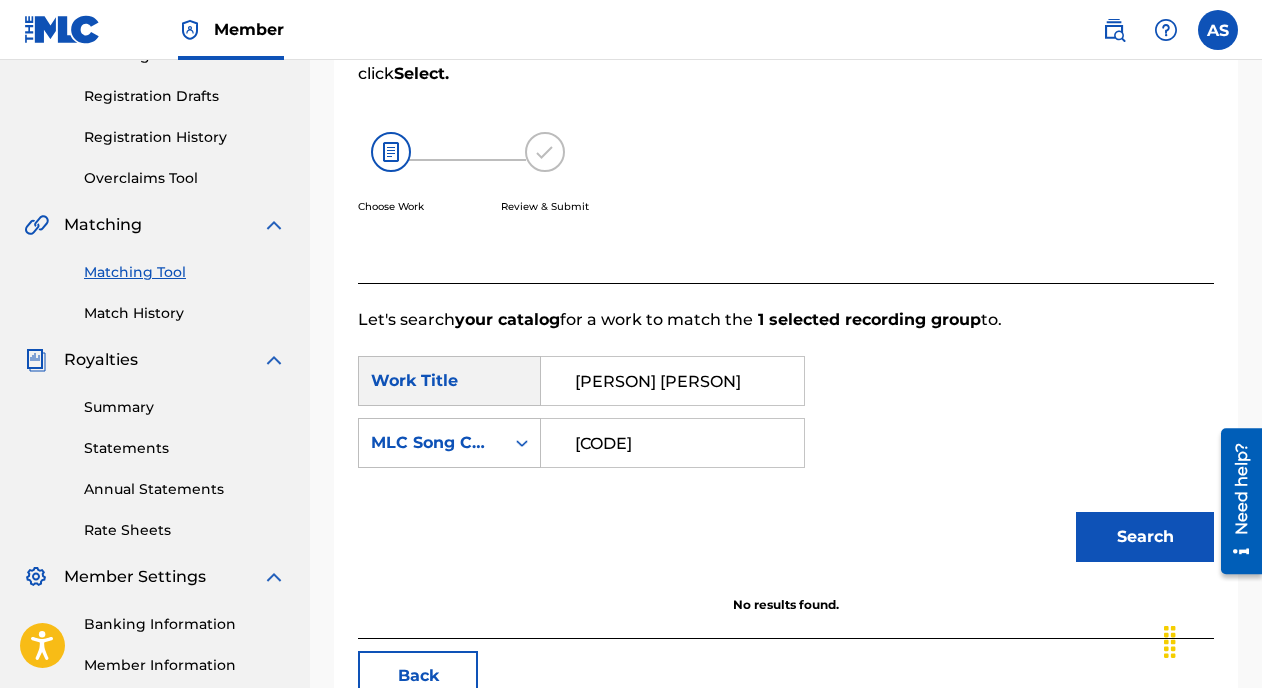 scroll, scrollTop: 237, scrollLeft: 0, axis: vertical 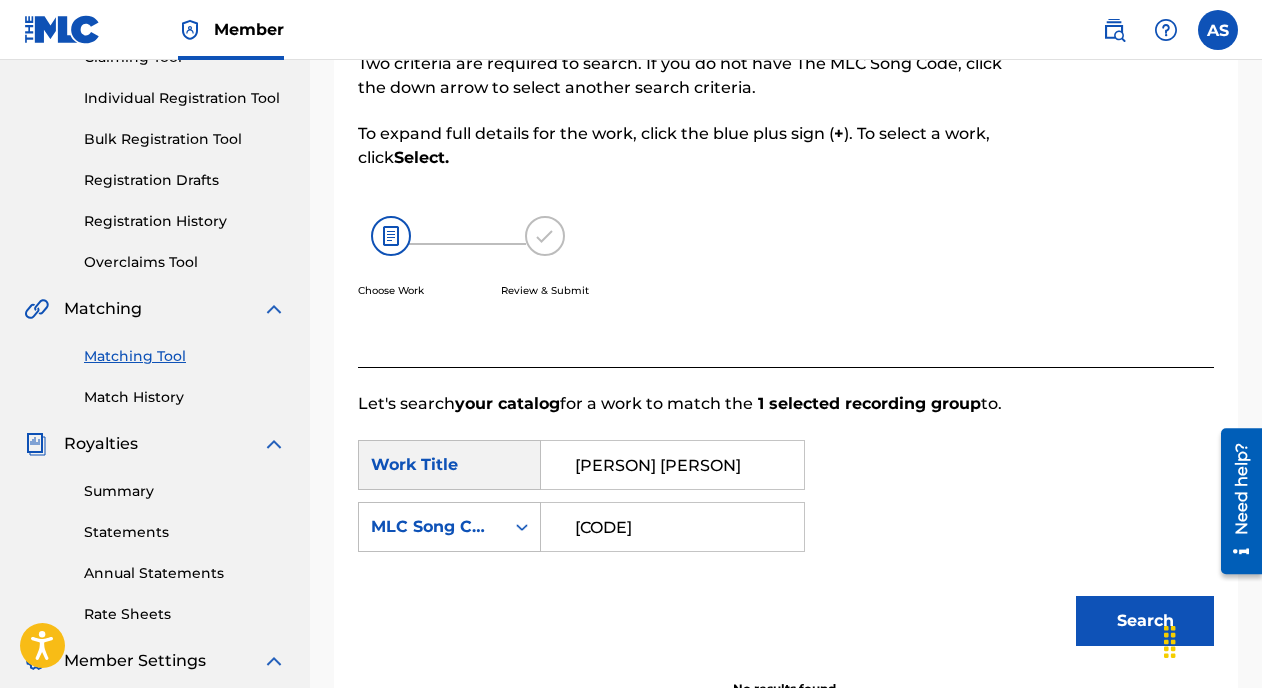 click on "Overclaims Tool" at bounding box center [185, 262] 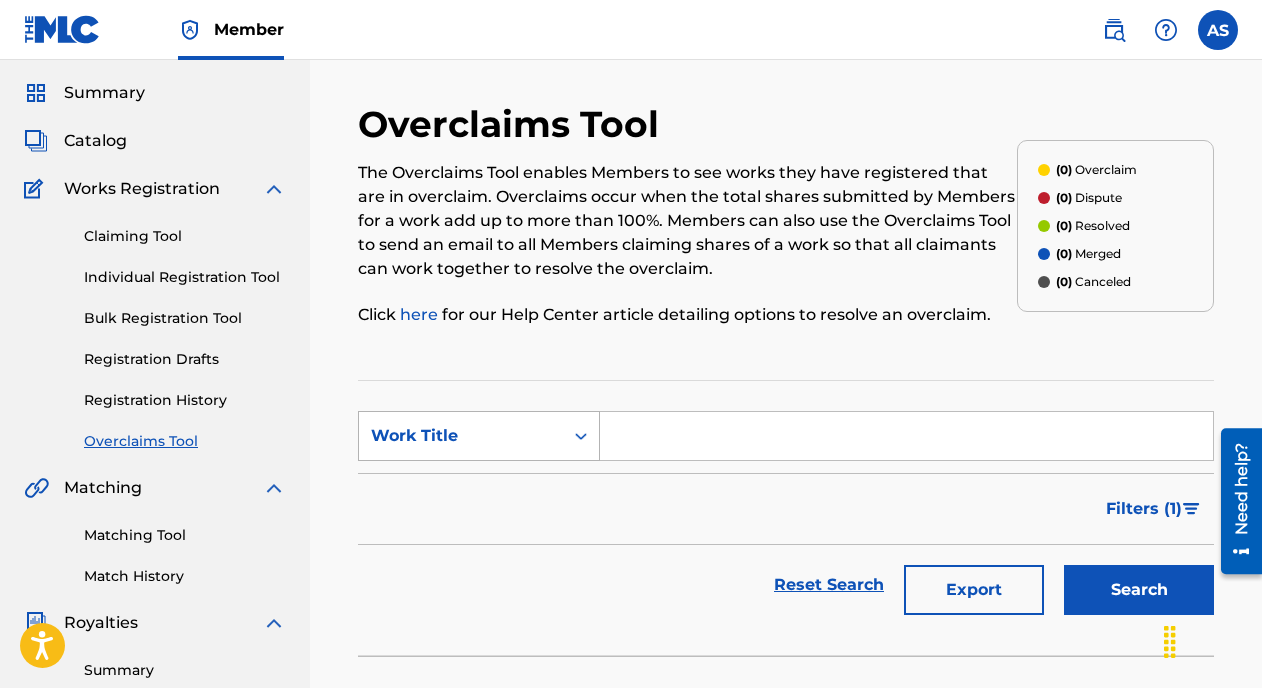 scroll, scrollTop: 60, scrollLeft: 0, axis: vertical 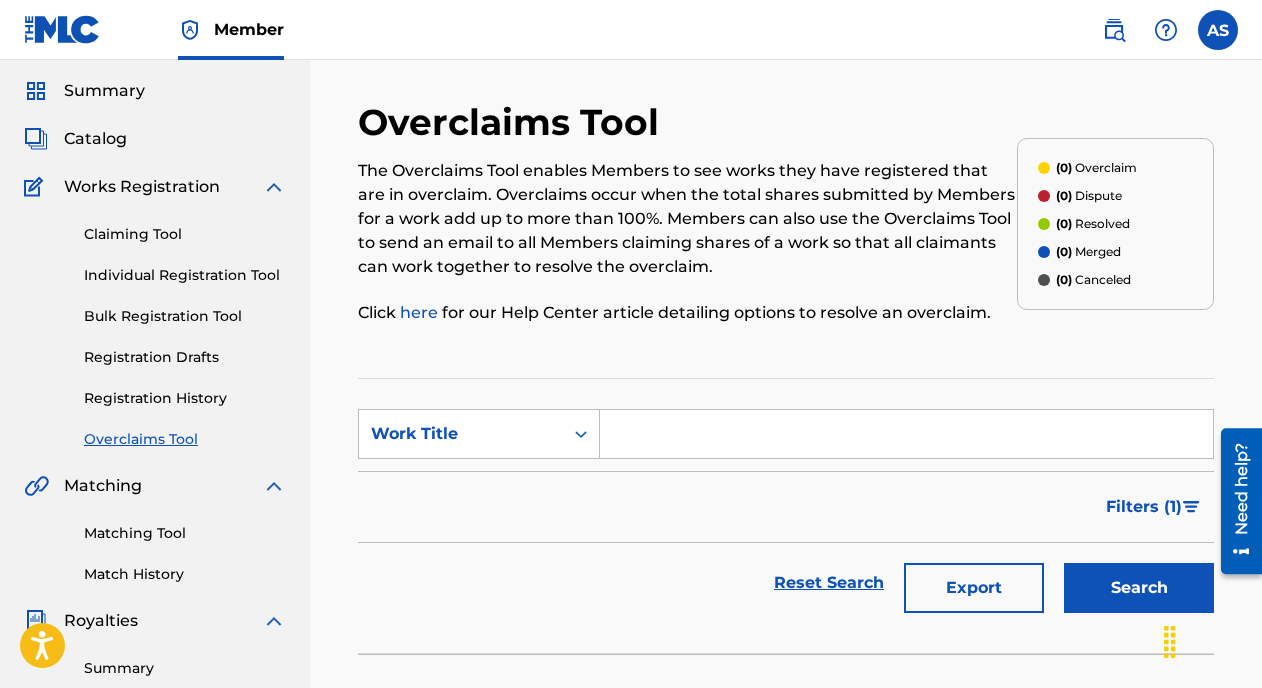 click at bounding box center (906, 434) 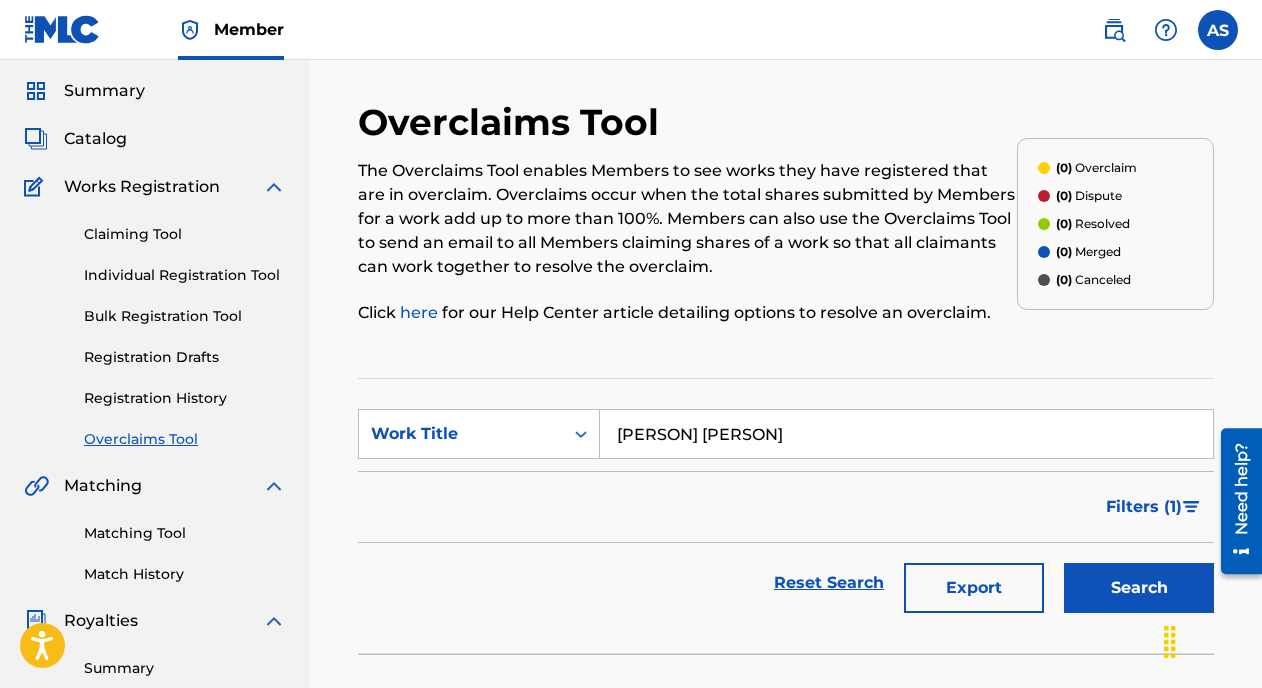 type on "[PERSON] [PERSON]" 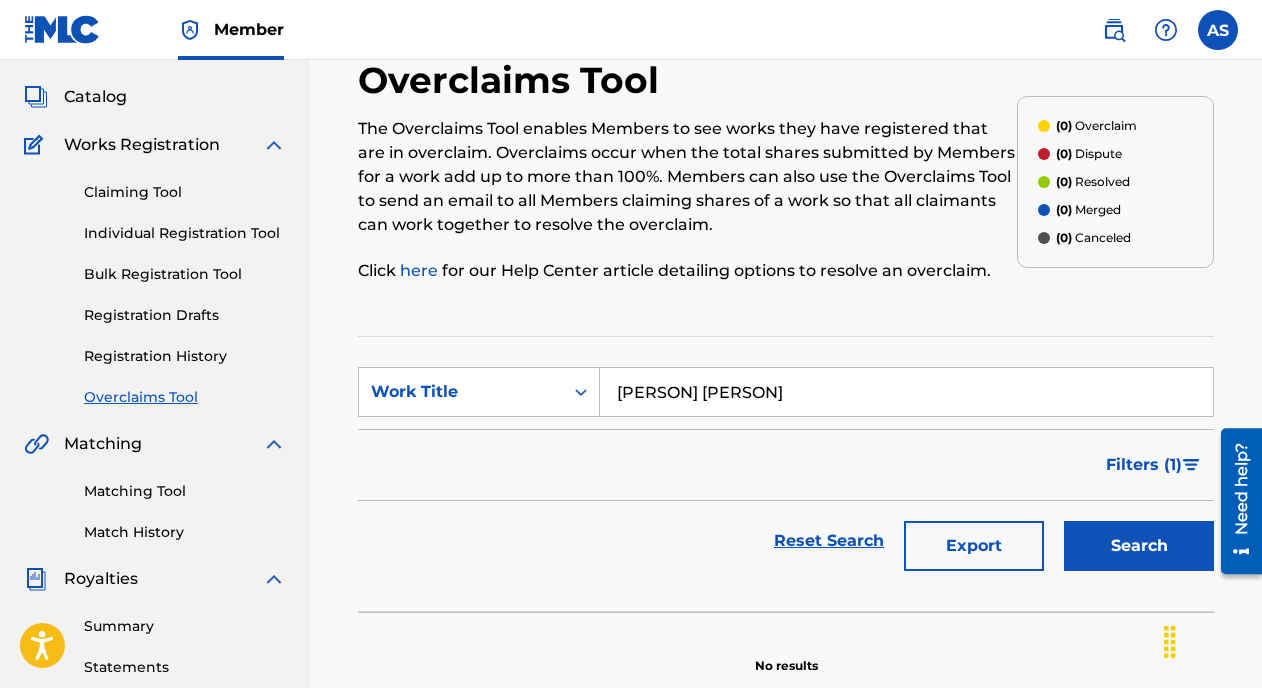 scroll, scrollTop: 0, scrollLeft: 0, axis: both 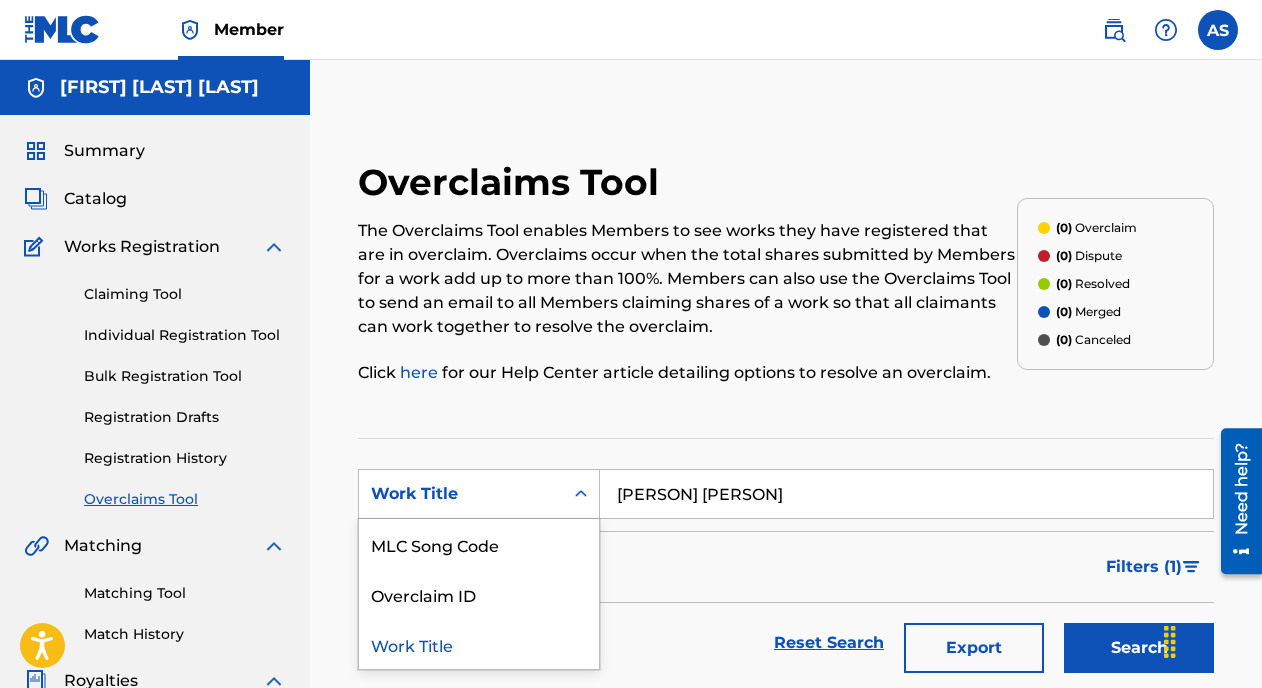 click on "Work Title" at bounding box center (461, 494) 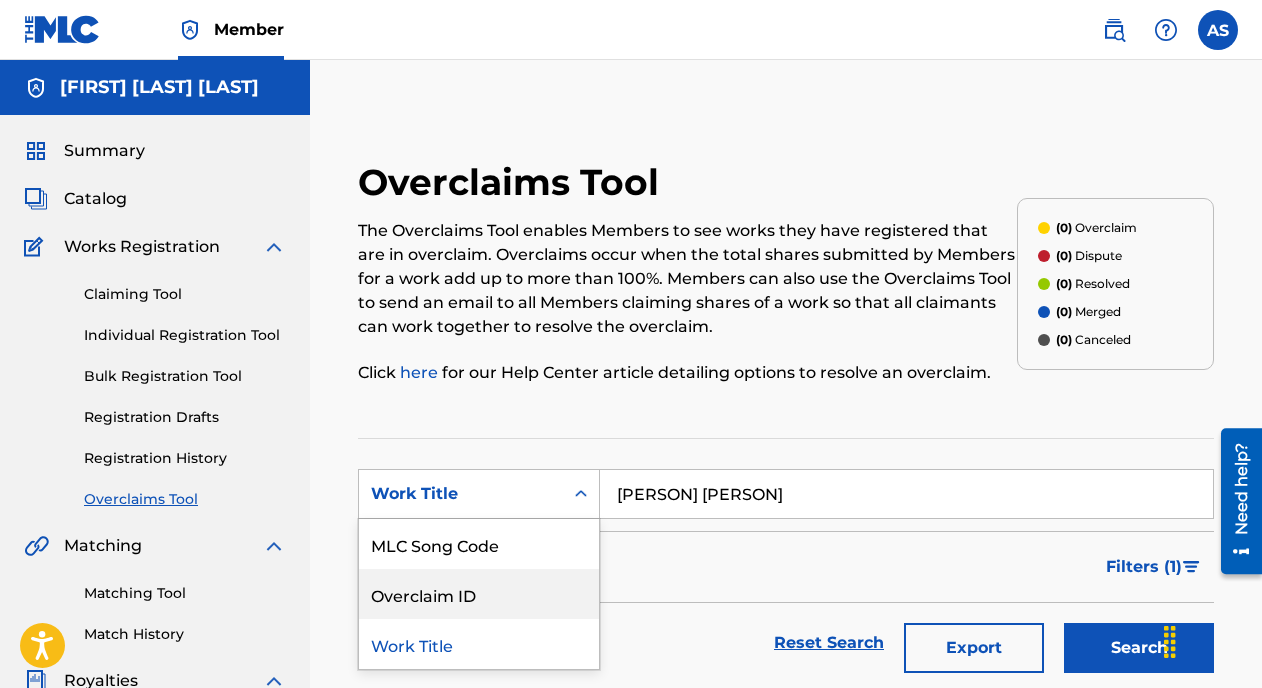 click on "Overclaim ID" at bounding box center [479, 594] 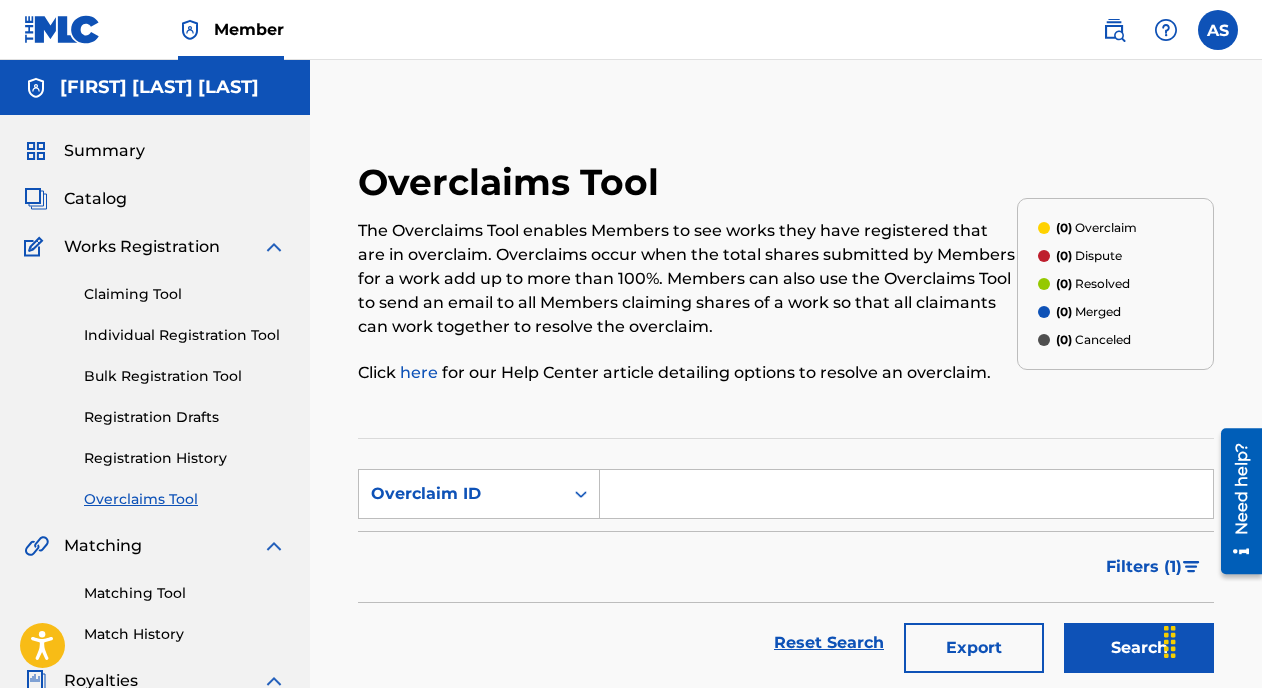 click at bounding box center [906, 494] 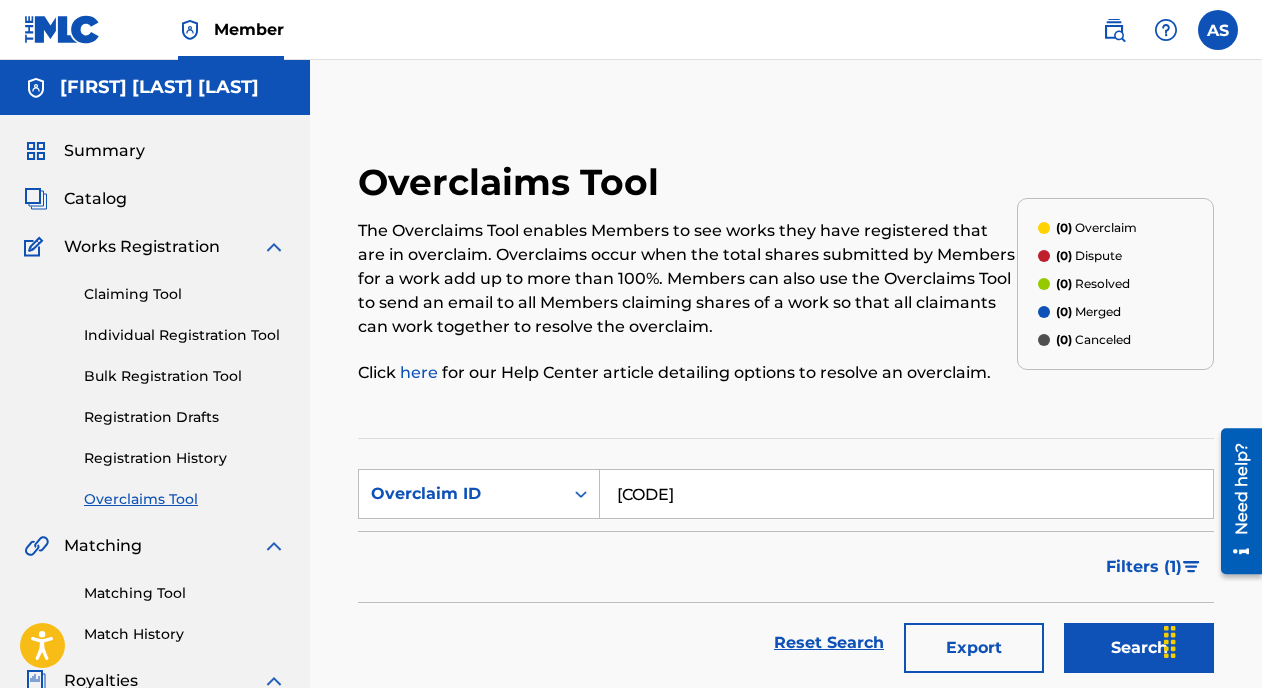 type on "[CODE]" 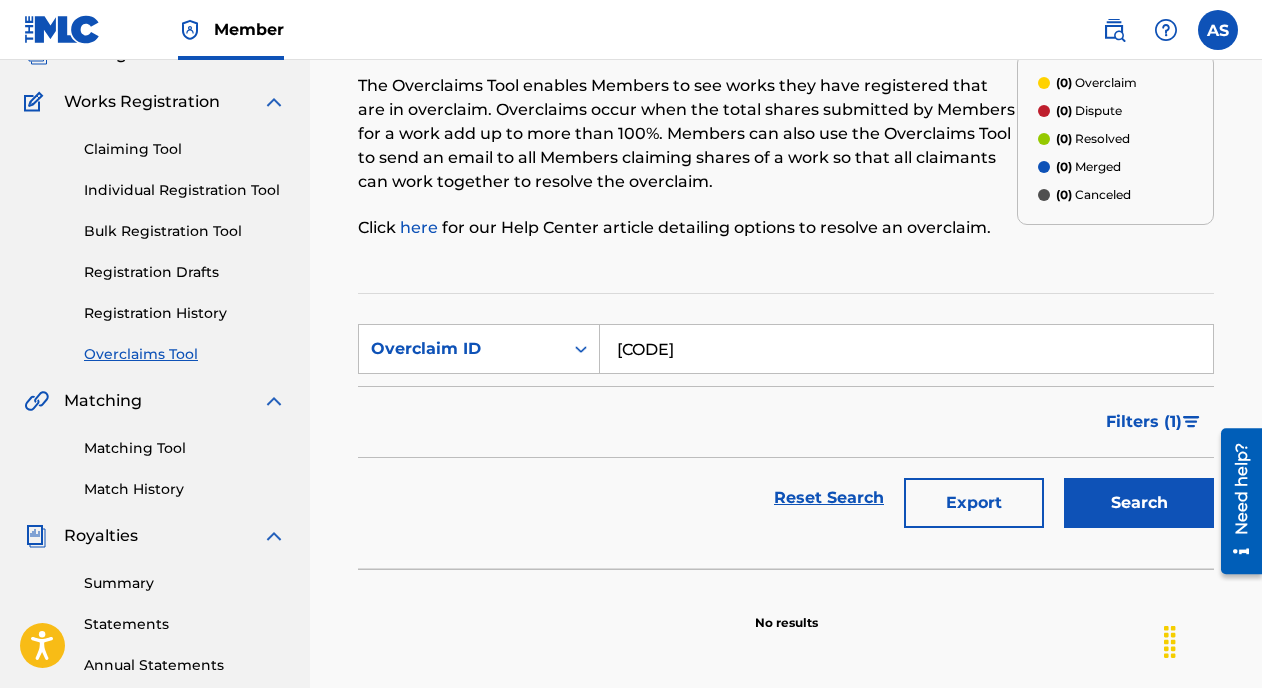 scroll, scrollTop: 138, scrollLeft: 0, axis: vertical 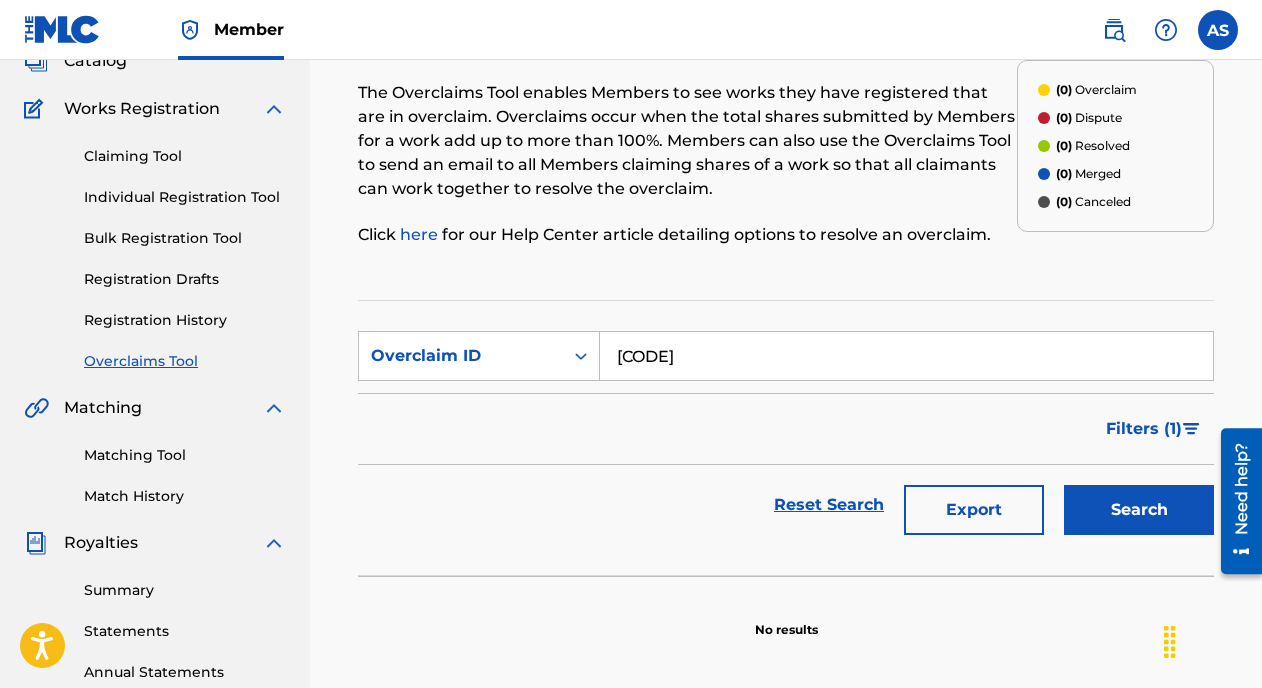 click on "Individual Registration Tool" at bounding box center [185, 197] 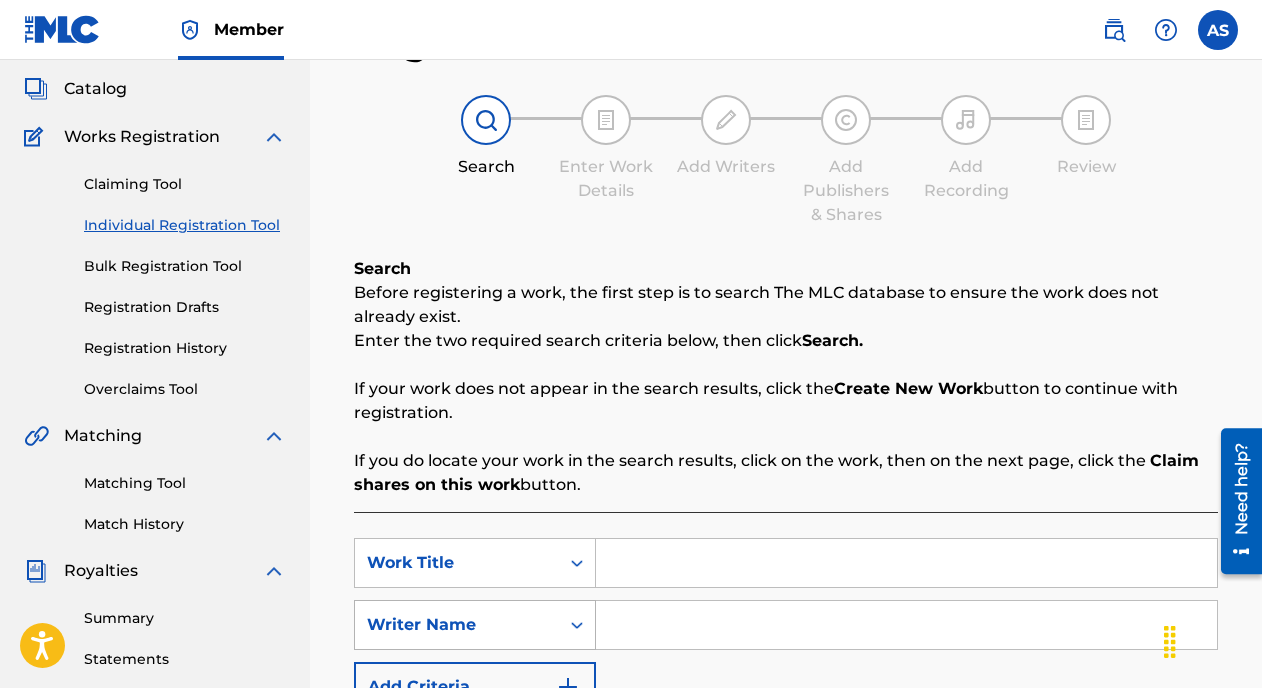 scroll, scrollTop: 258, scrollLeft: 0, axis: vertical 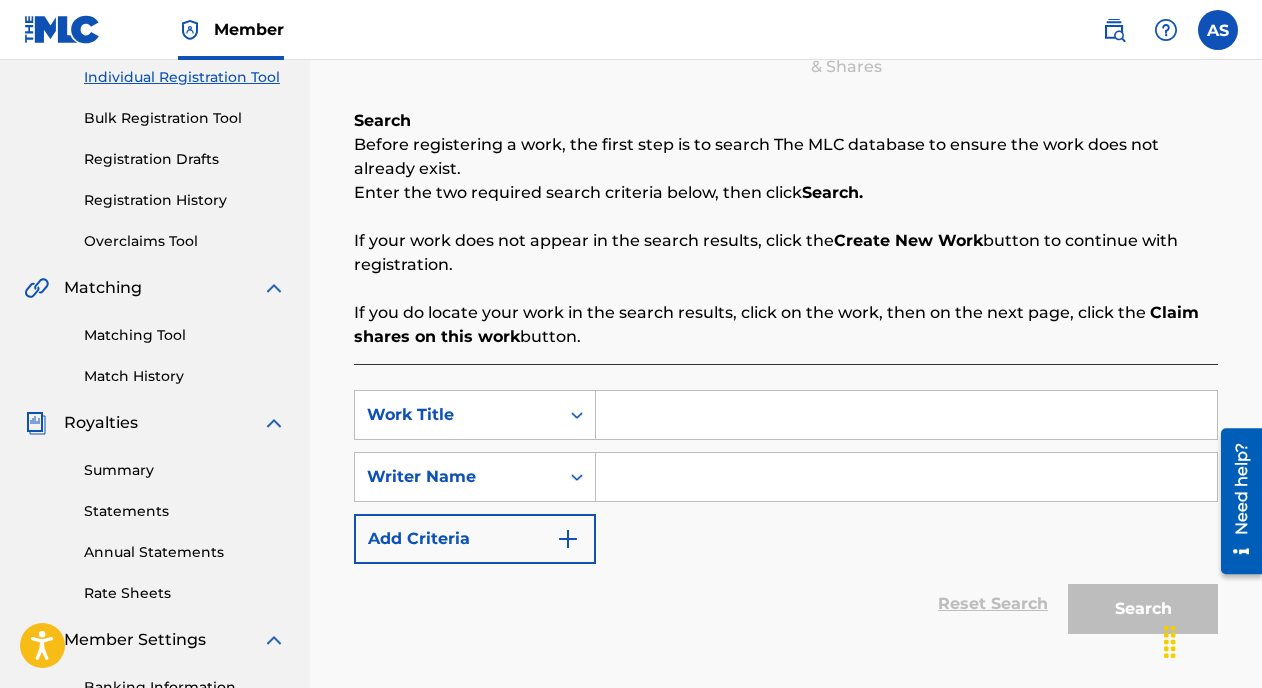 click at bounding box center (906, 415) 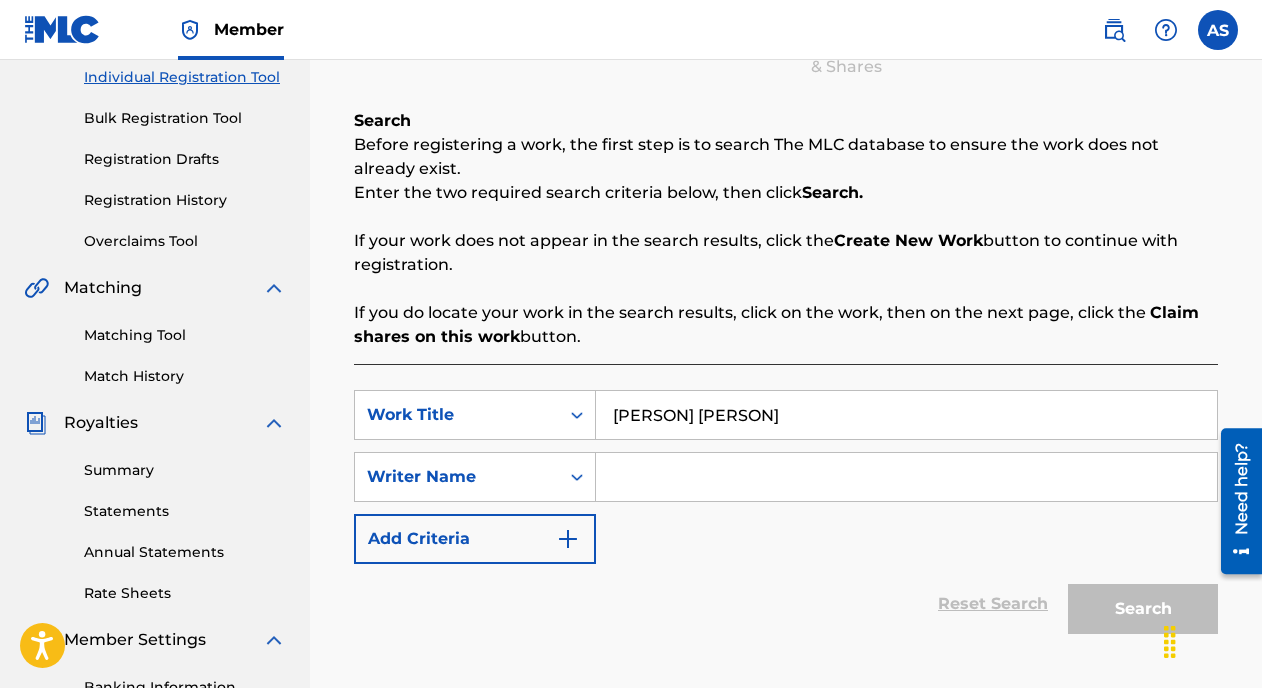 type on "[PERSON] [PERSON]" 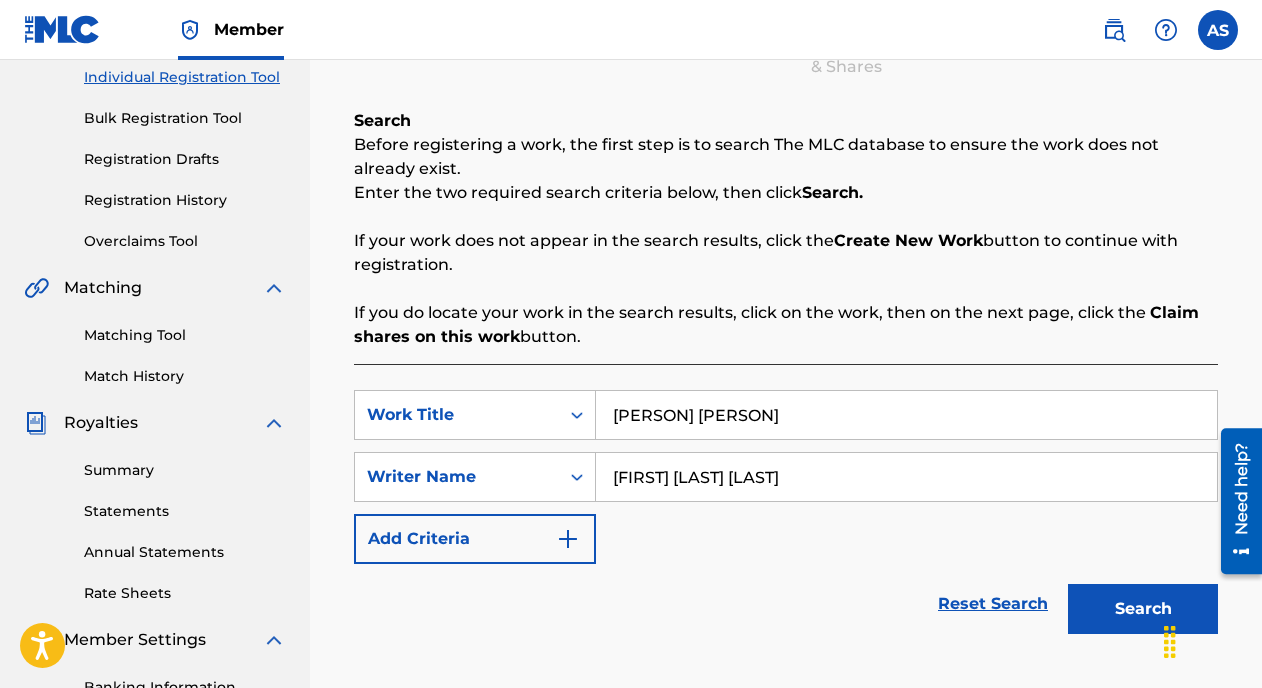 click on "Search" at bounding box center [1143, 609] 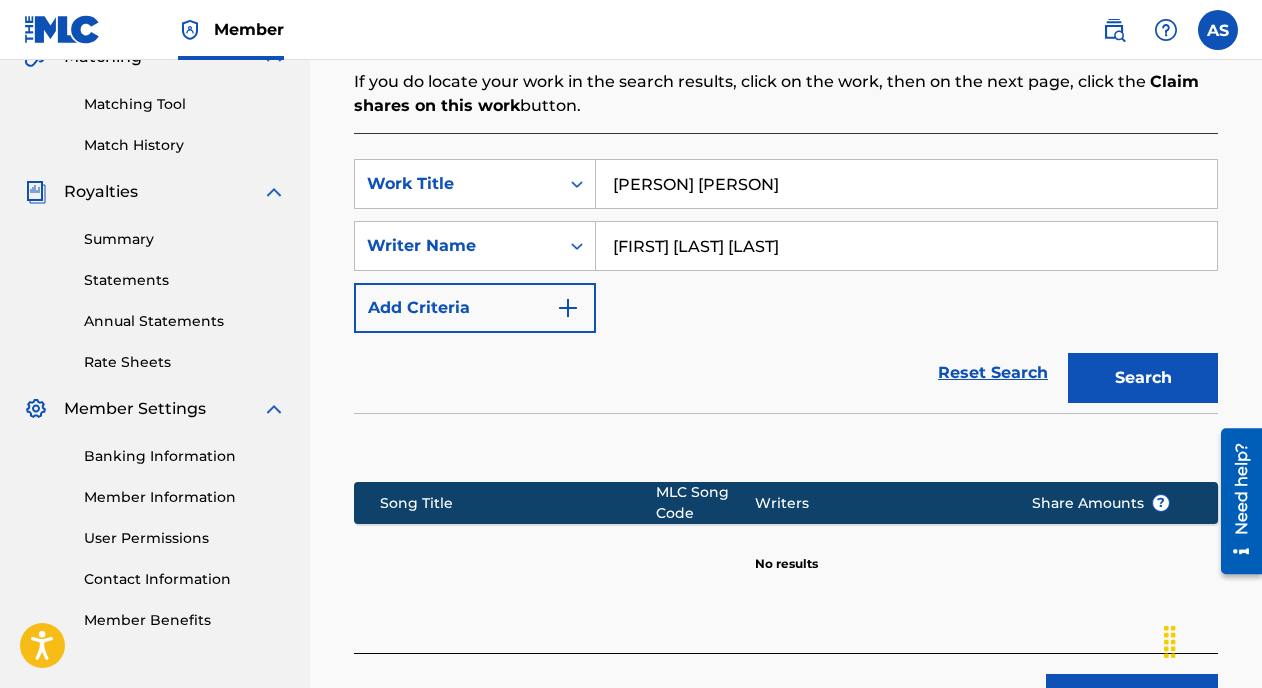 scroll, scrollTop: 488, scrollLeft: 0, axis: vertical 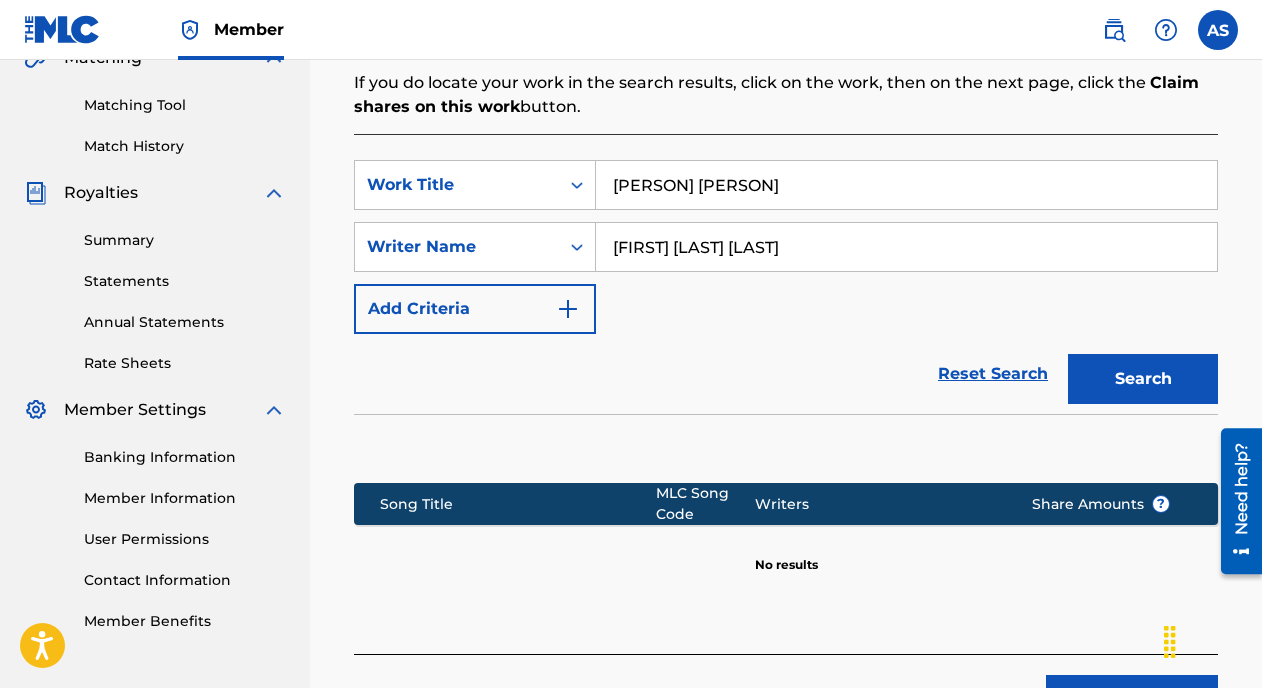 click on "[FIRST] [LAST] [LAST]" at bounding box center [906, 247] 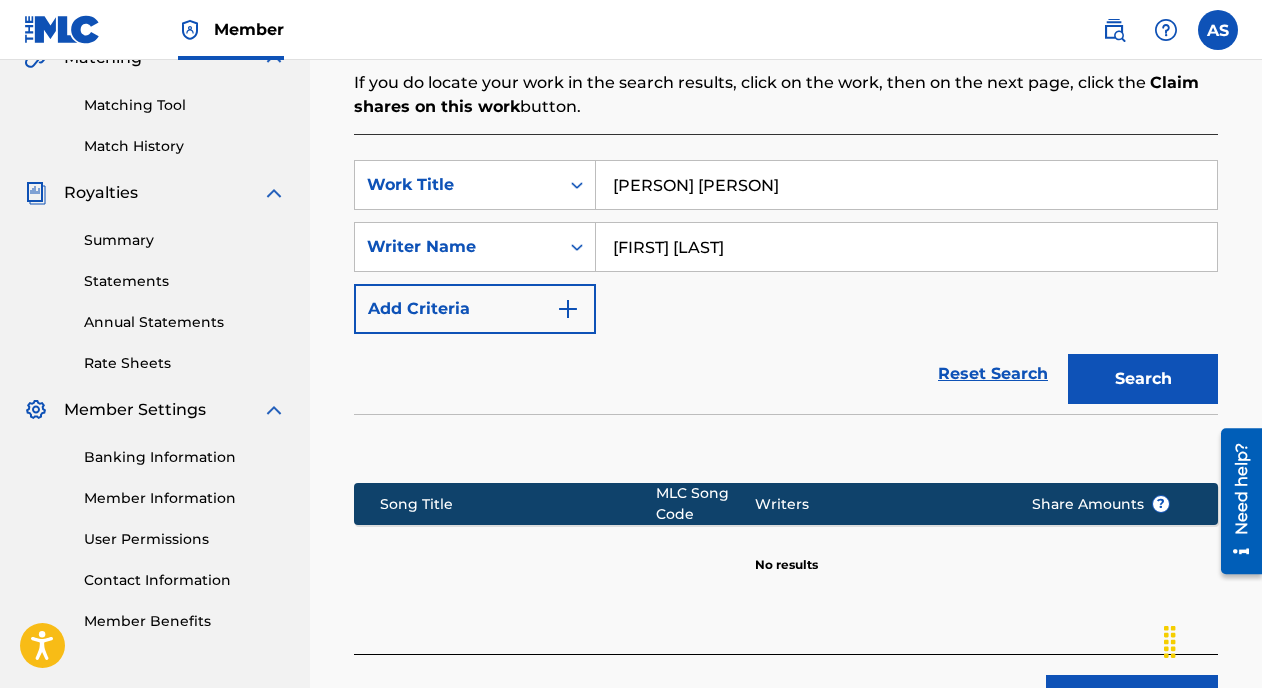 type on "[FIRST] [LAST]" 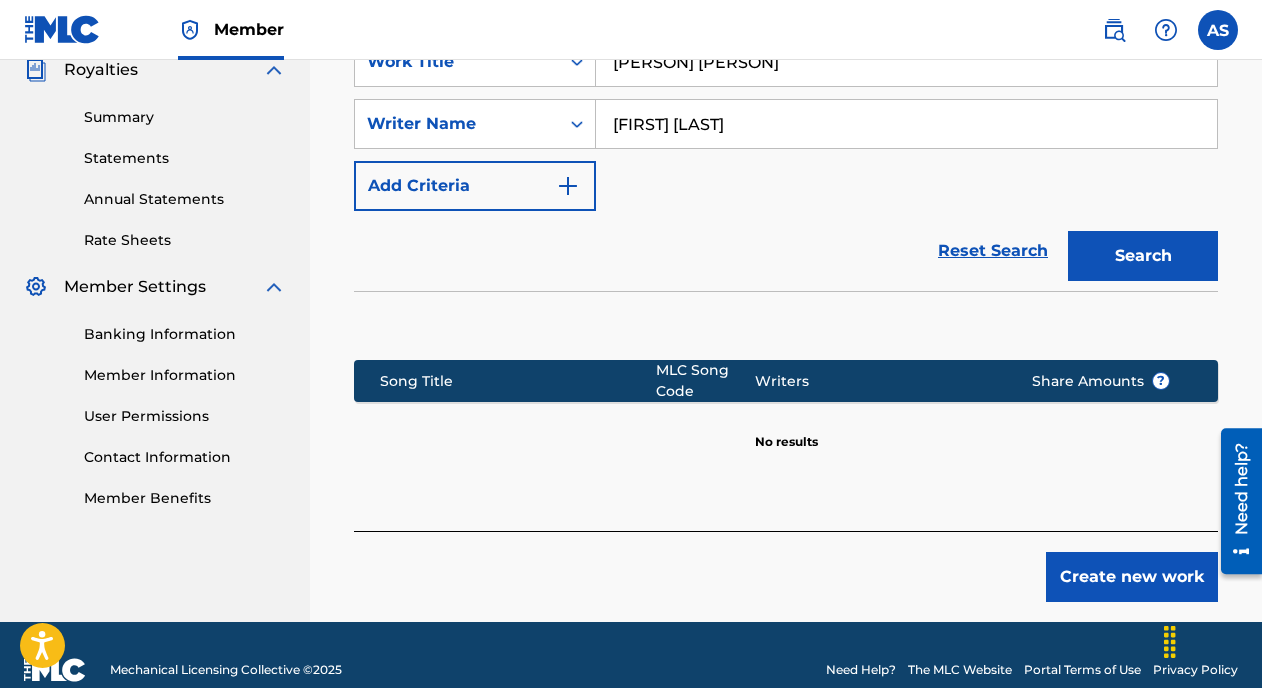click on "Create new work" at bounding box center [1132, 577] 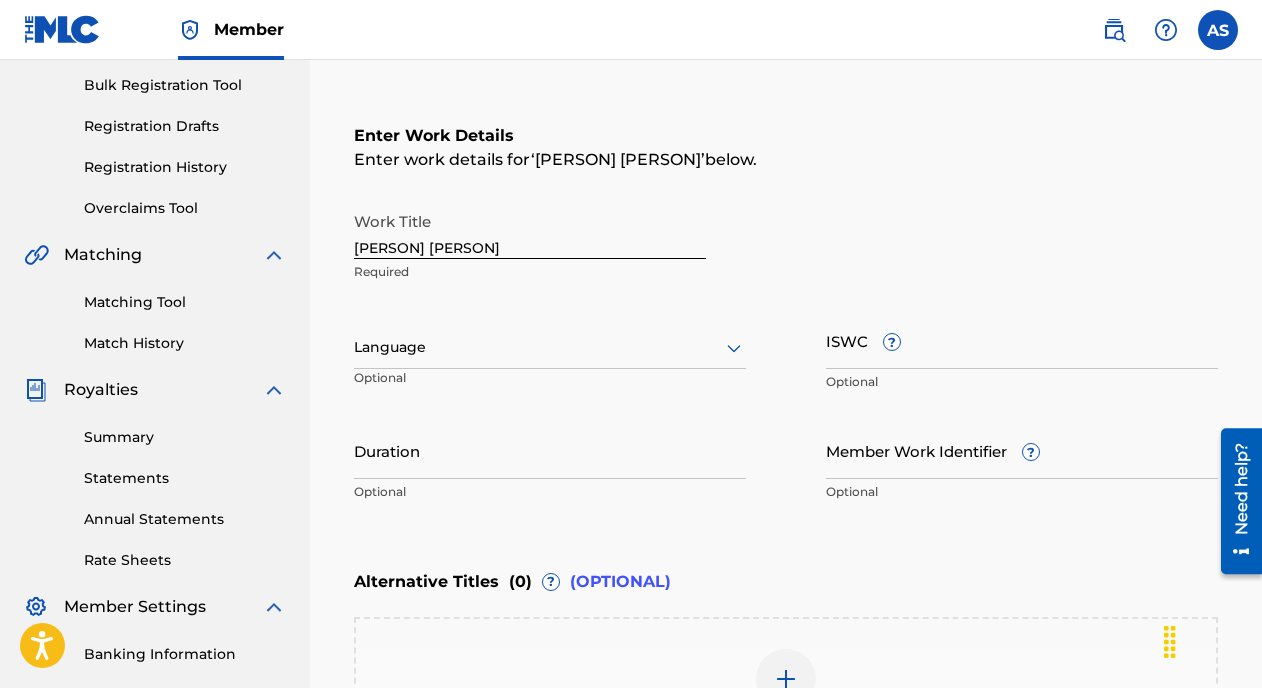 scroll, scrollTop: 266, scrollLeft: 0, axis: vertical 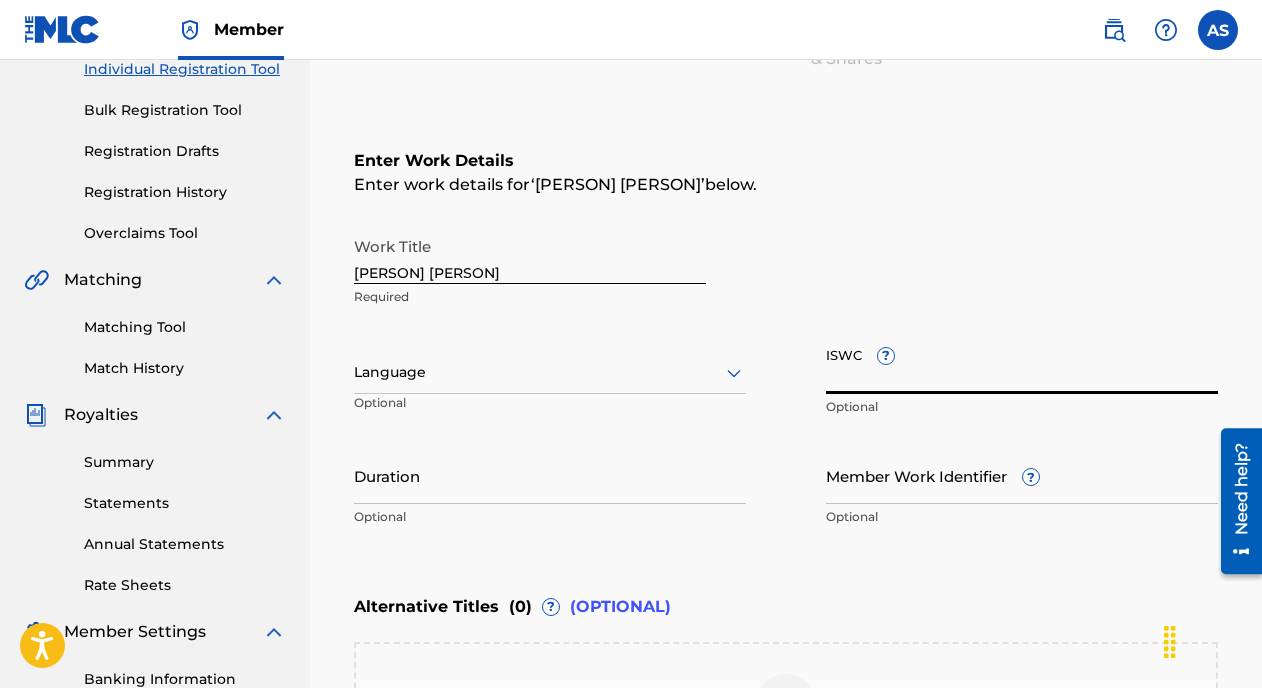 click on "ISWC   ?" at bounding box center [1022, 365] 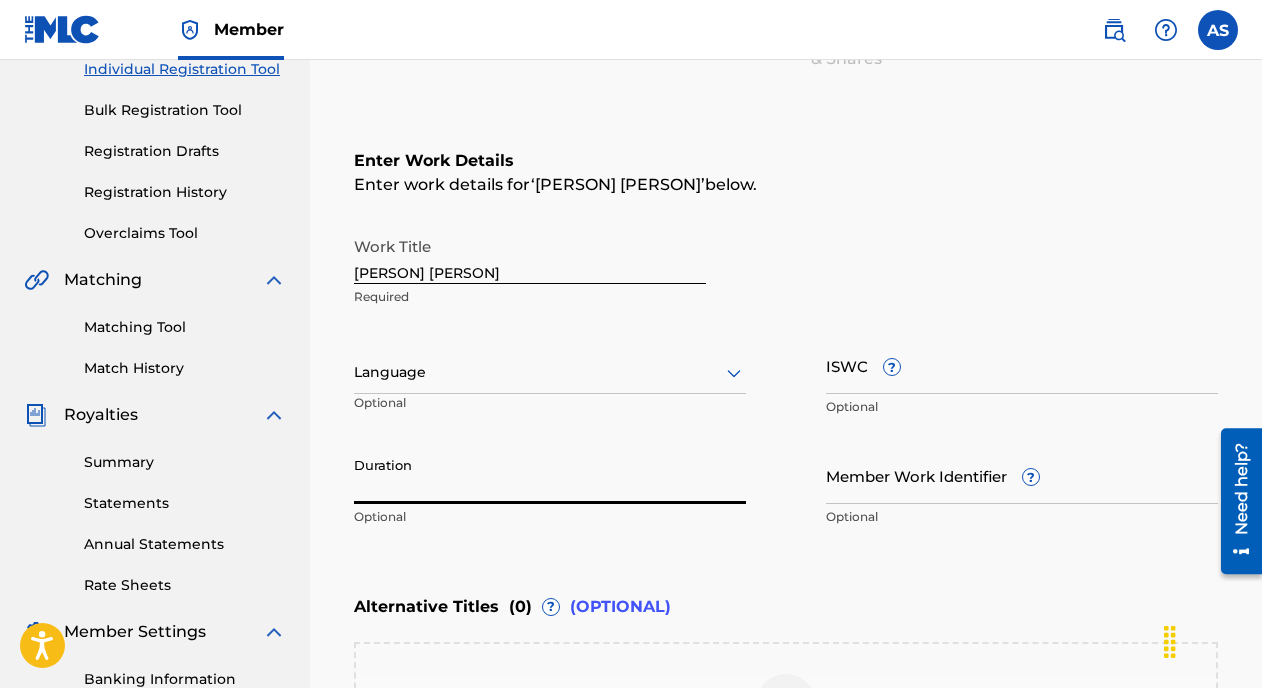 click on "Duration" at bounding box center [550, 475] 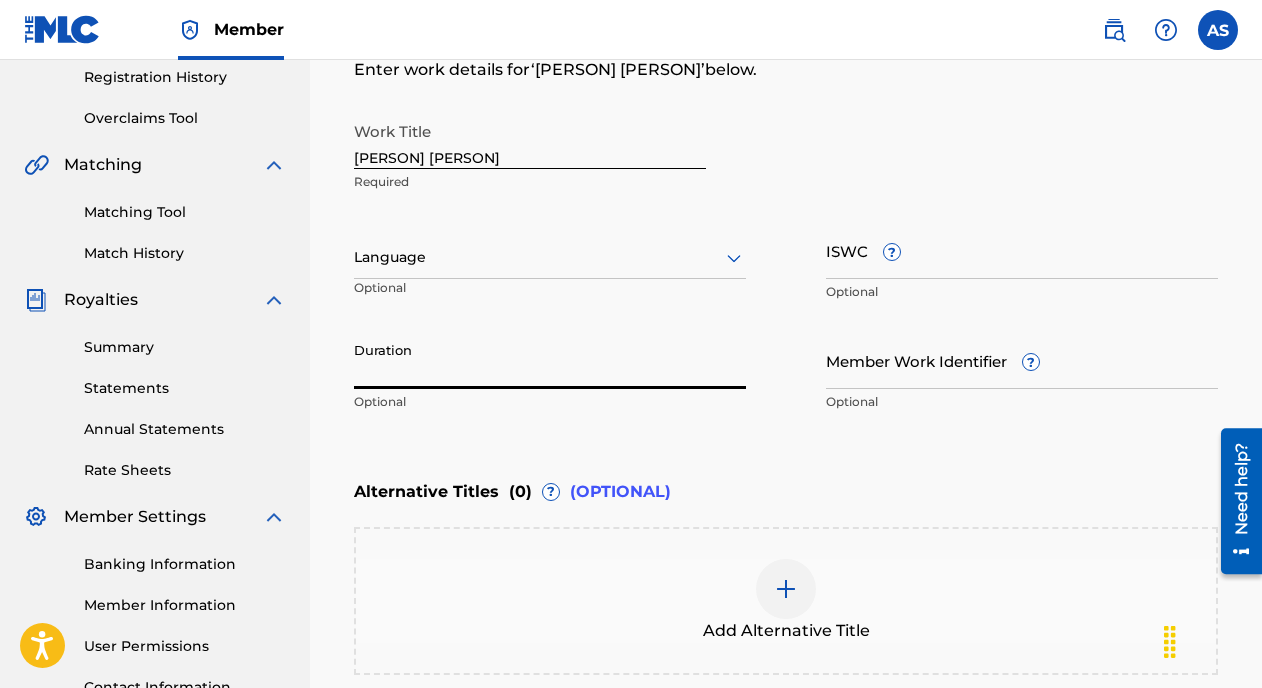 scroll, scrollTop: 390, scrollLeft: 0, axis: vertical 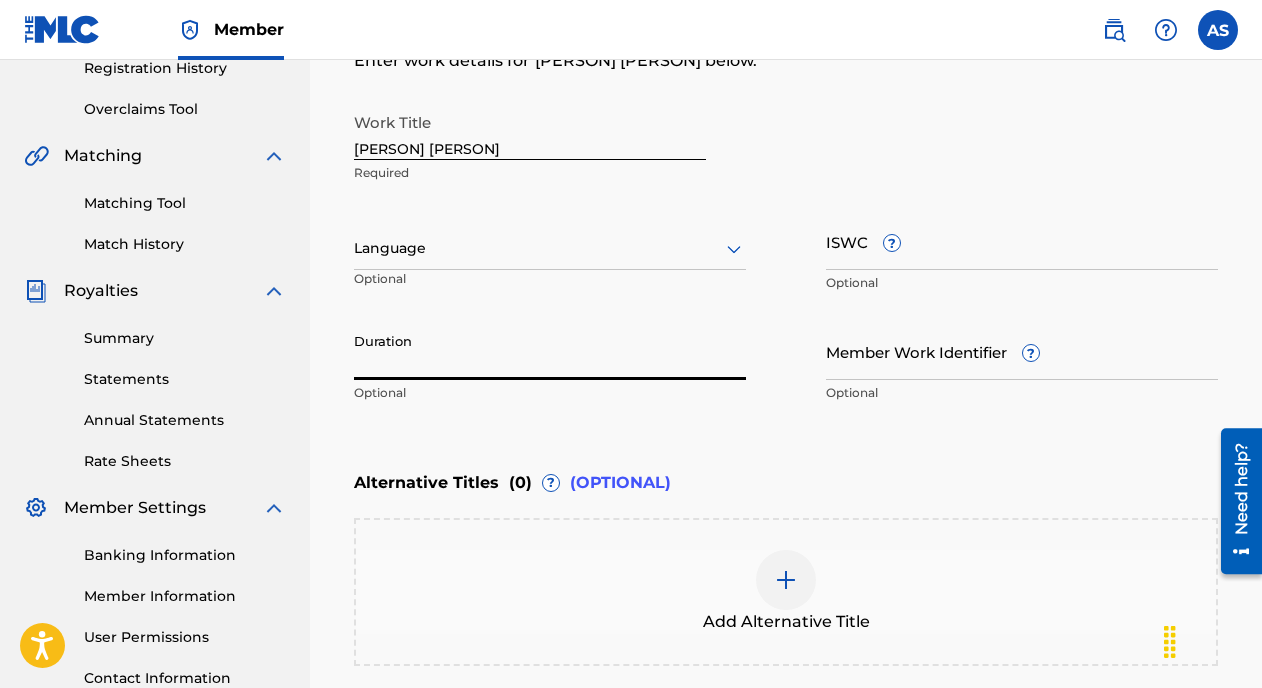 click at bounding box center [550, 248] 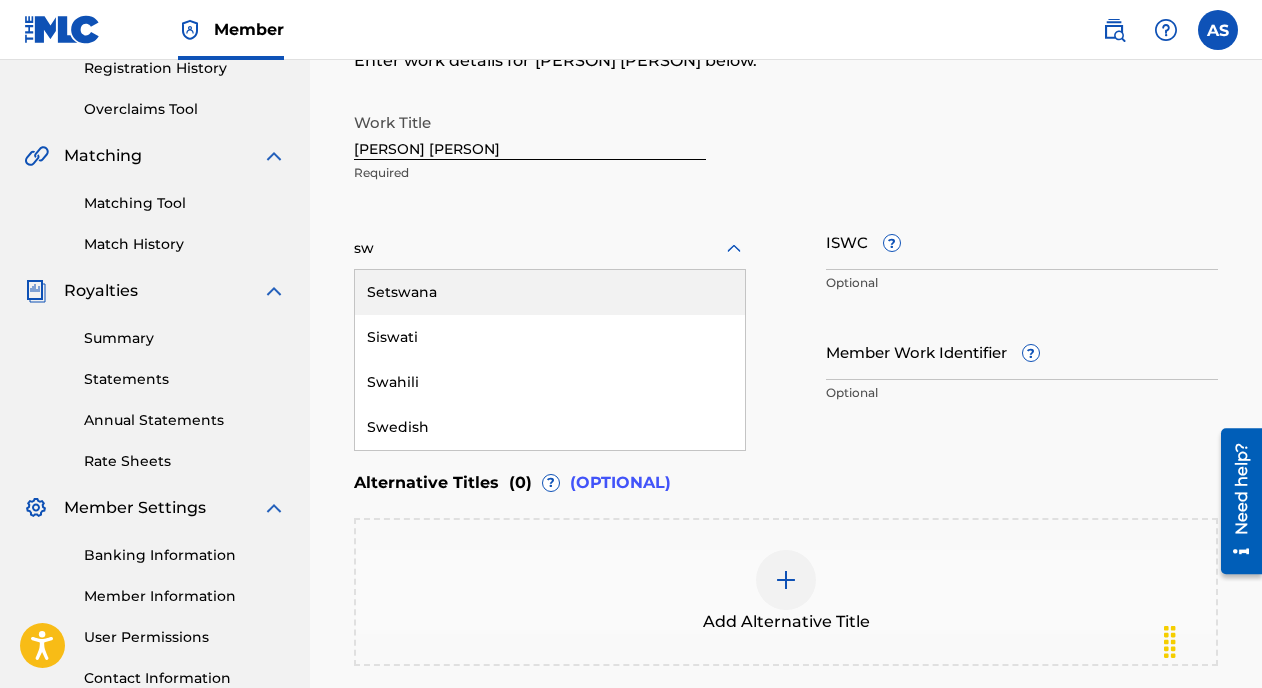 type on "swa" 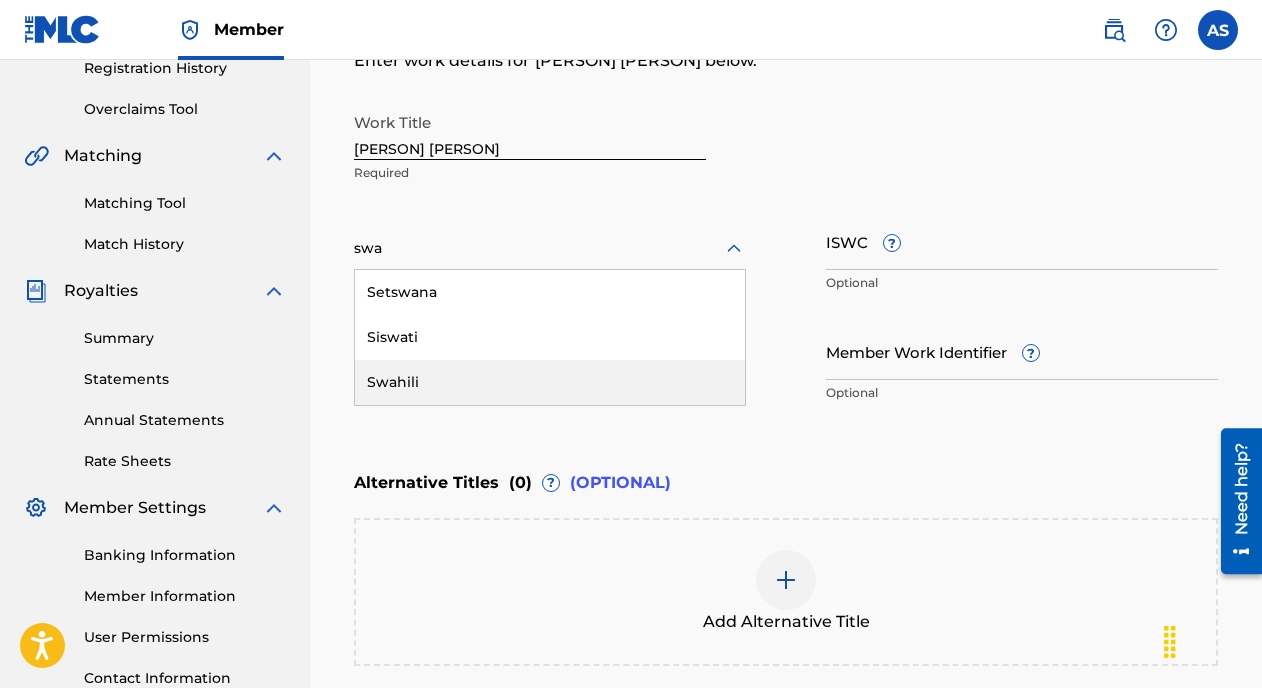 click on "Swahili" at bounding box center [550, 382] 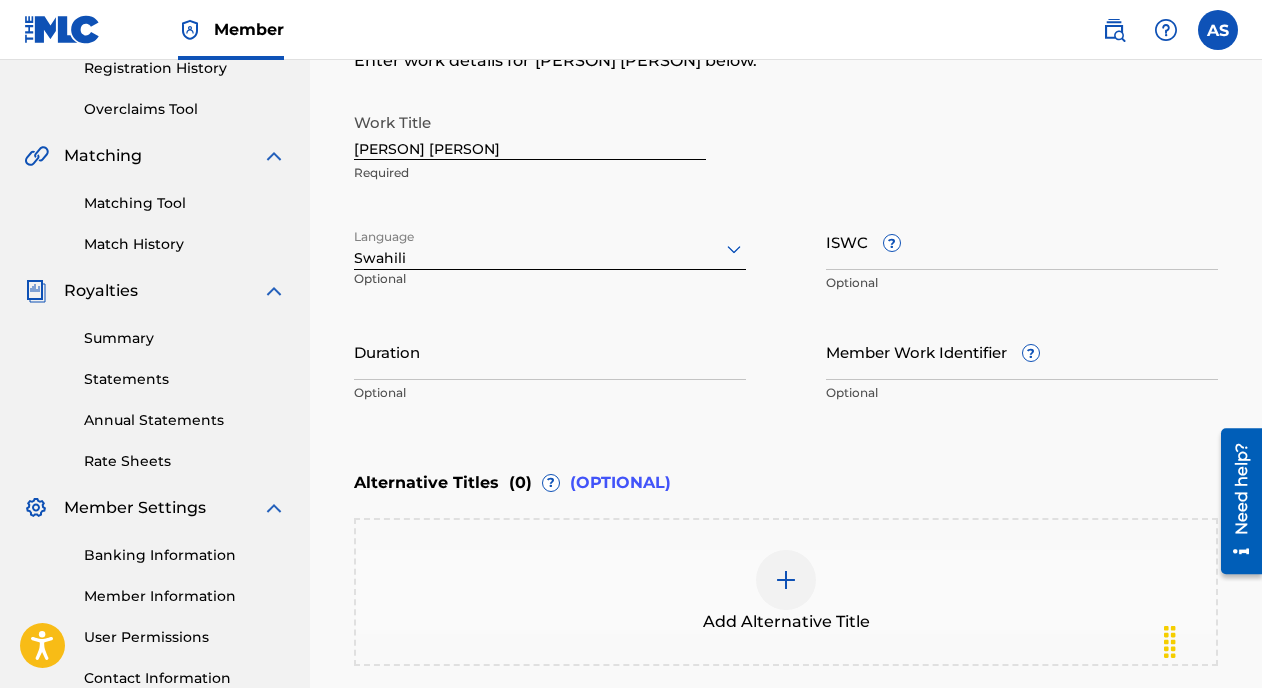 click on "ISWC   ?" at bounding box center (1022, 241) 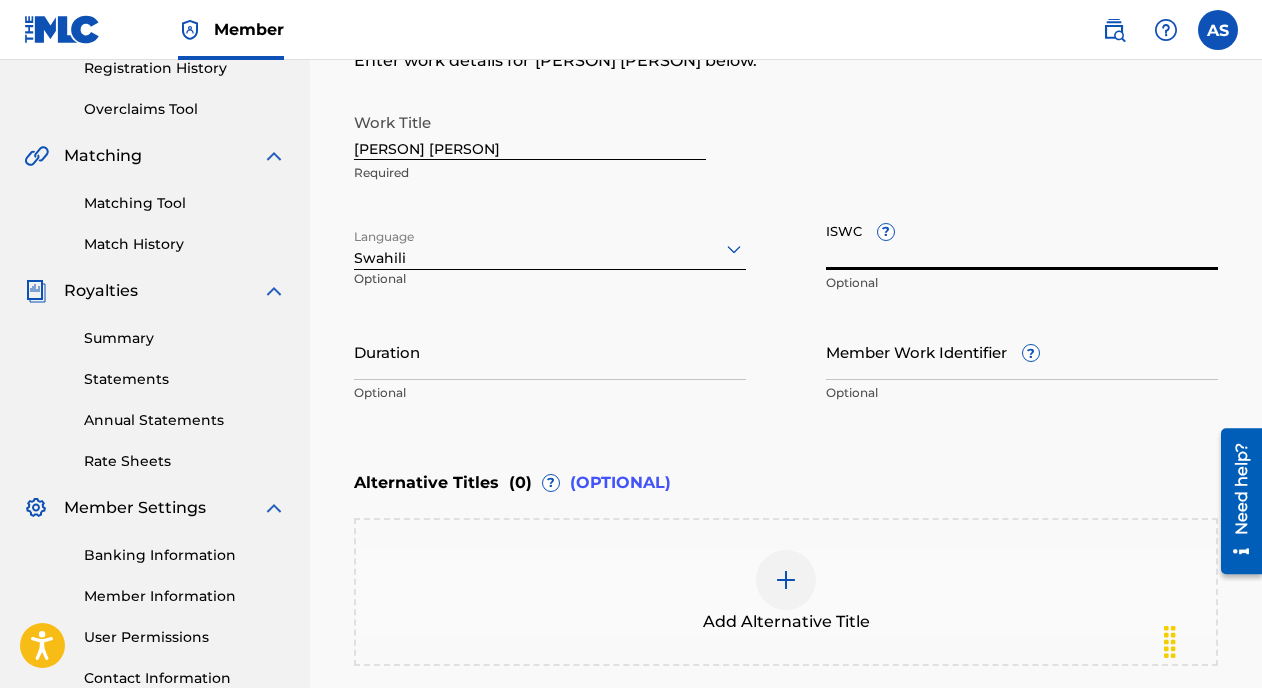 click on "Duration" at bounding box center [550, 351] 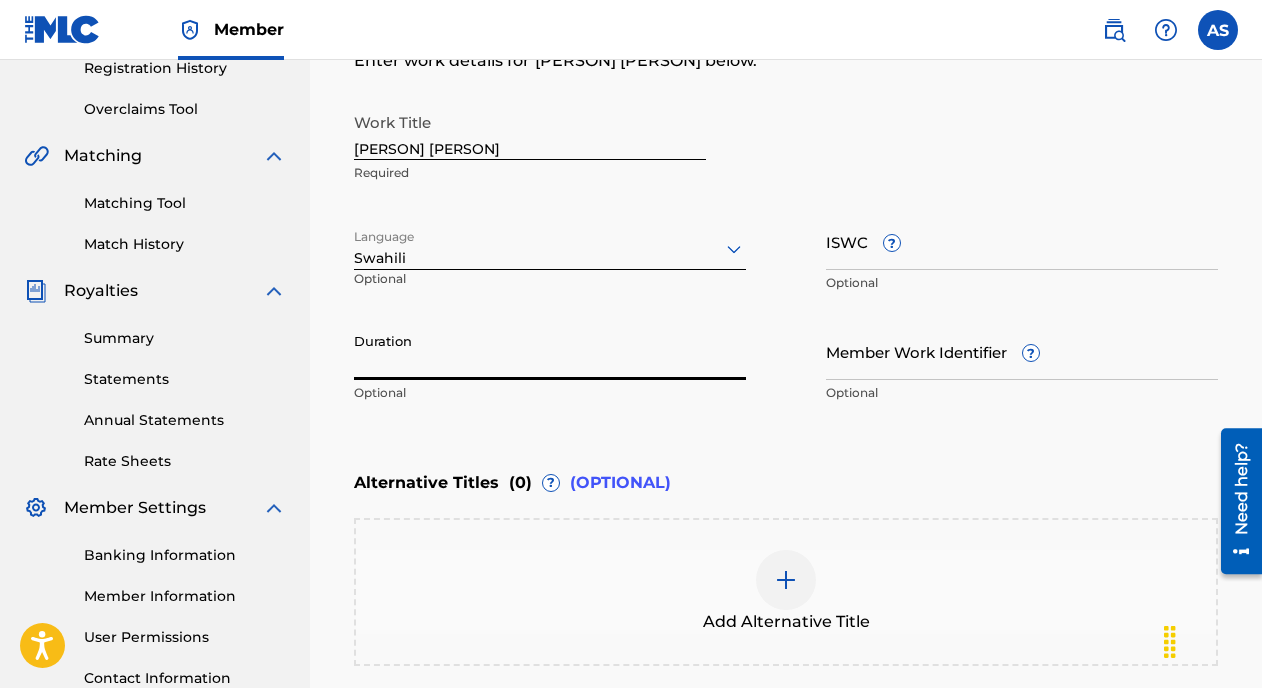 click on "[PERSON] [PERSON]" at bounding box center [530, 131] 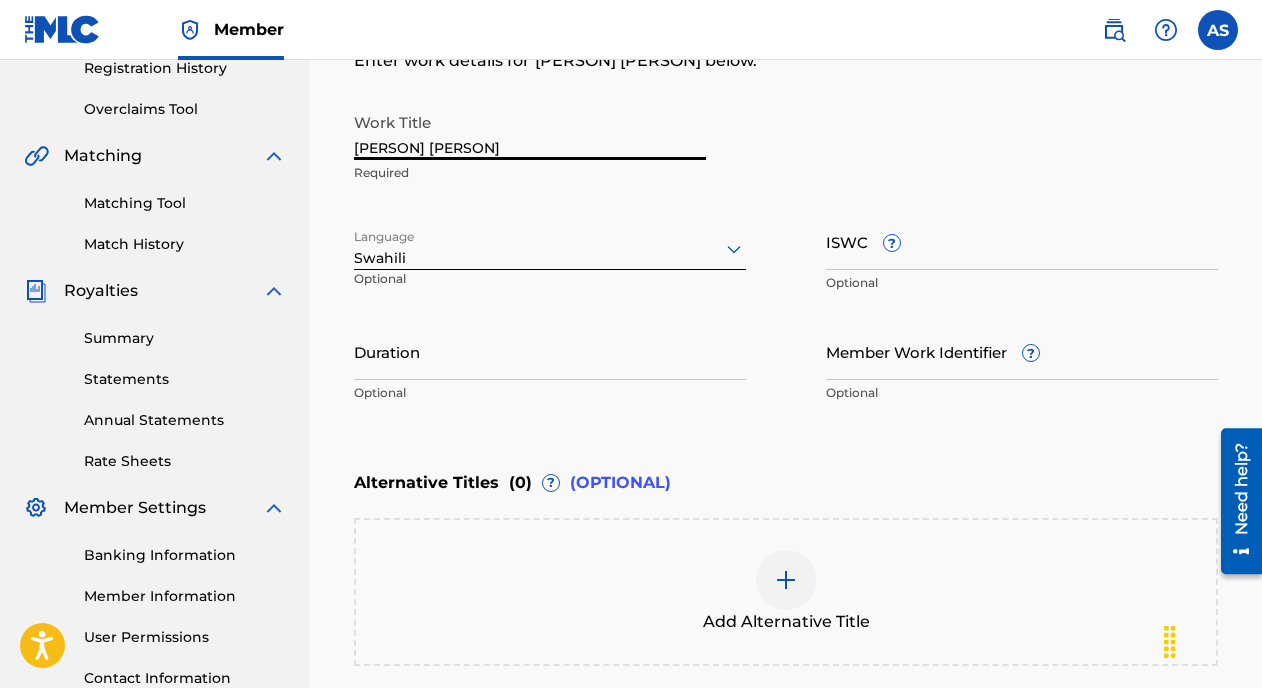click on "[PERSON] [PERSON]" at bounding box center (530, 131) 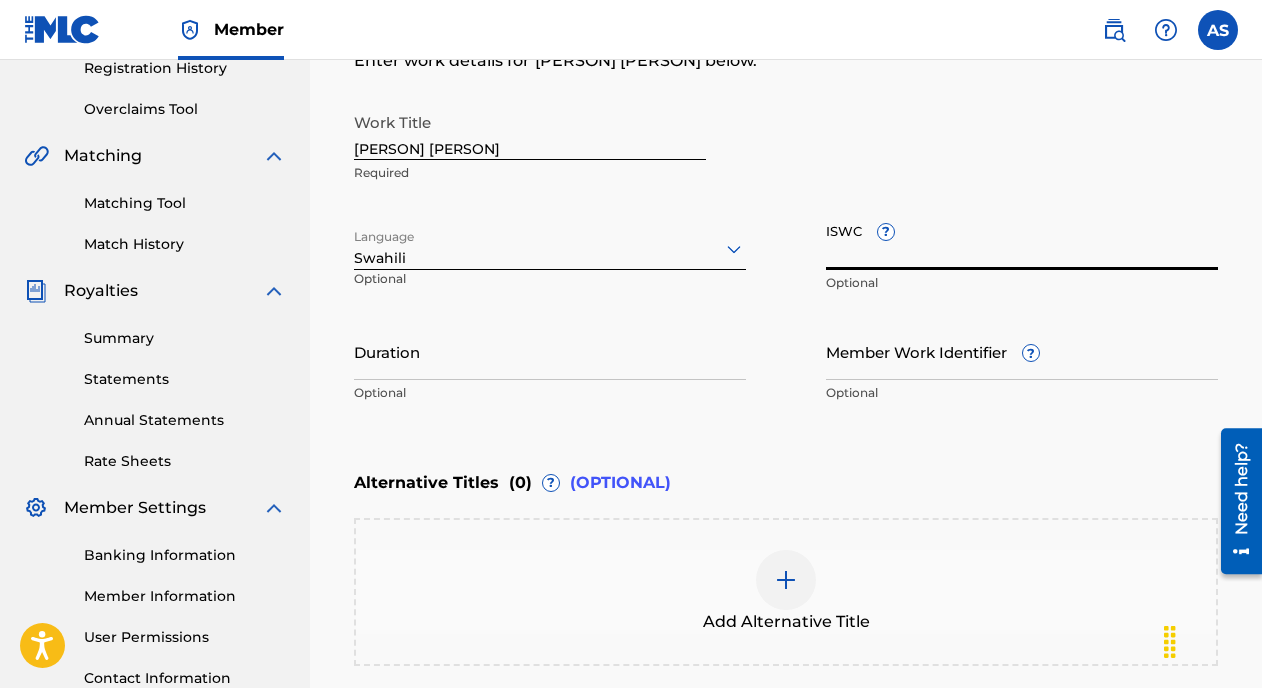 paste on "[COUNTRYCODE]-[CODE]" 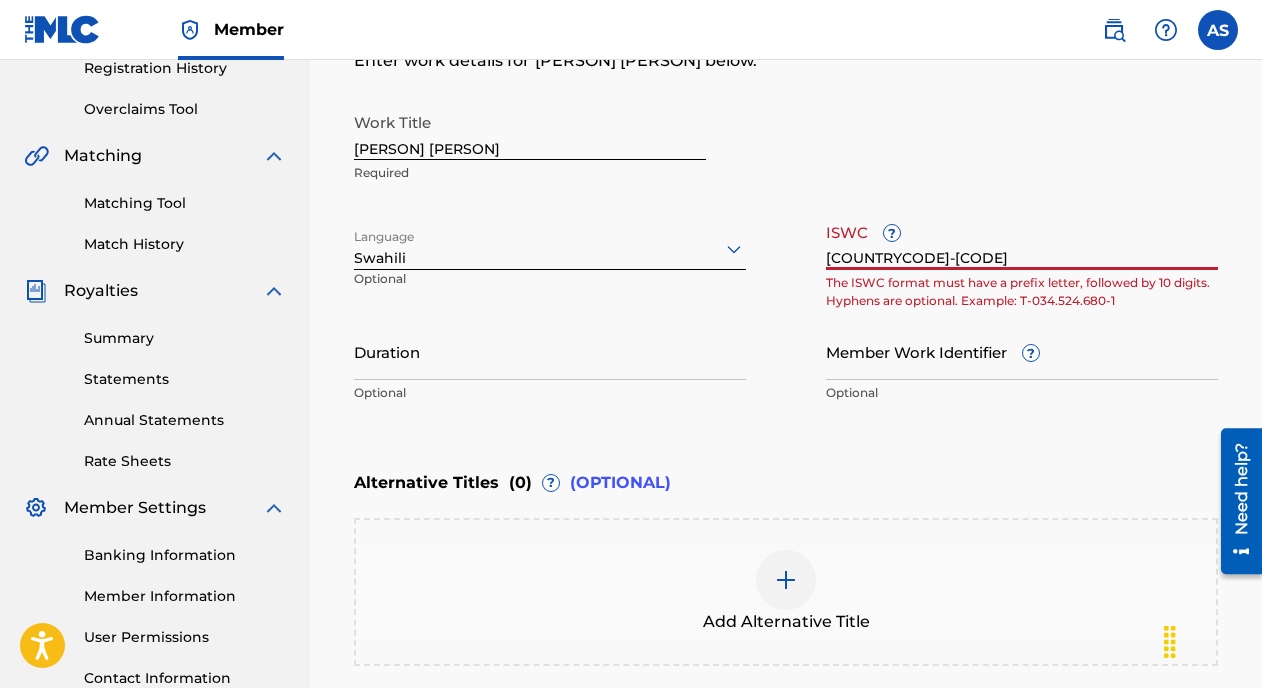 click on "Work Title   [PERSON] [PERSON] Required Language [LANGUAGE] Optional ISWC   ? [COUNTRYCODE][CODE] The ISWC format must have a prefix letter, followed by 10 digits. Hyphens are optional. Example: T-034.524.680-1 Duration   Optional Member Work Identifier   ? Optional" at bounding box center (786, 258) 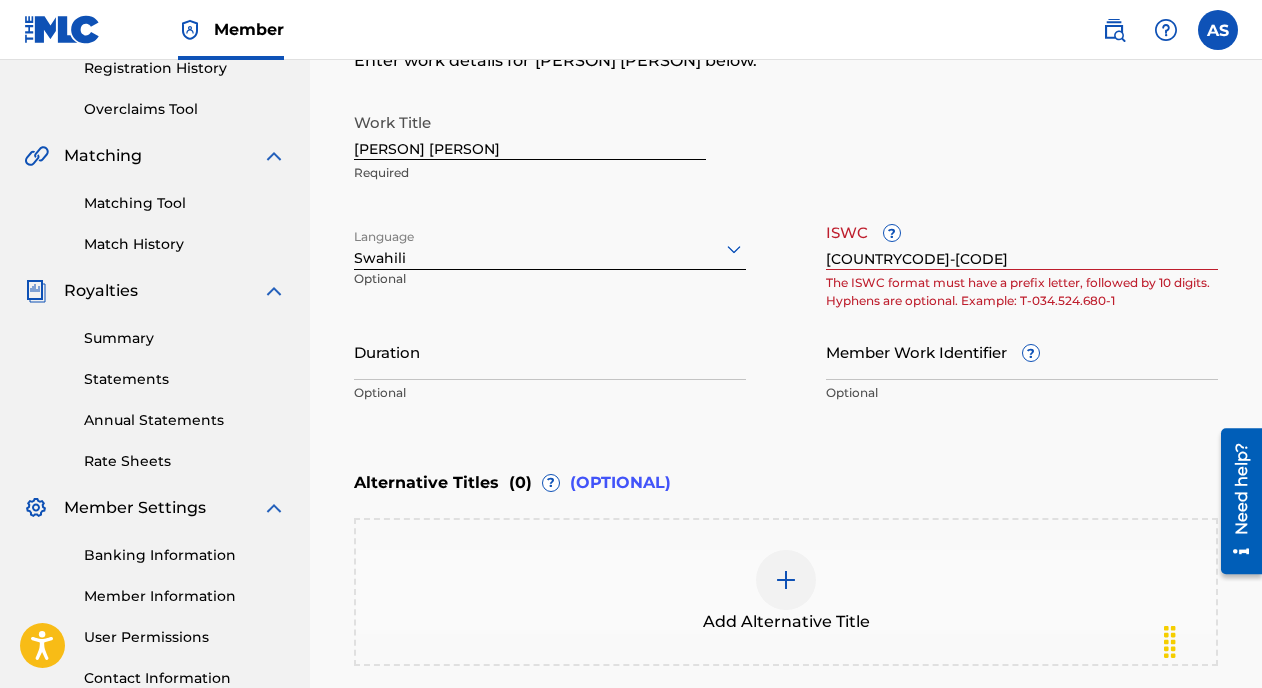 click on "The ISWC format must have a prefix letter, followed by 10 digits. Hyphens are optional. Example: T-034.524.680-1" at bounding box center (1022, 292) 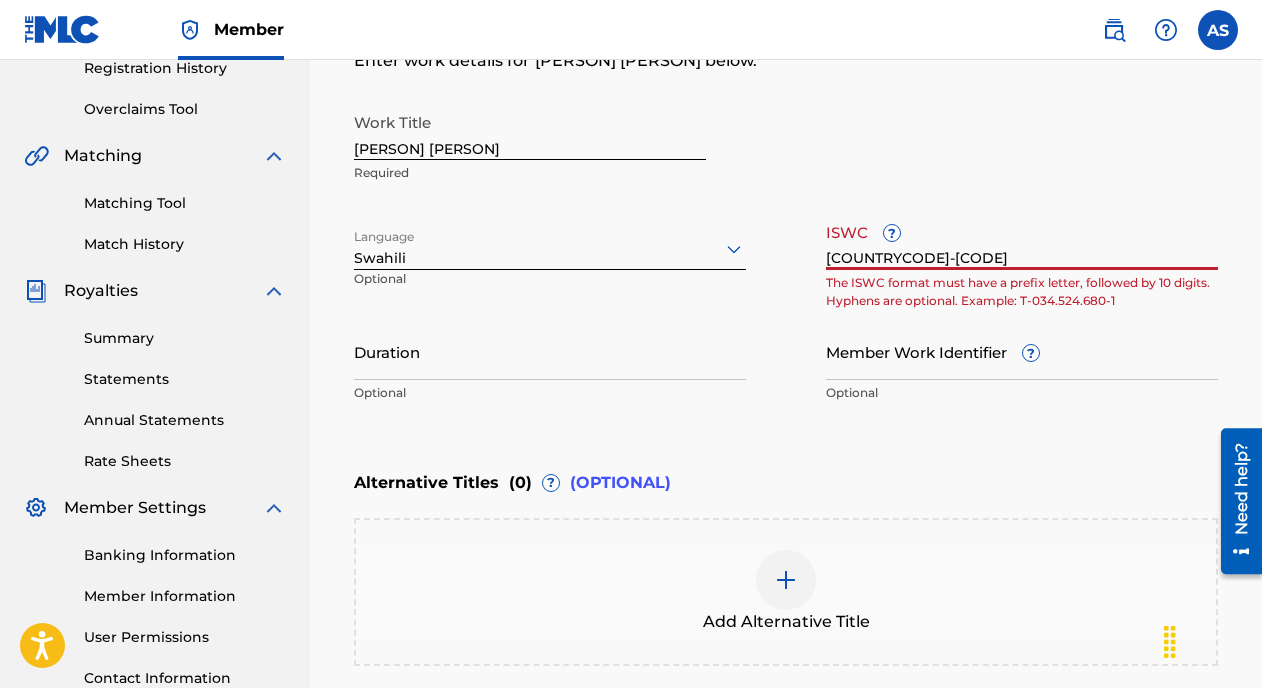 click on "[COUNTRYCODE]-[CODE]" at bounding box center (1022, 241) 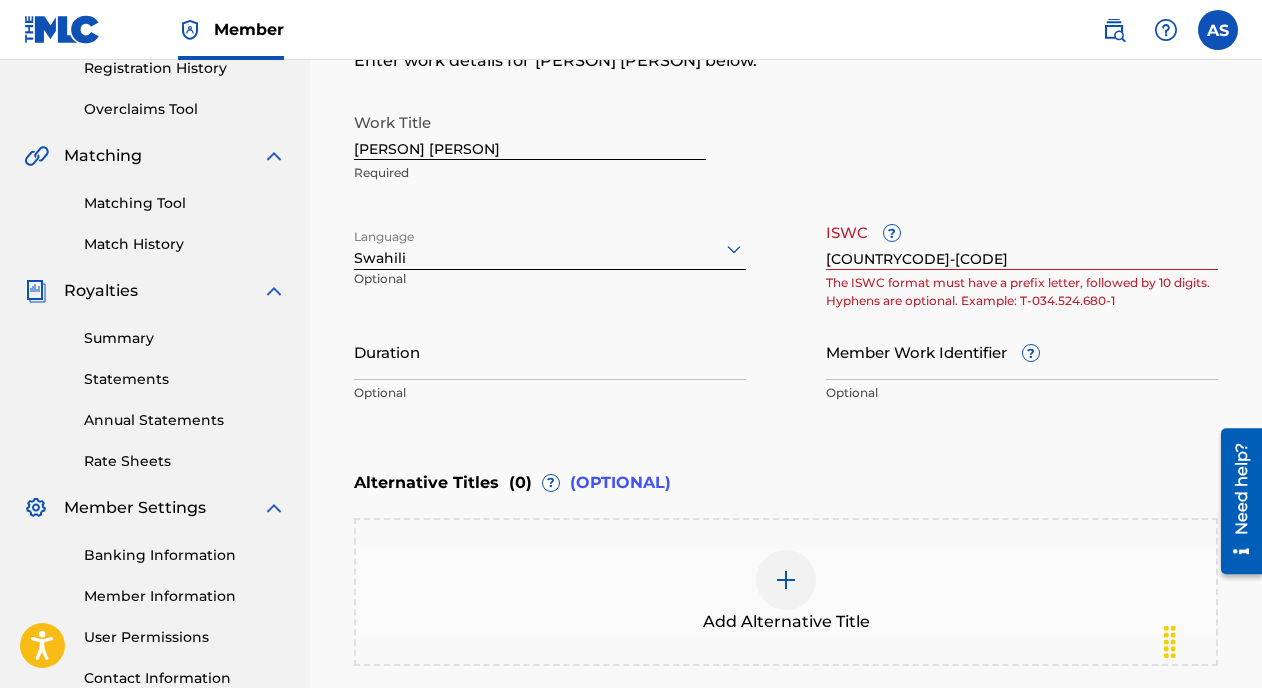click on "The ISWC format must have a prefix letter, followed by 10 digits. Hyphens are optional. Example: T-034.524.680-1" at bounding box center (1022, 292) 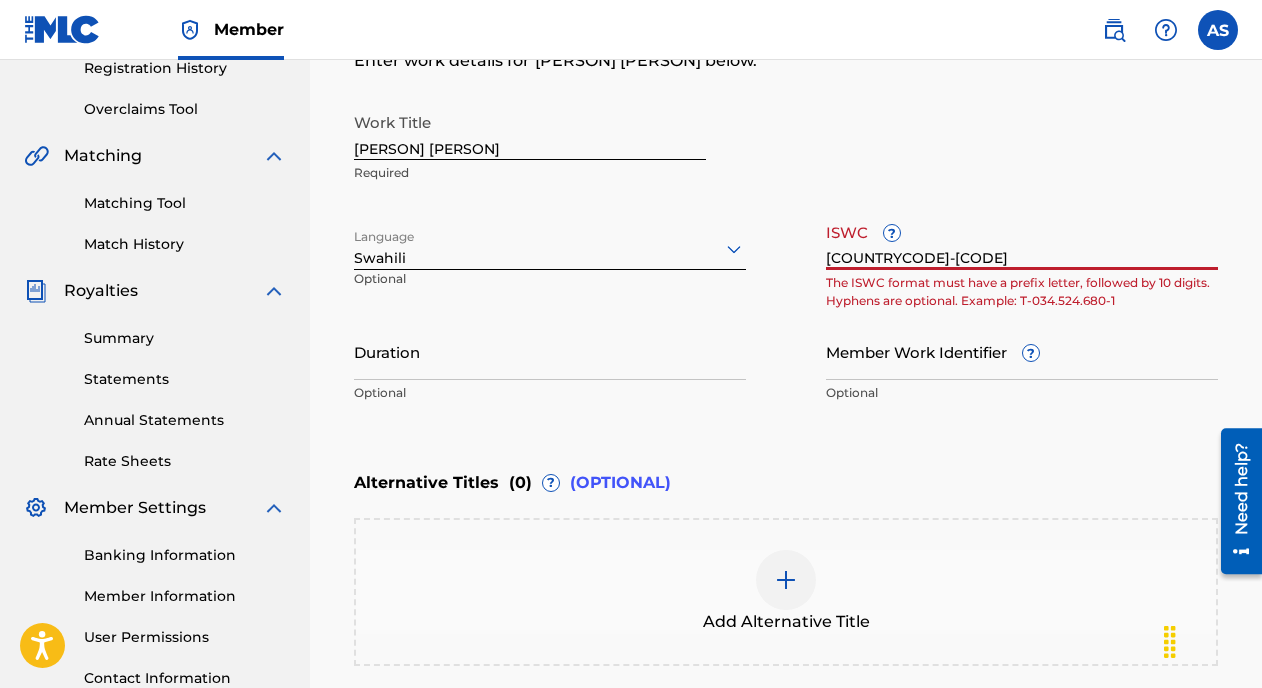 click on "[COUNTRYCODE]-[CODE]" at bounding box center [1022, 241] 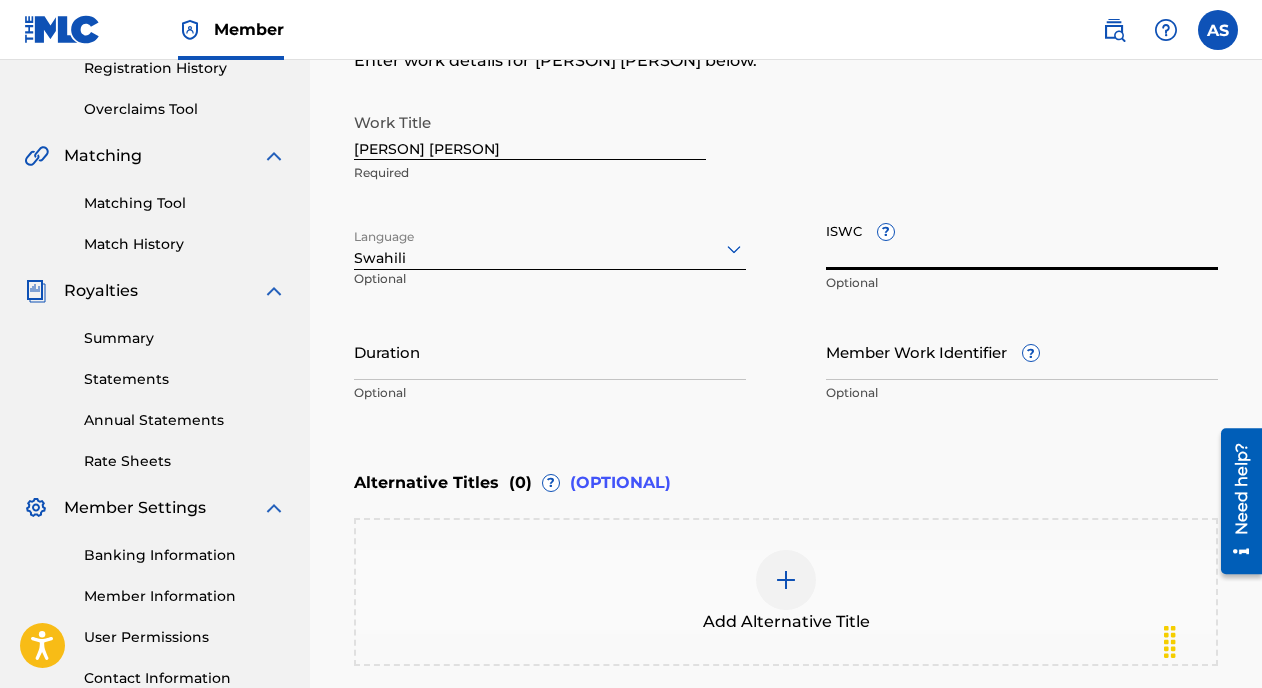 type 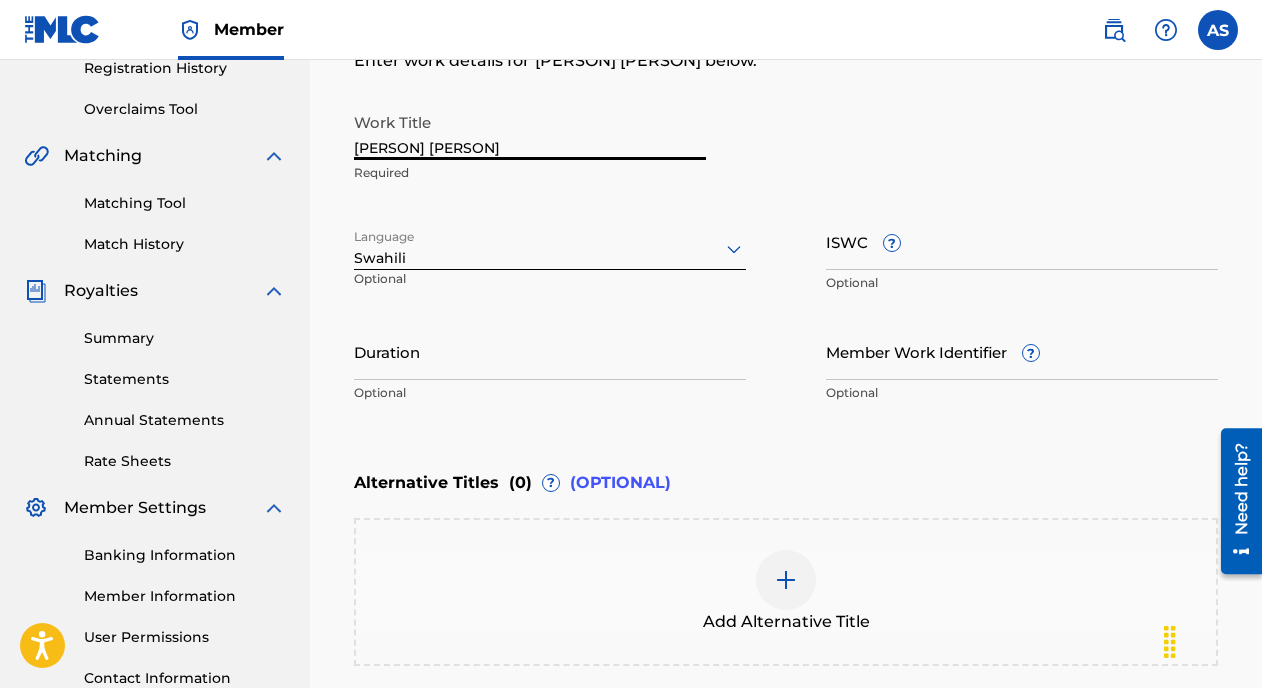 click on "[PERSON] [PERSON]" at bounding box center [530, 131] 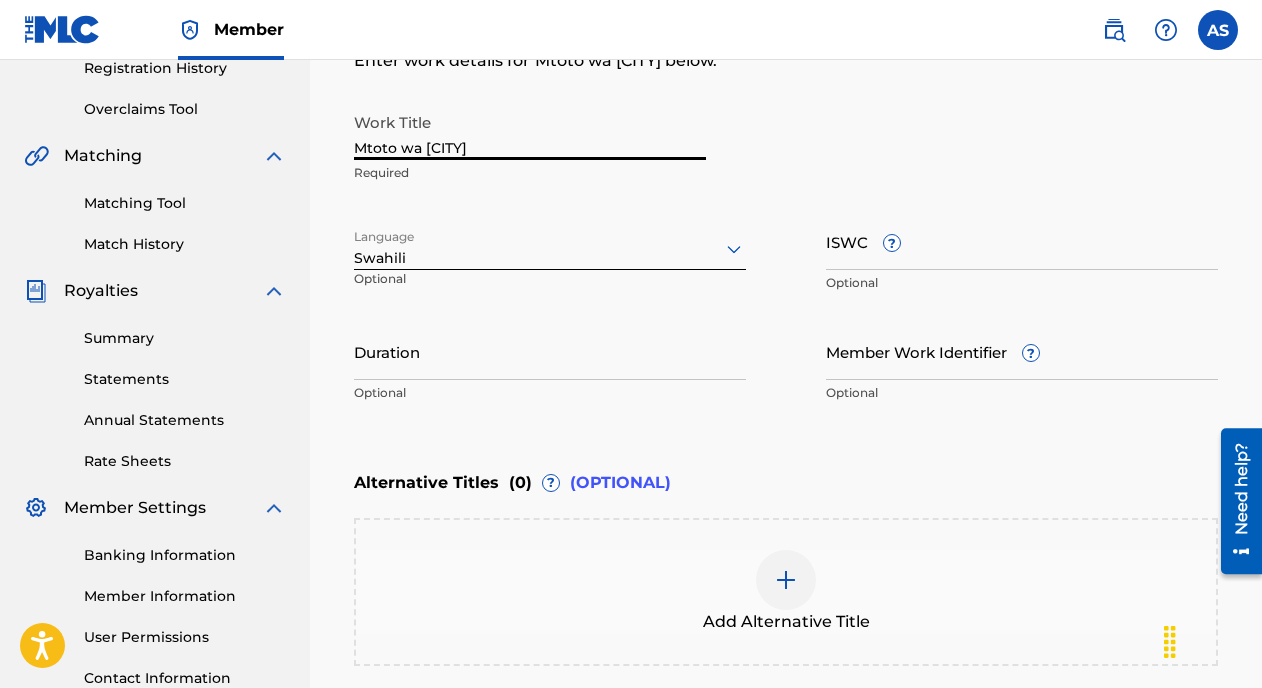 paste on "W" 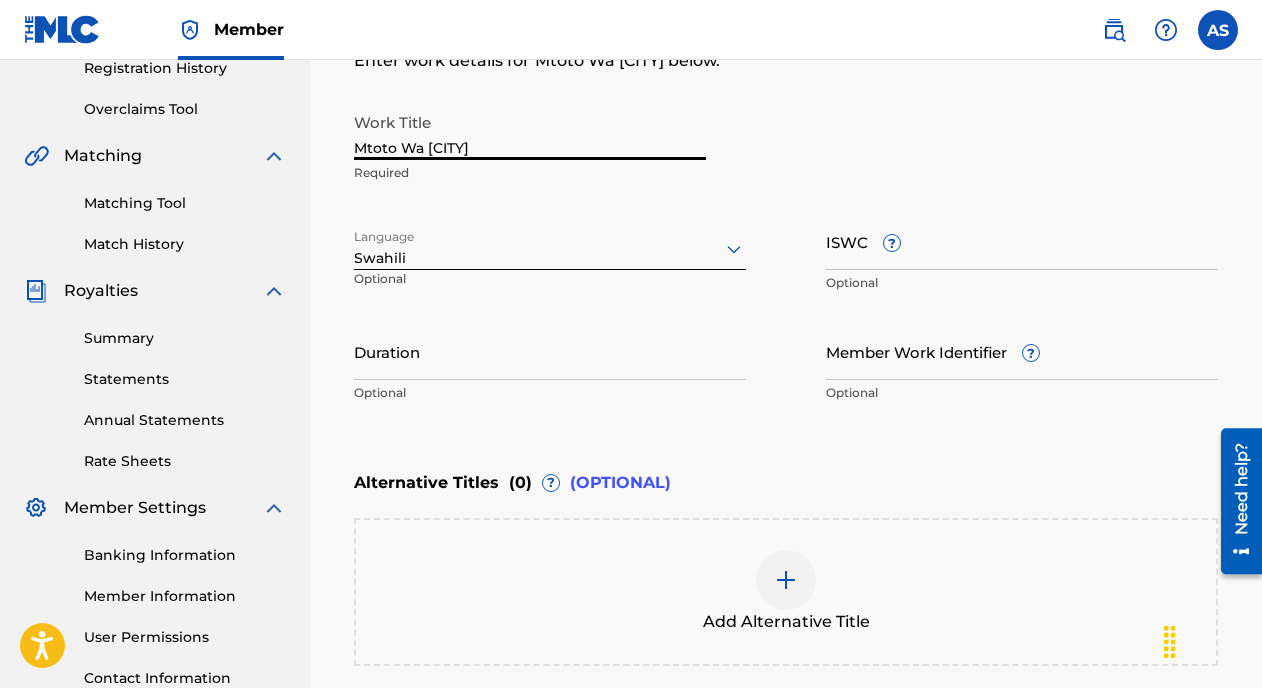 type on "Mtoto Wa [CITY]" 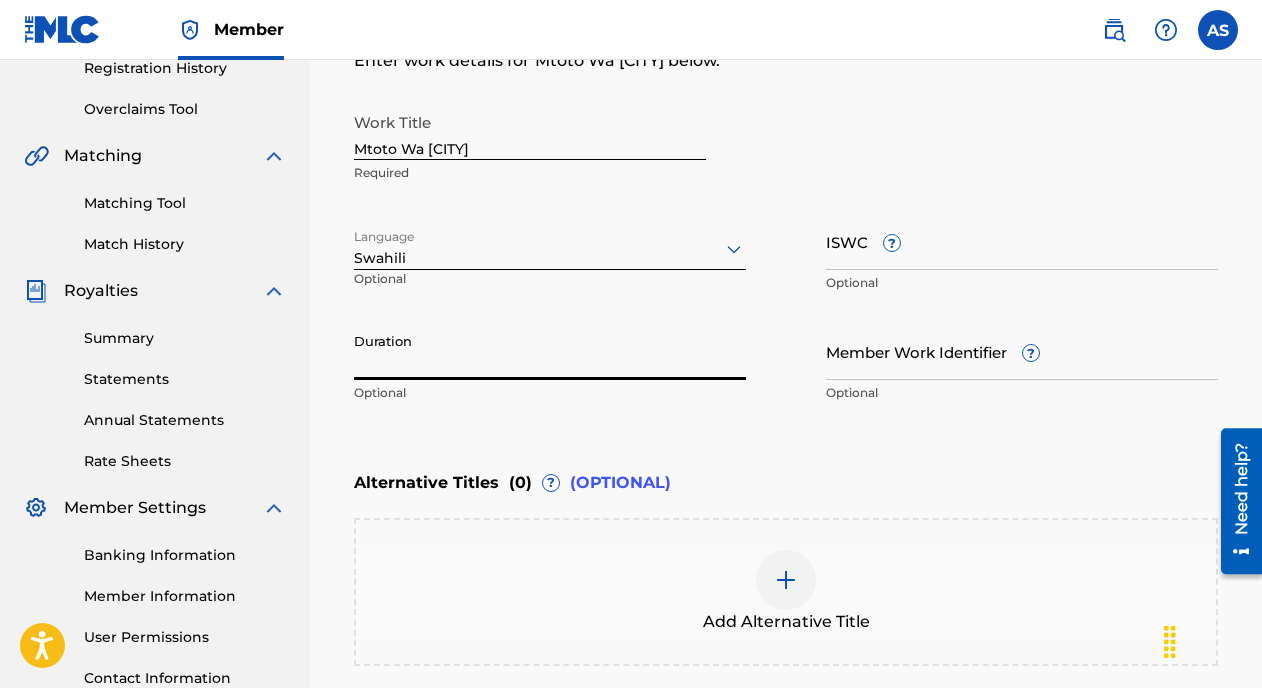 paste on "04:56" 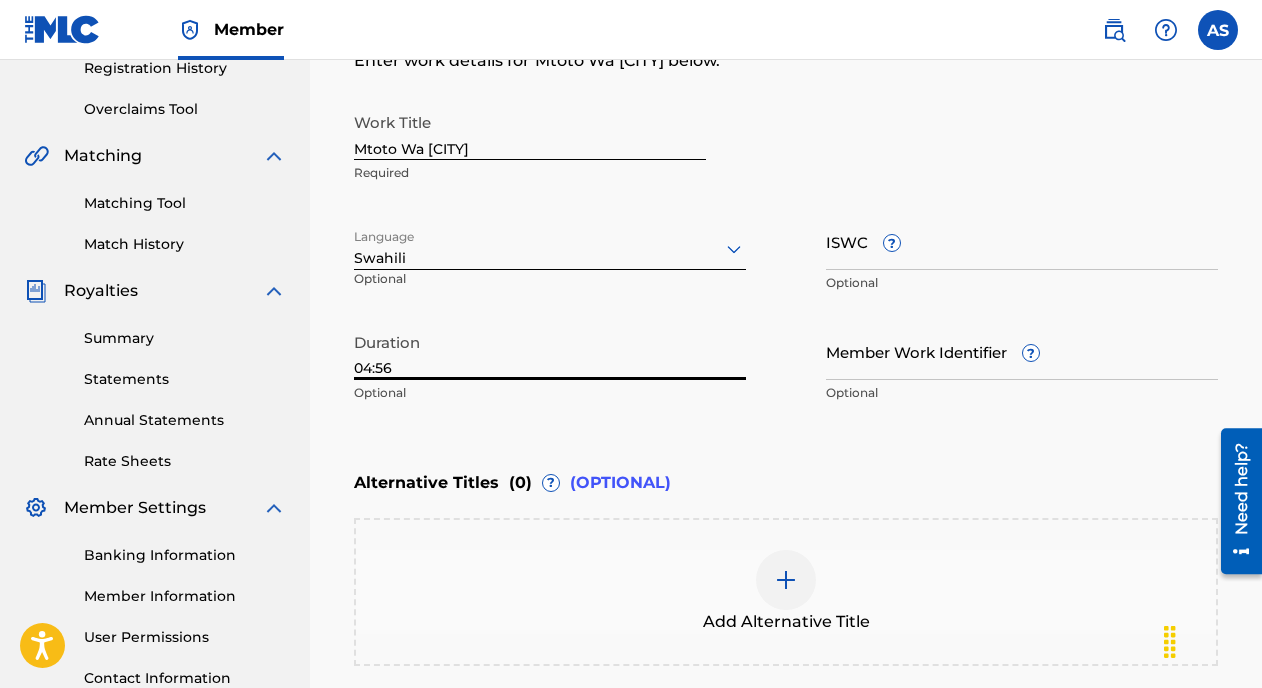 type on "04:56" 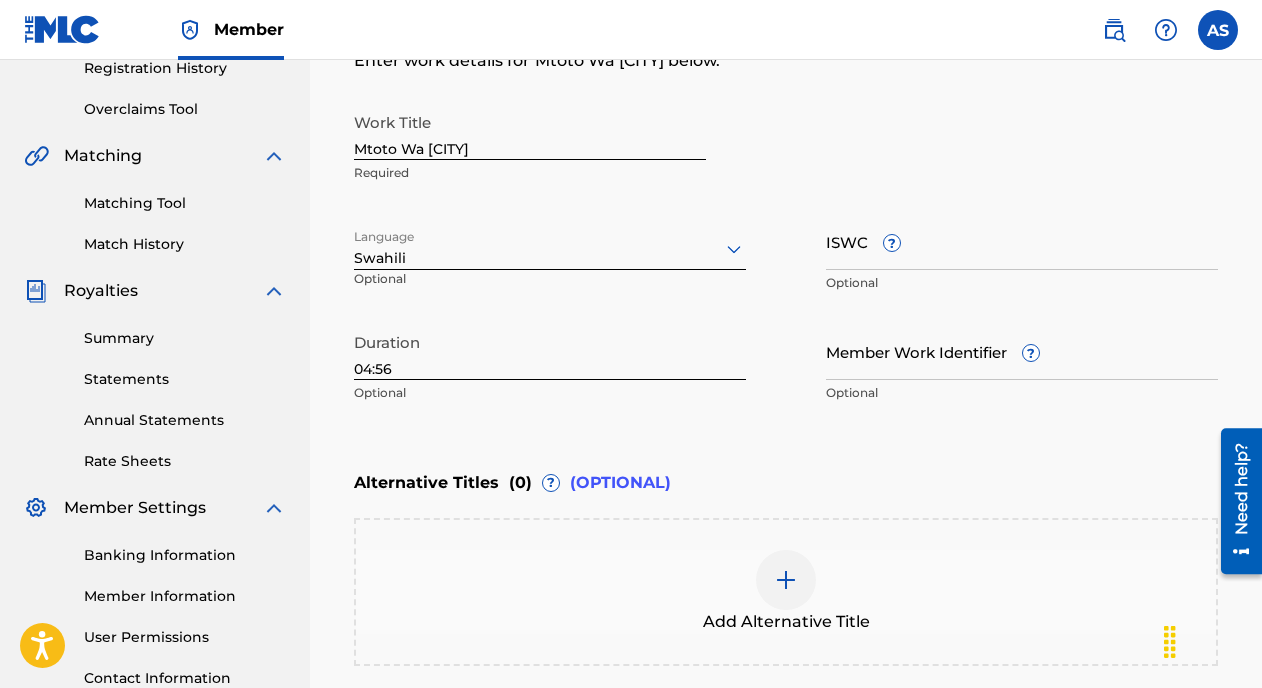 click on "Duration   04:56 Optional" at bounding box center (550, 368) 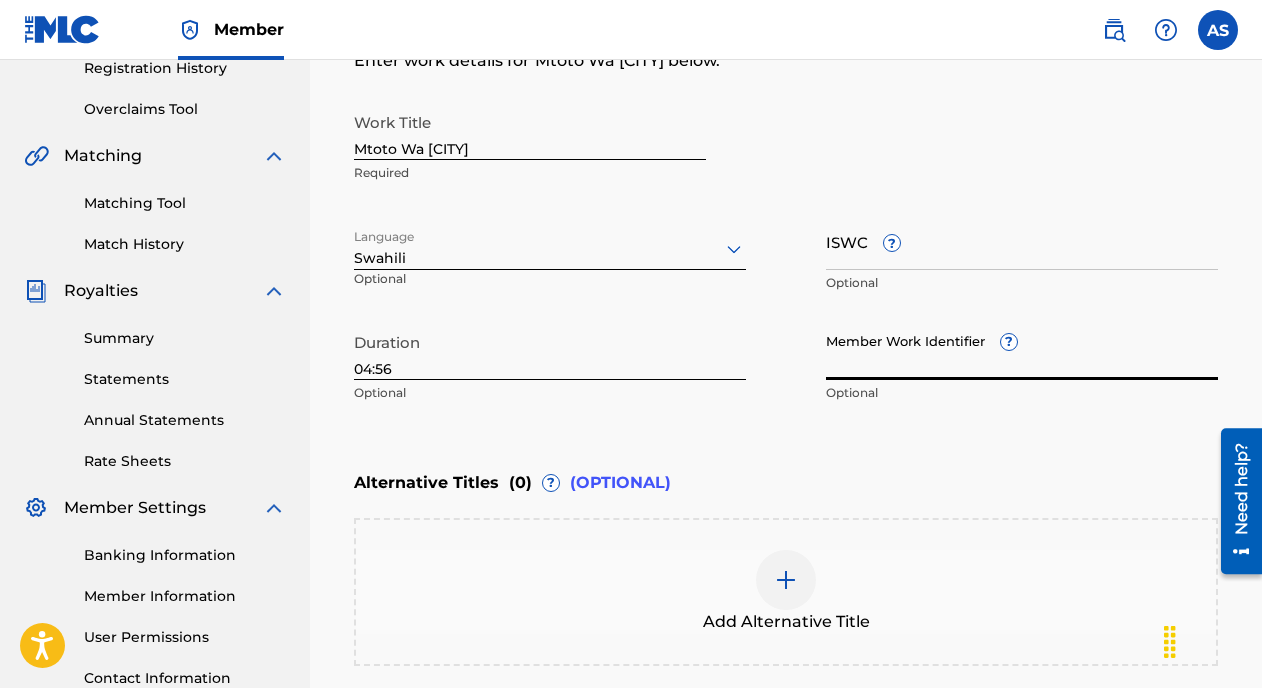 click on "Member Work Identifier   ?" at bounding box center (1022, 351) 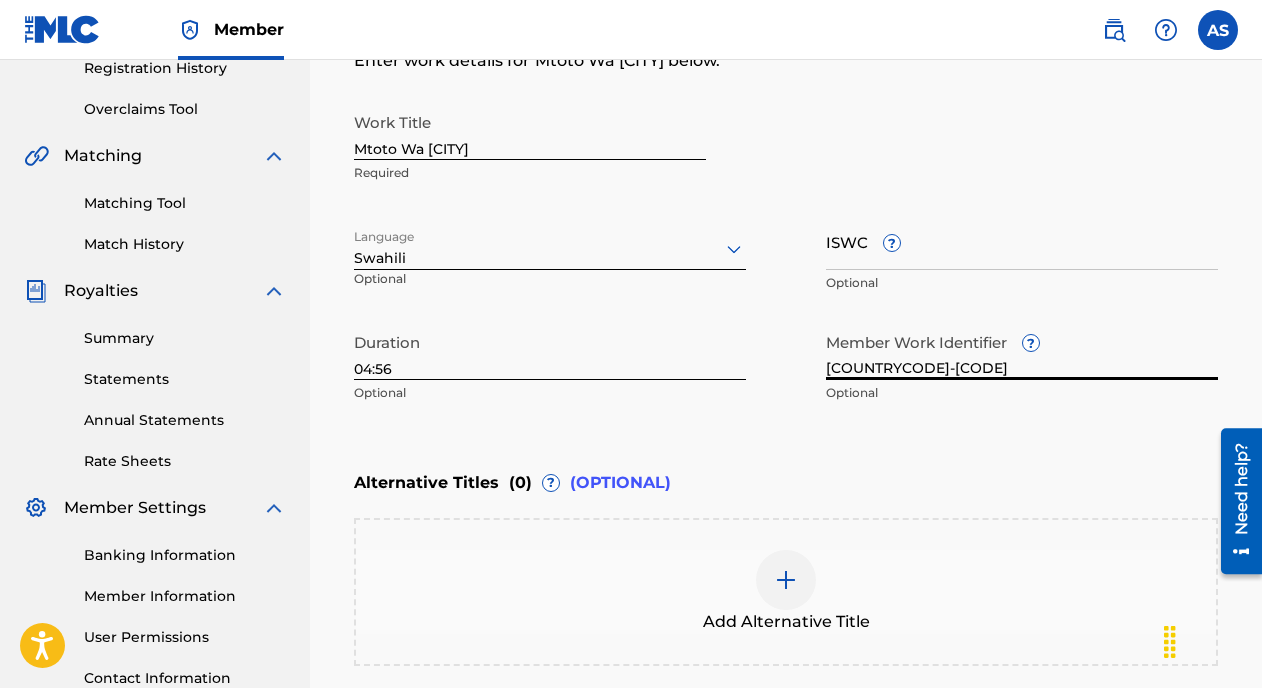 type on "[COUNTRYCODE]-[CODE]" 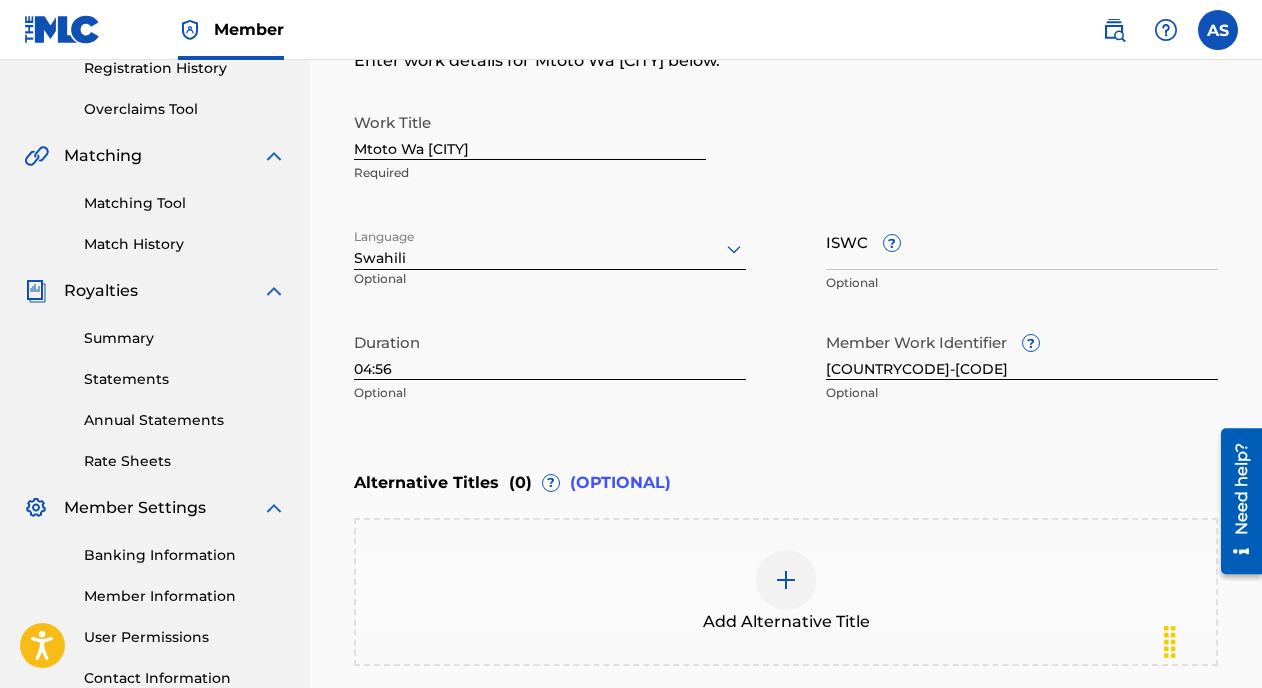 click on "Work Title   Mtoto Wa [CITY] Required Language [LANGUAGE] Optional ISWC   ? [COUNTRYCODE][CODE] Optional Duration   04:56 Optional Member Work Identifier   ? TZA1X2300596 Optional" at bounding box center [786, 219] 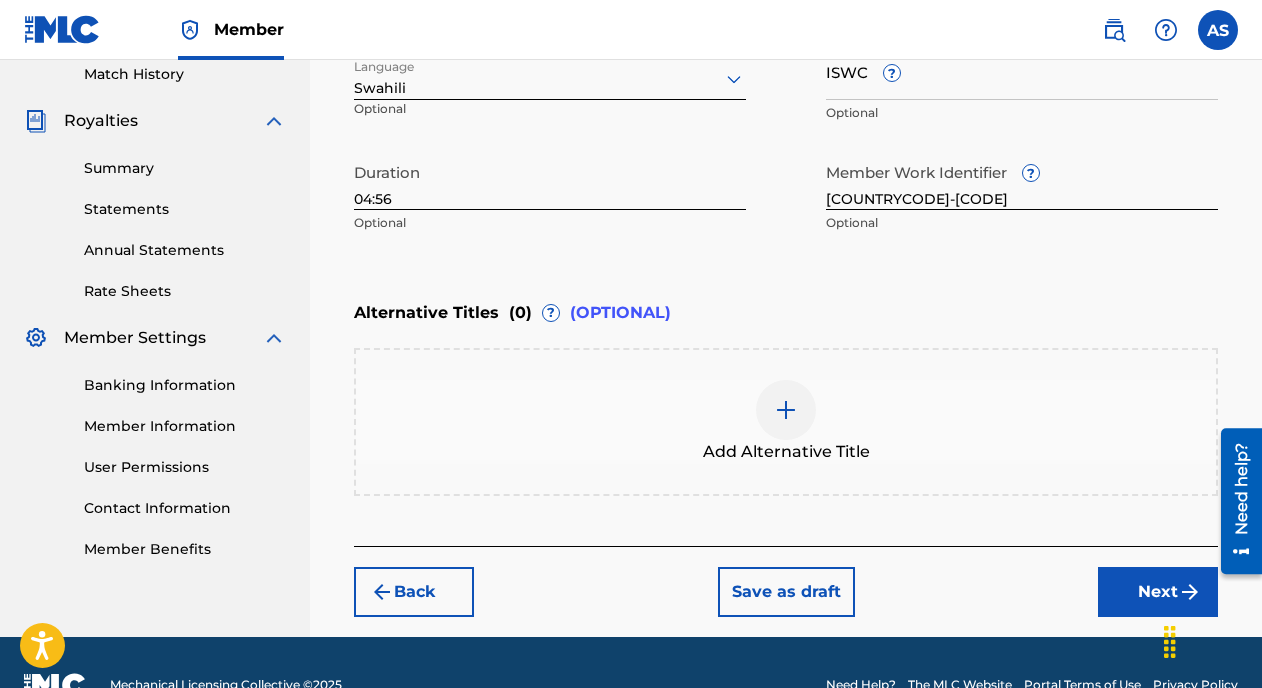 scroll, scrollTop: 558, scrollLeft: 0, axis: vertical 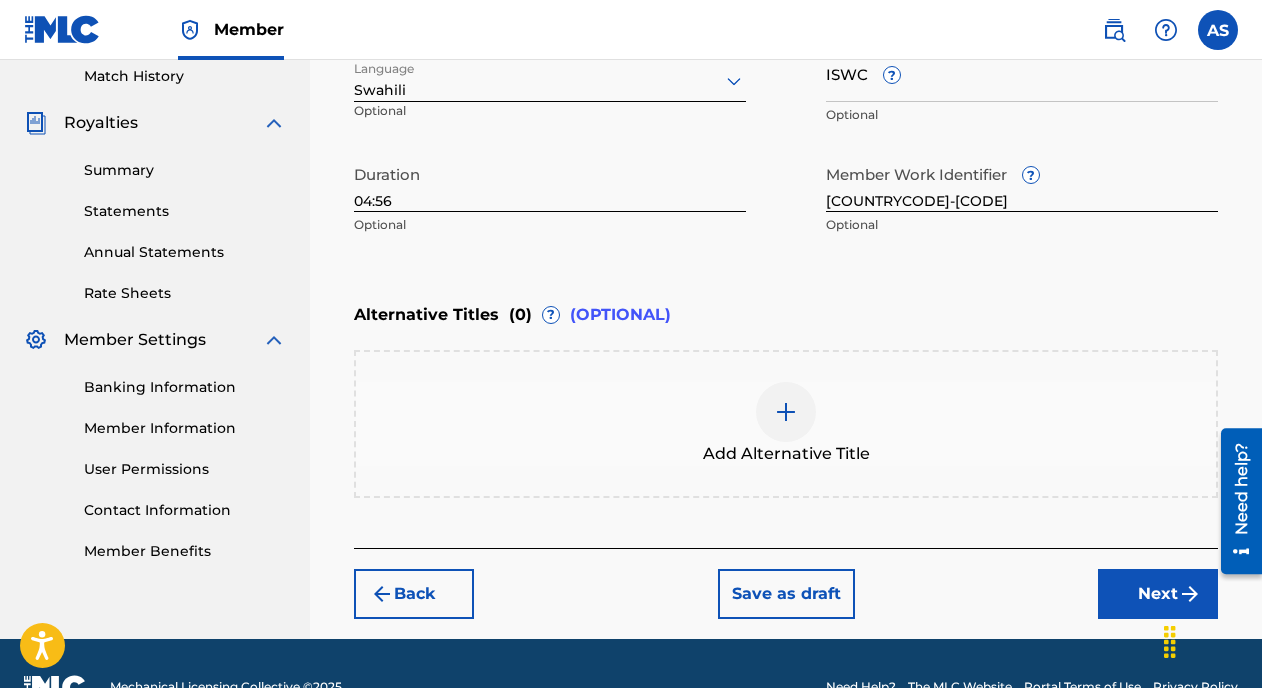 click on "Next" at bounding box center [1158, 594] 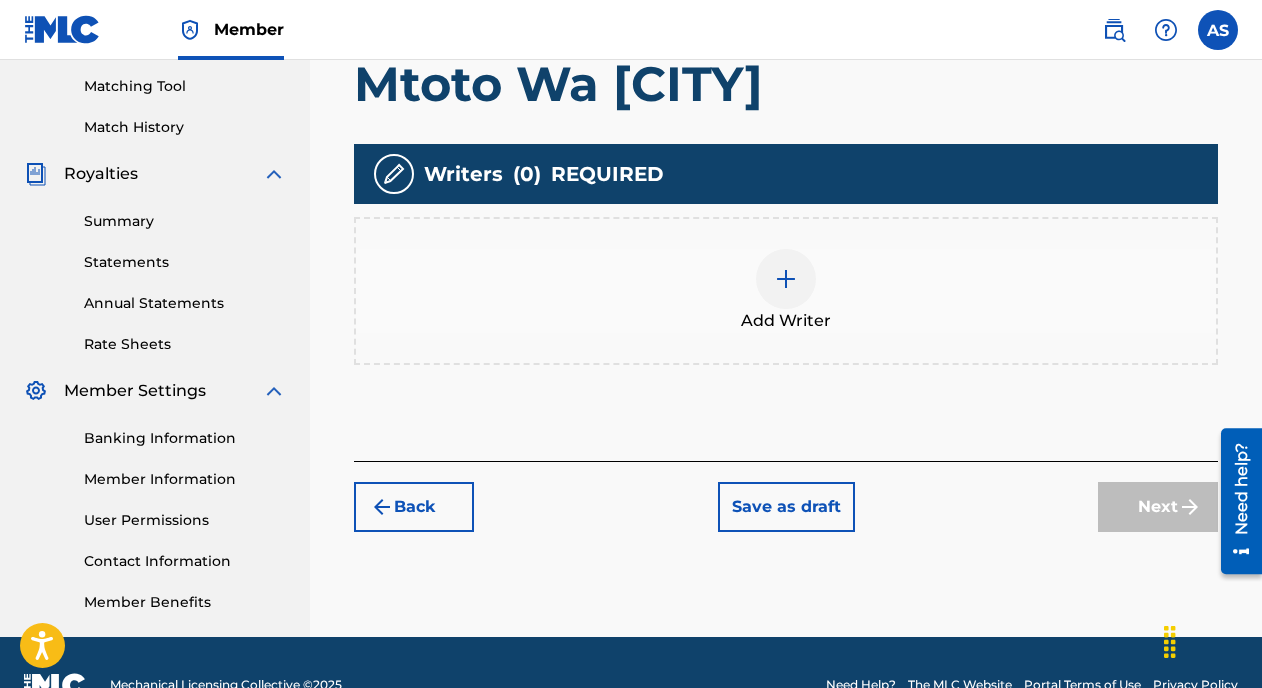 scroll, scrollTop: 533, scrollLeft: 0, axis: vertical 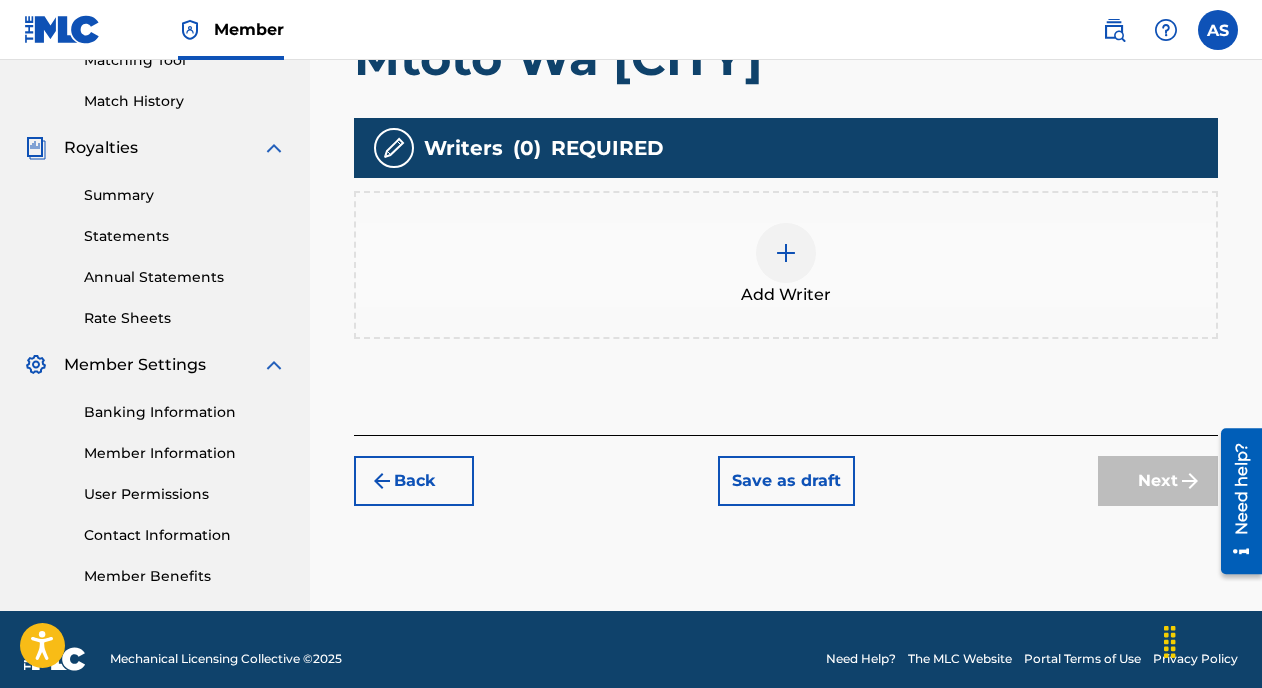 click on "Add Writer" at bounding box center [786, 265] 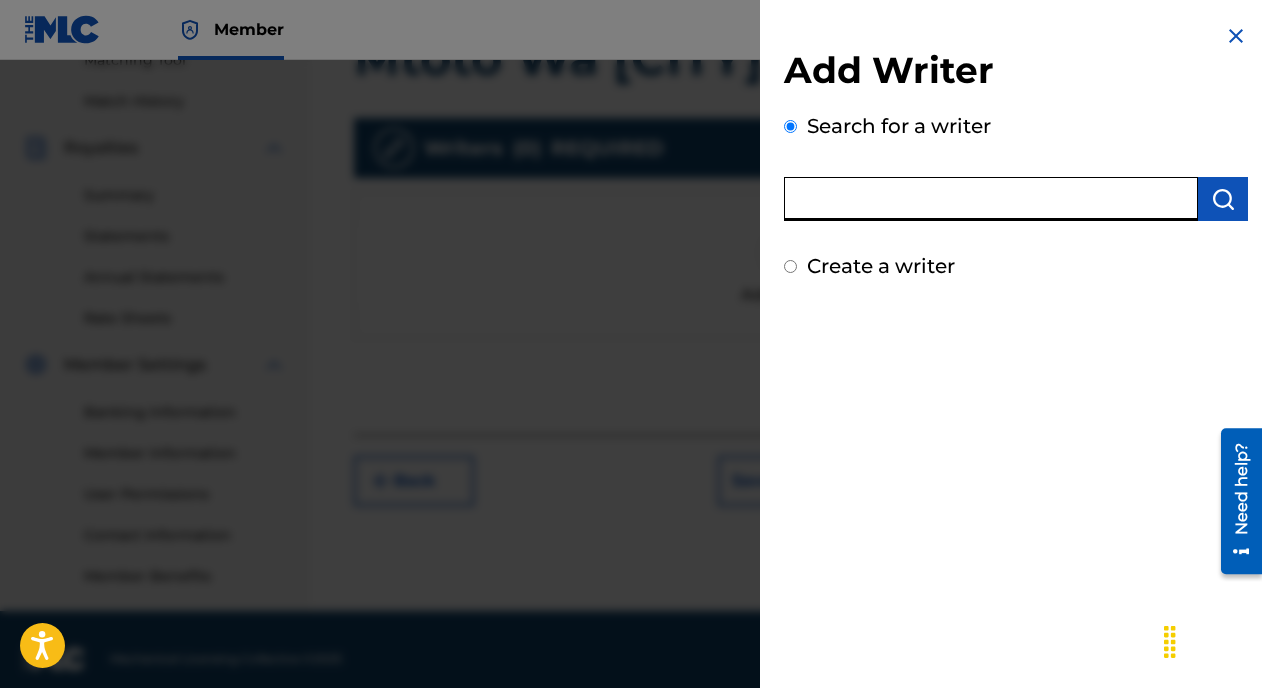 click at bounding box center (991, 199) 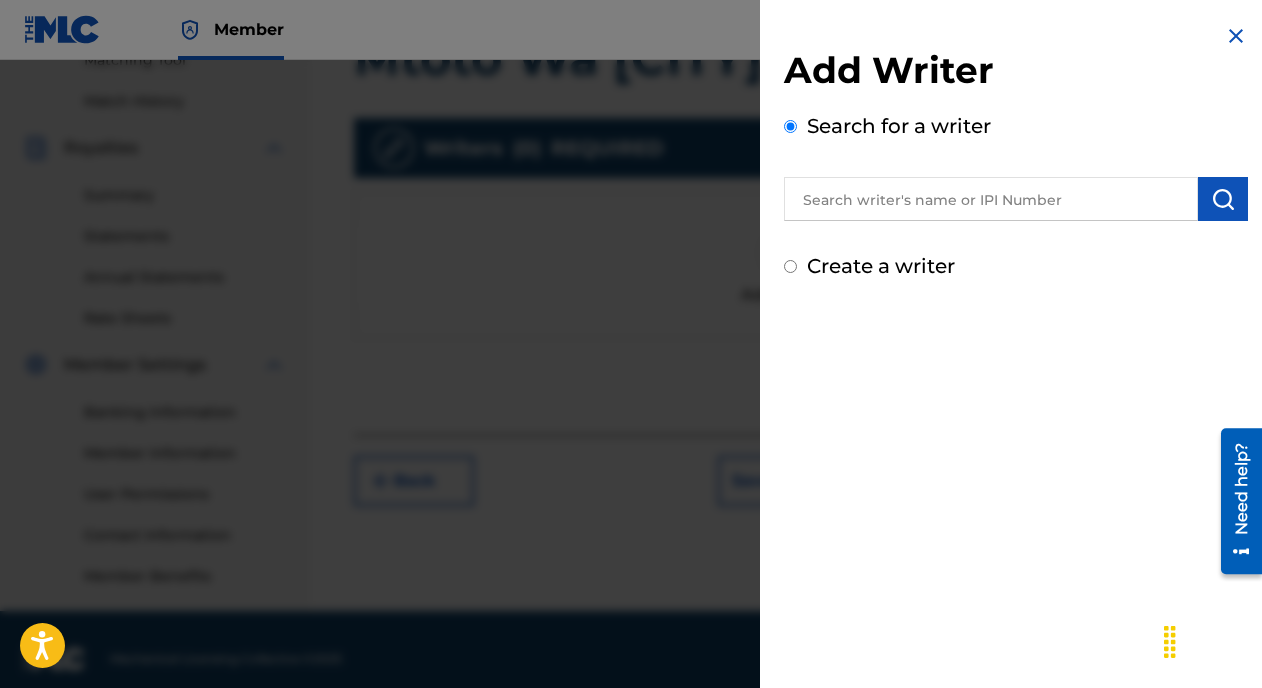 click at bounding box center (1223, 199) 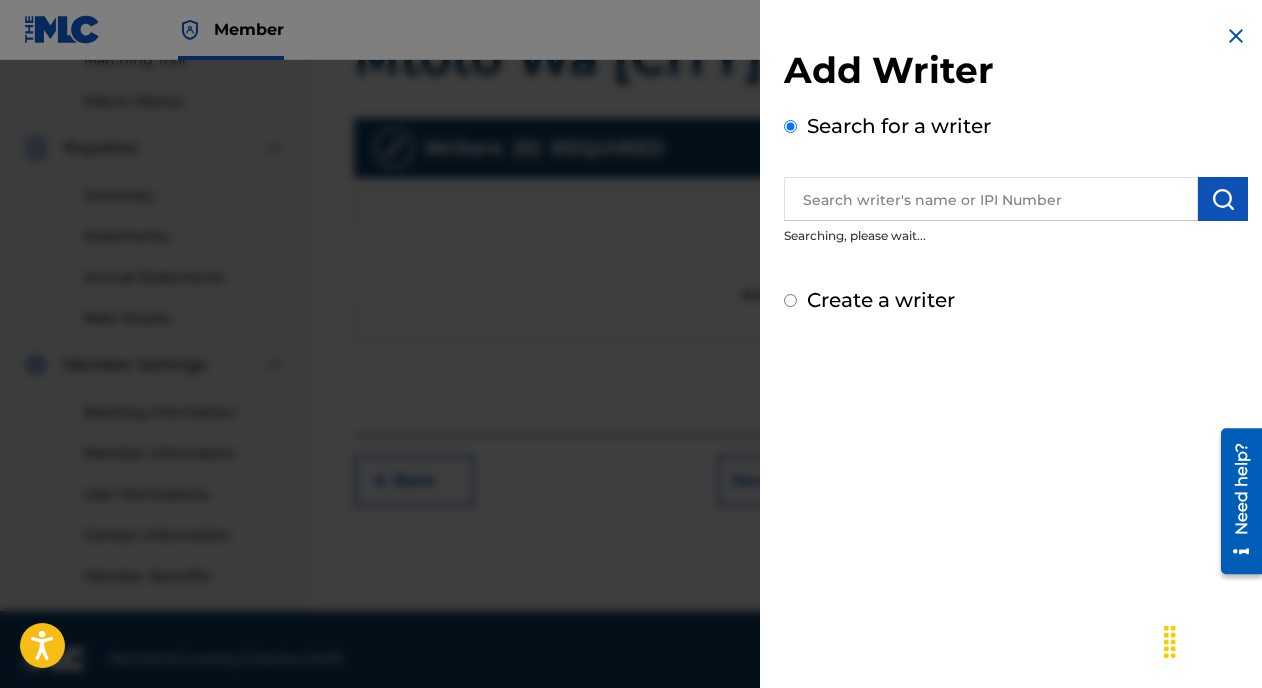 click at bounding box center (991, 199) 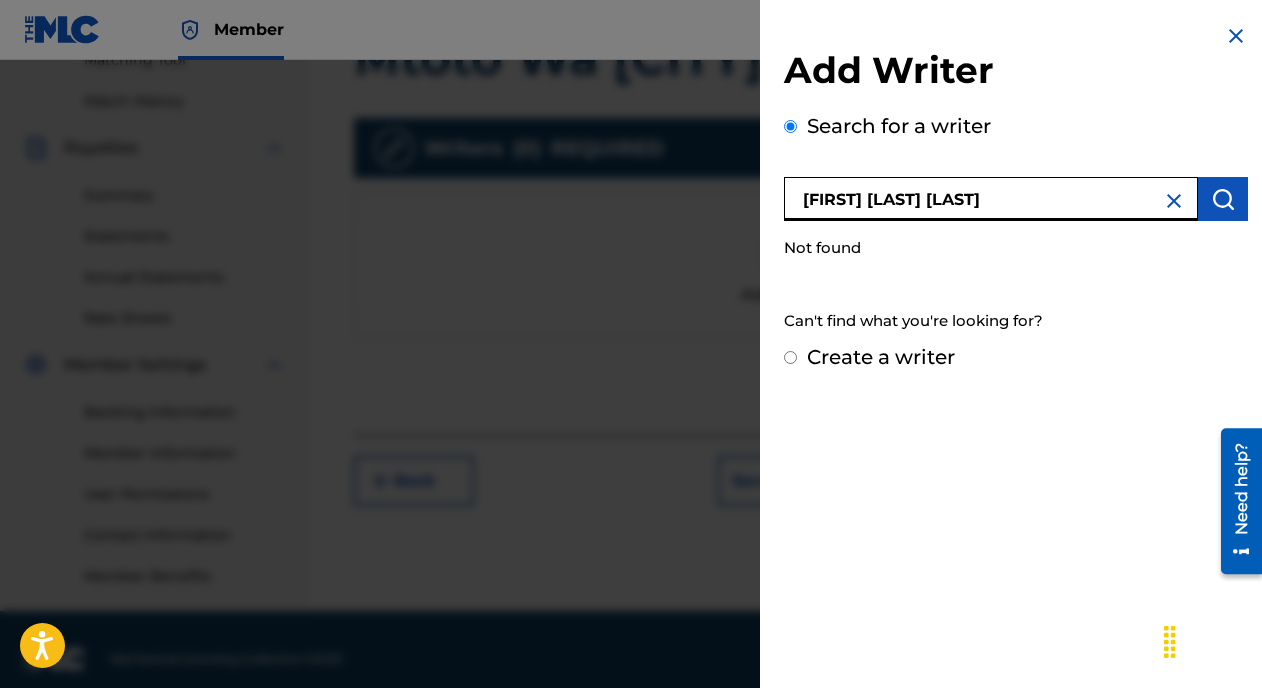 type on "[FIRST] [LAST] [LAST]" 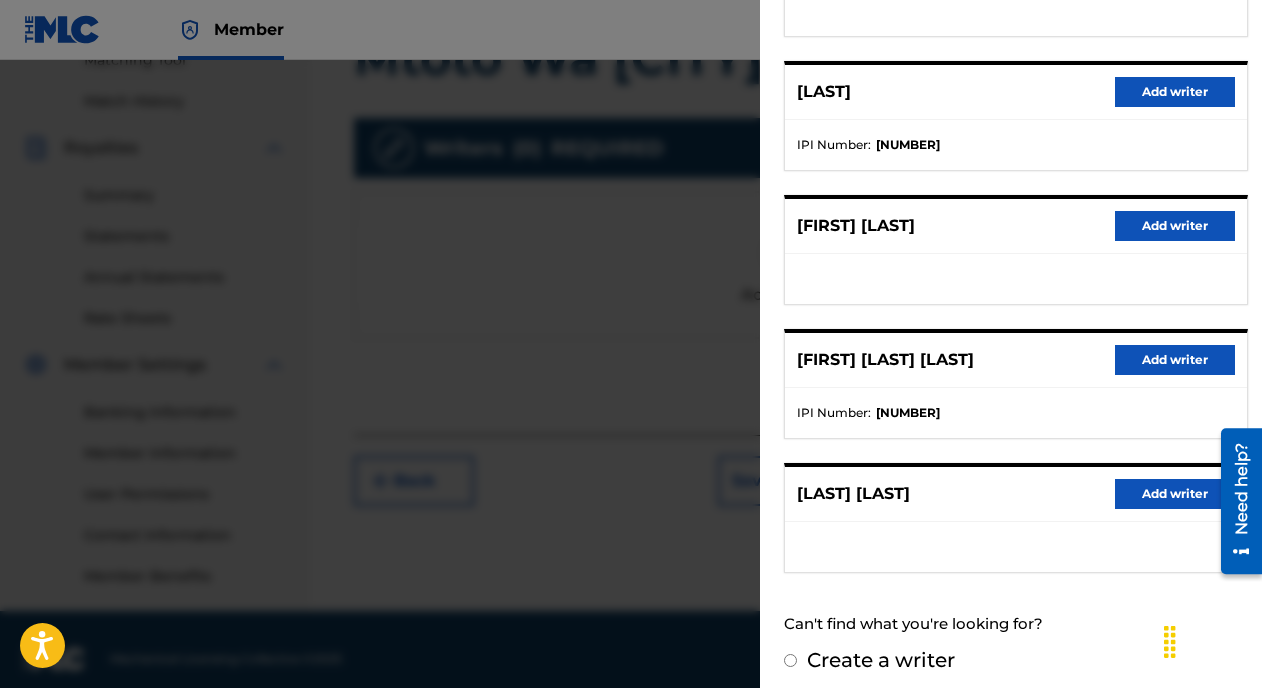 scroll, scrollTop: 354, scrollLeft: 0, axis: vertical 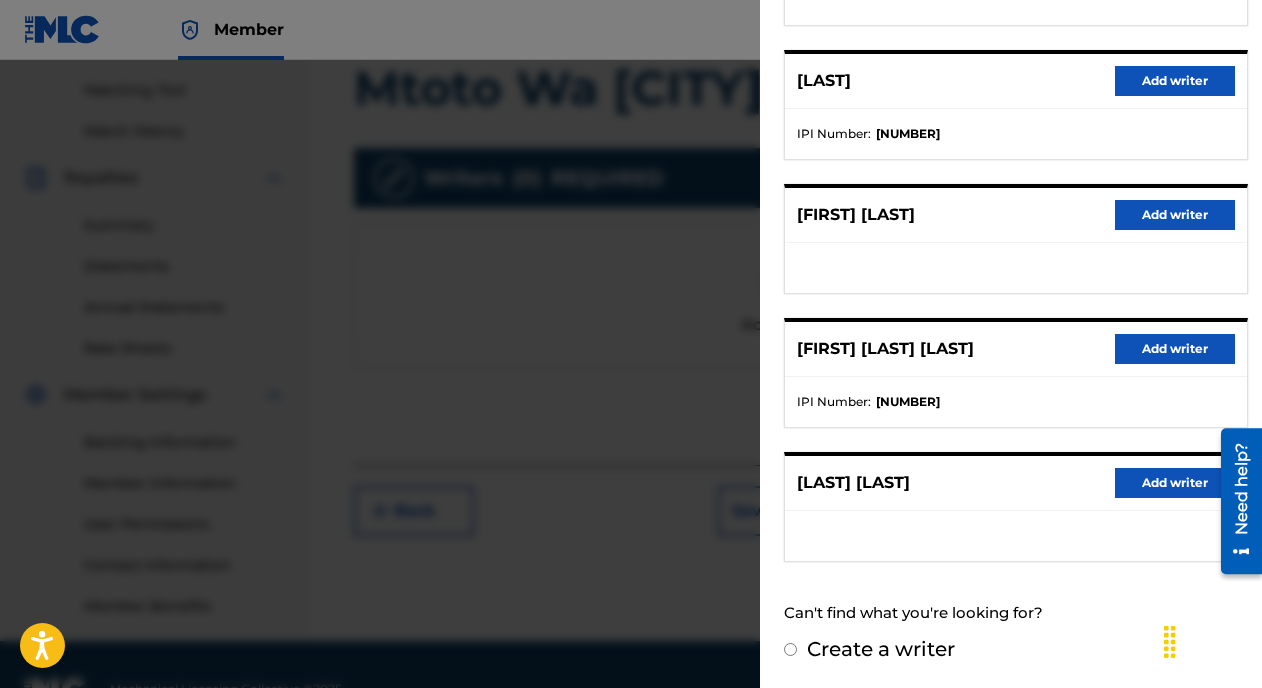 click on "Add writer" at bounding box center [1175, 215] 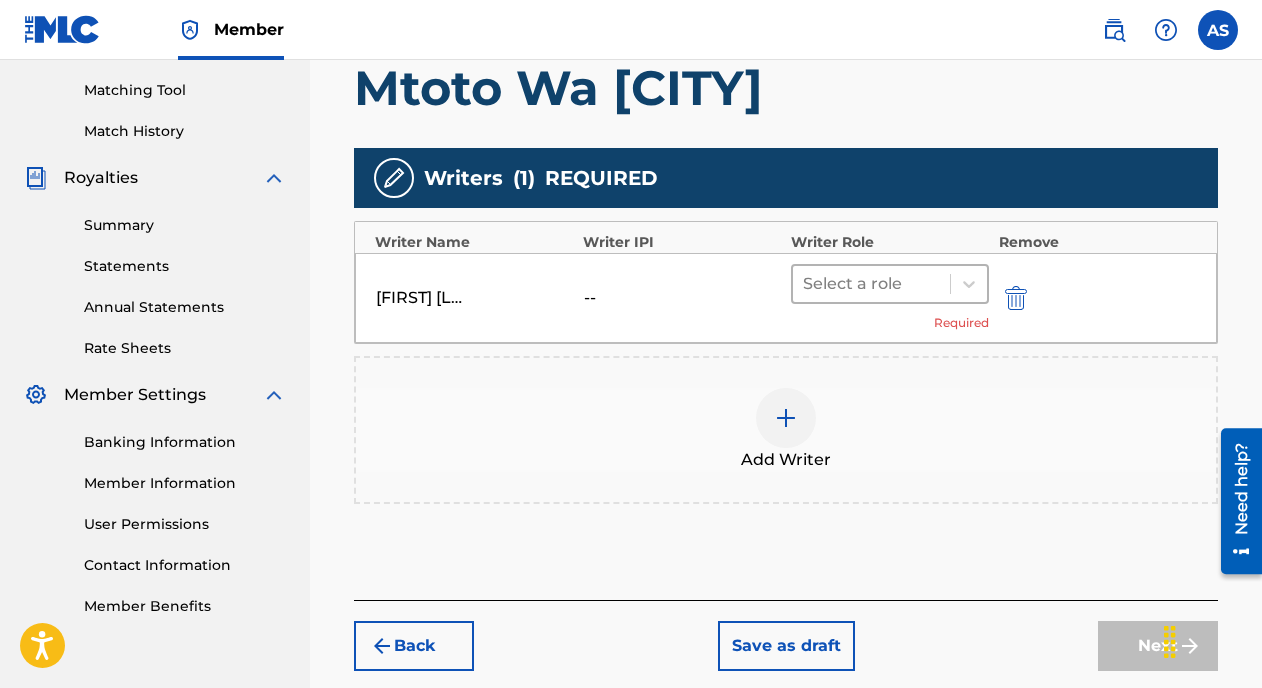 click at bounding box center [871, 284] 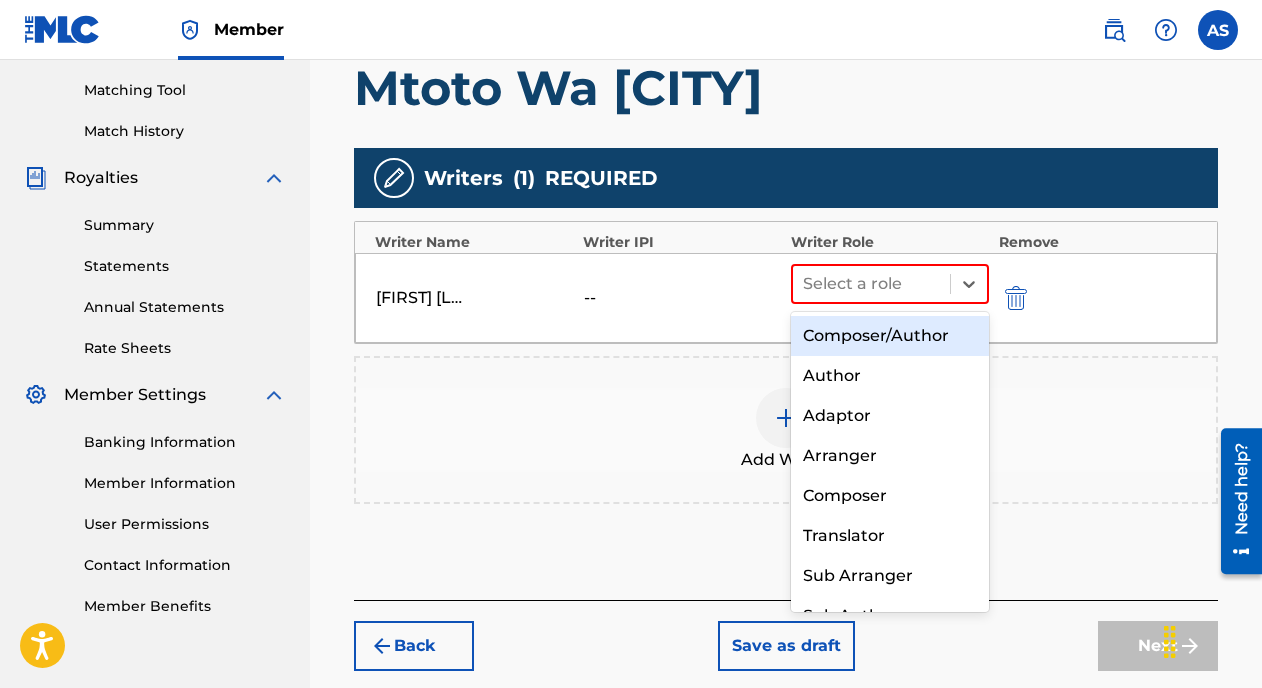 click on "Composer/Author" at bounding box center (890, 336) 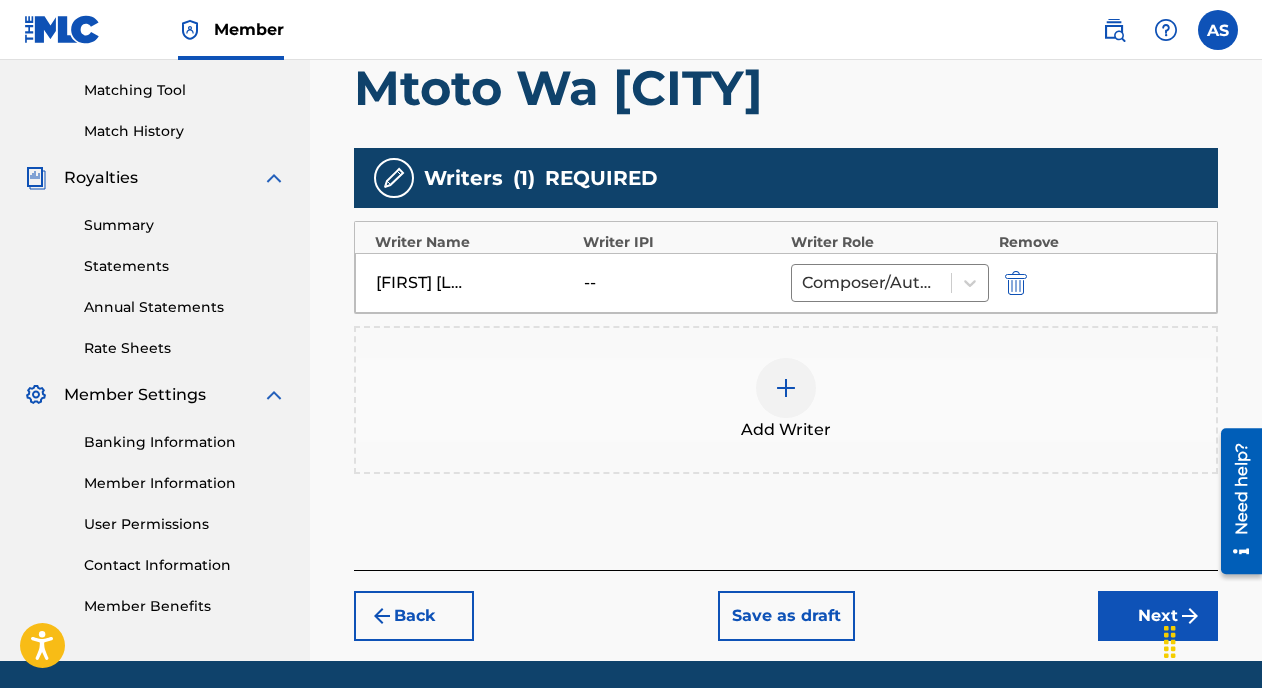 click on "Next" at bounding box center (1158, 616) 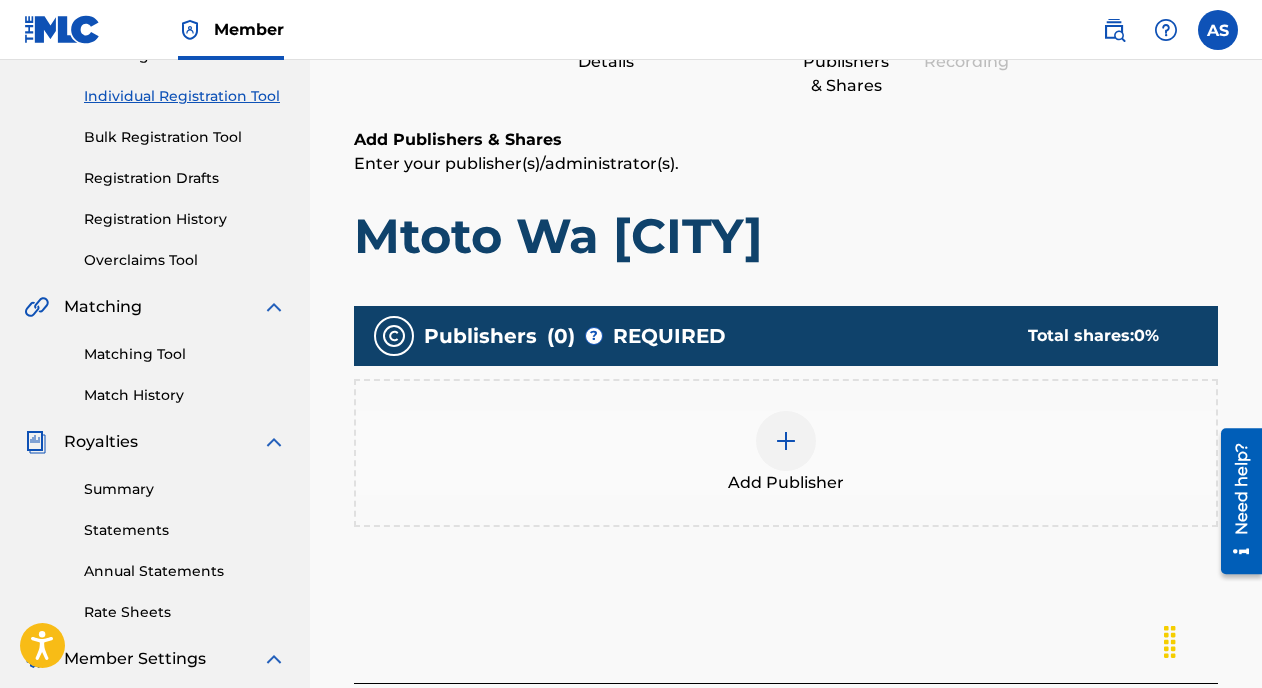 scroll, scrollTop: 244, scrollLeft: 0, axis: vertical 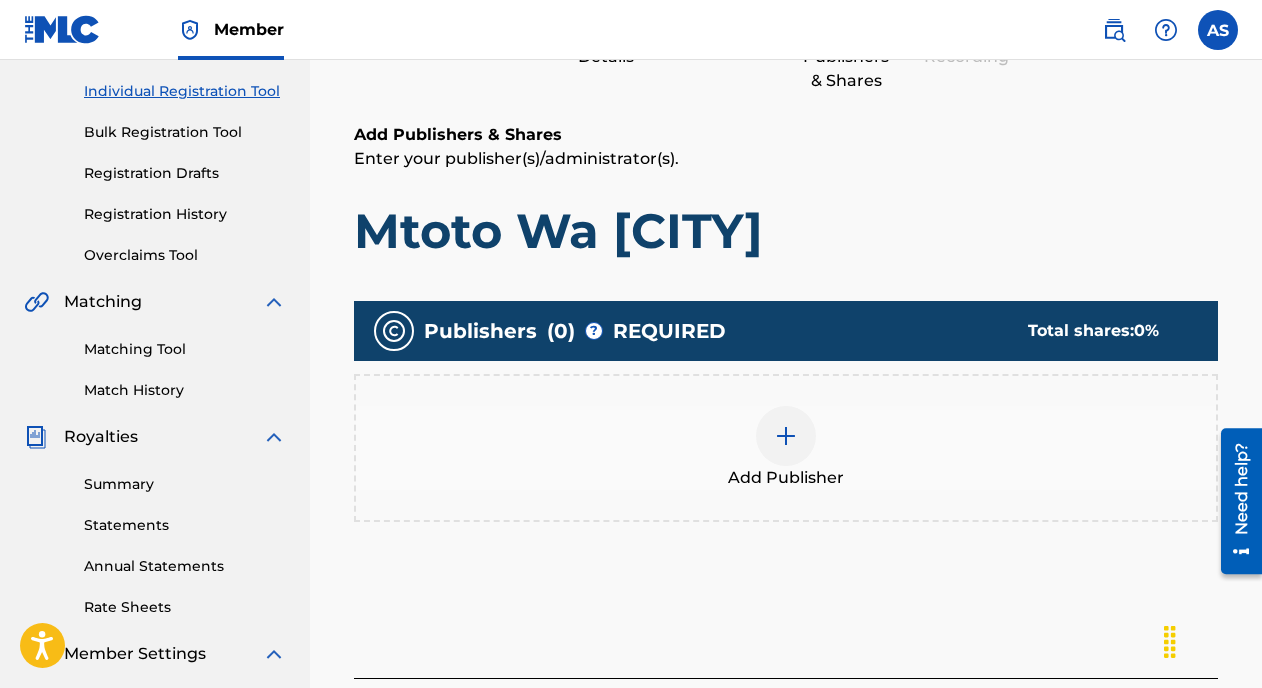 click at bounding box center [786, 436] 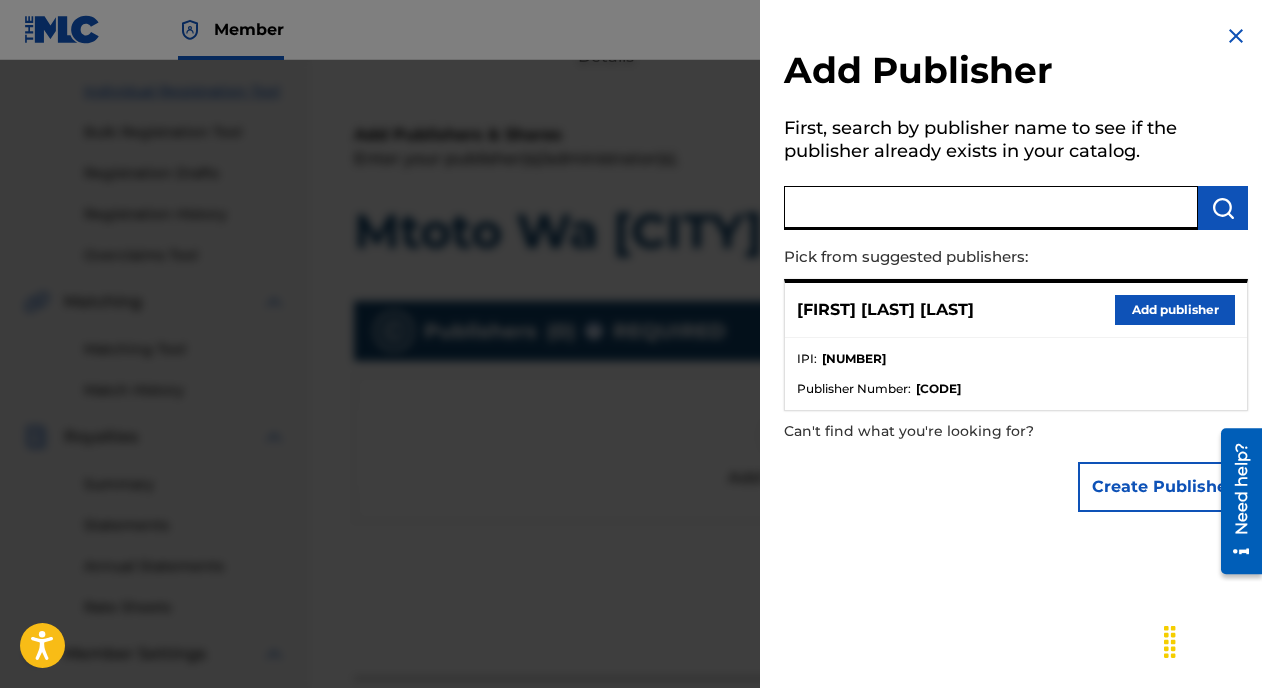 click at bounding box center [991, 208] 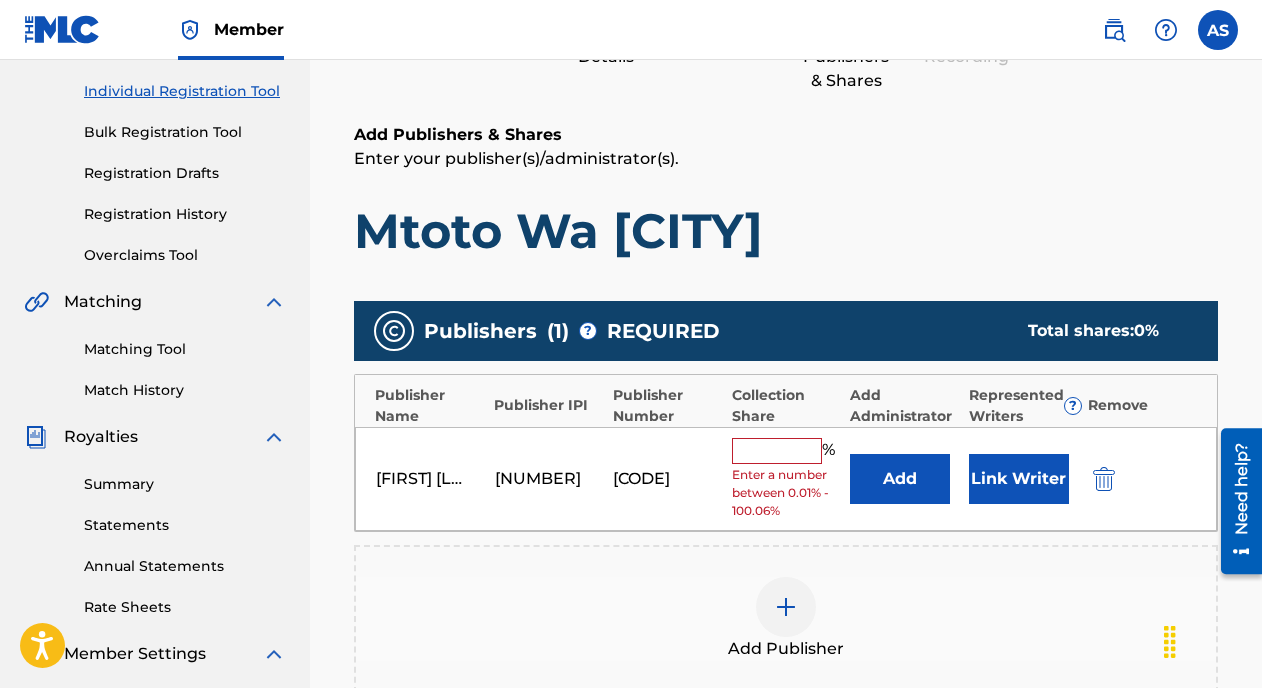 click on "Link Writer" at bounding box center [1019, 479] 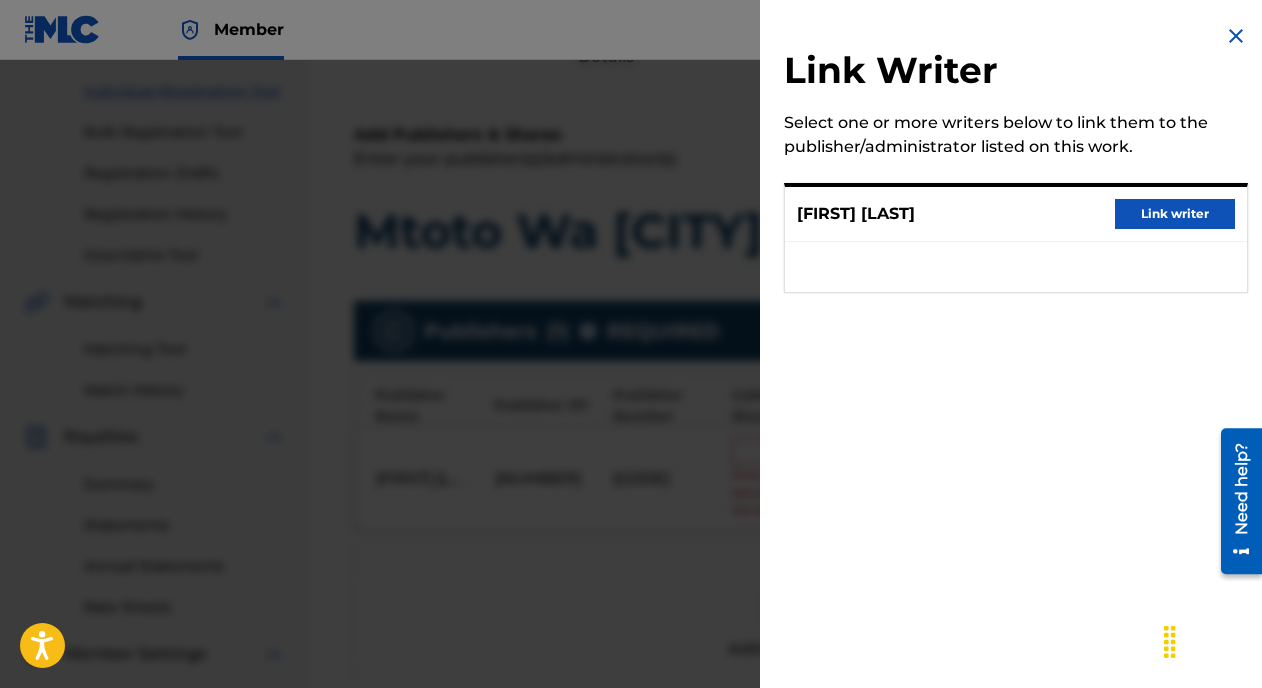 click on "Link writer" at bounding box center [1175, 214] 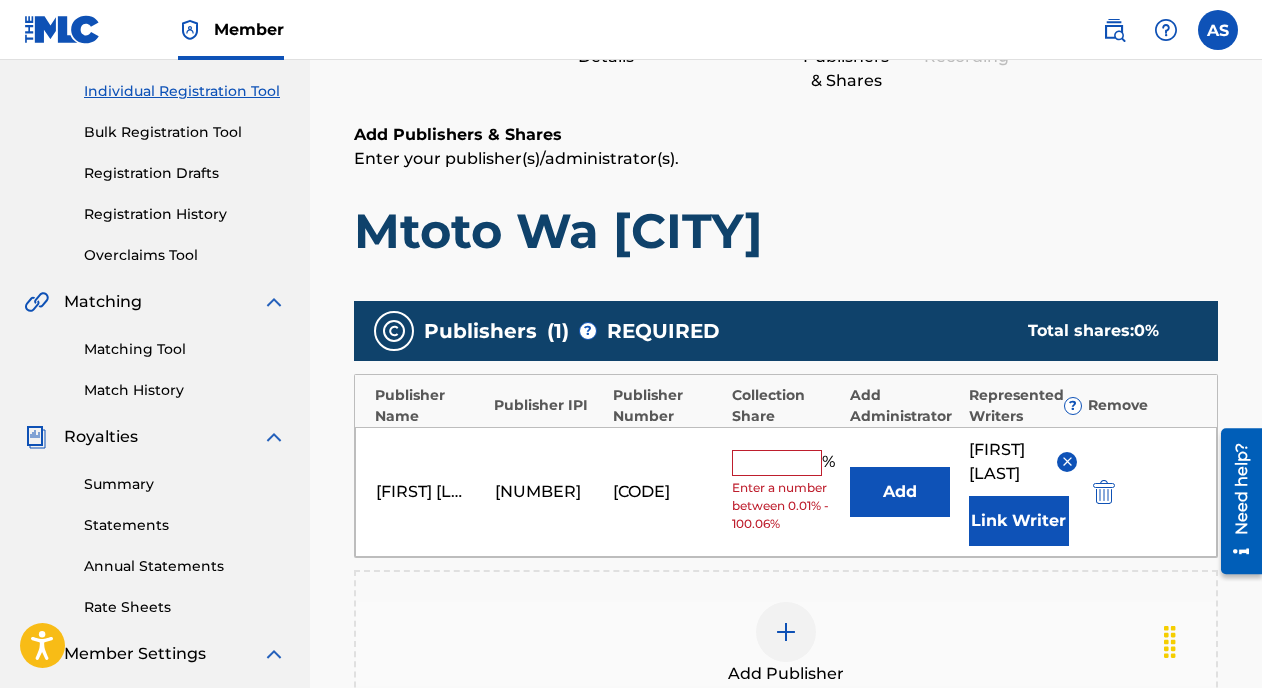 click at bounding box center [777, 463] 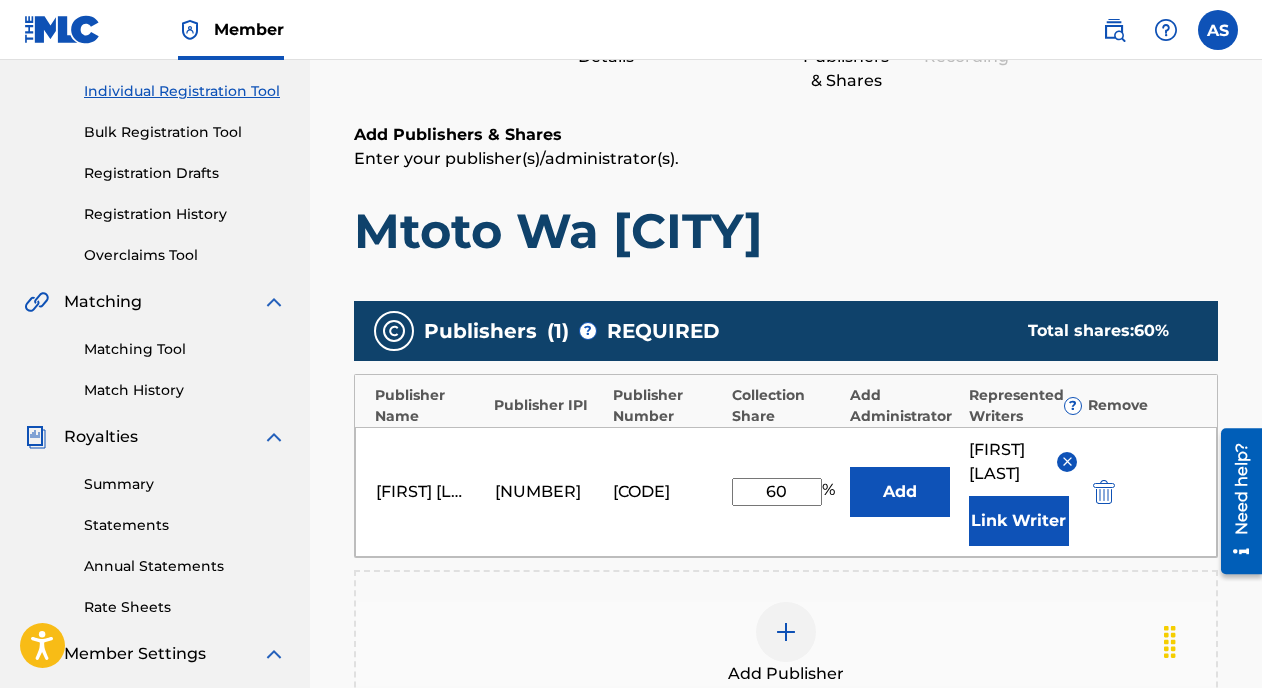 type on "60" 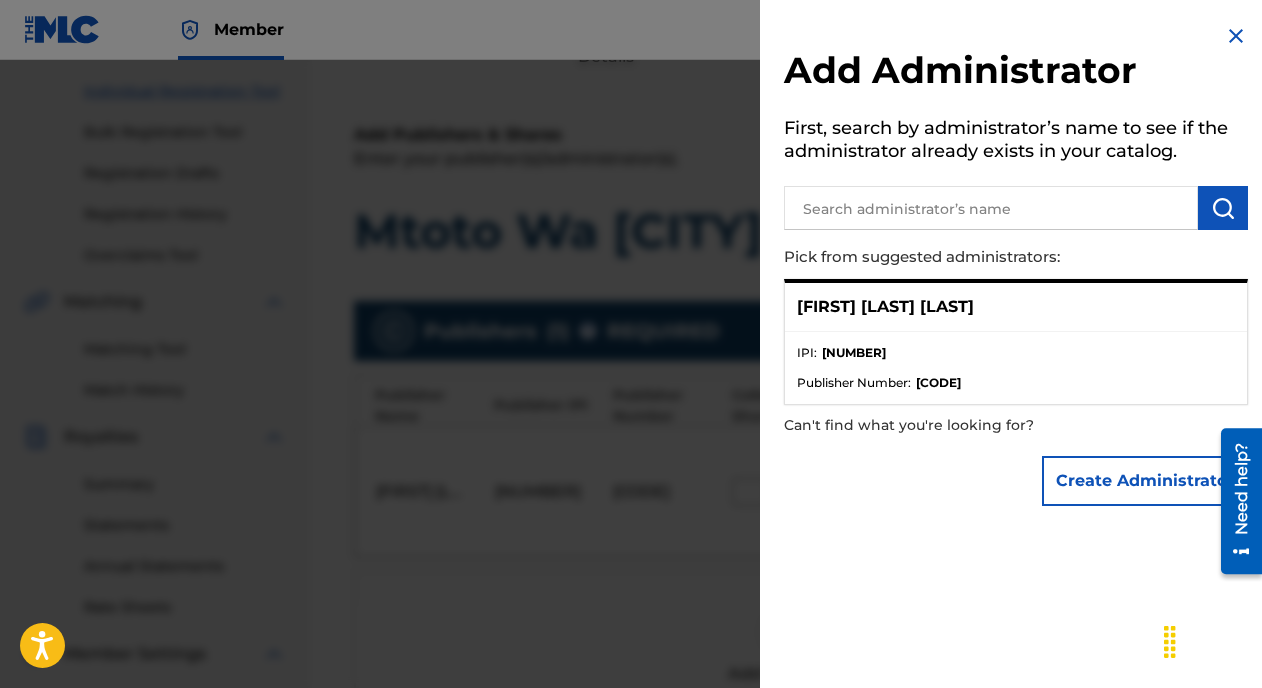 click on "[NUMBER]" at bounding box center [854, 353] 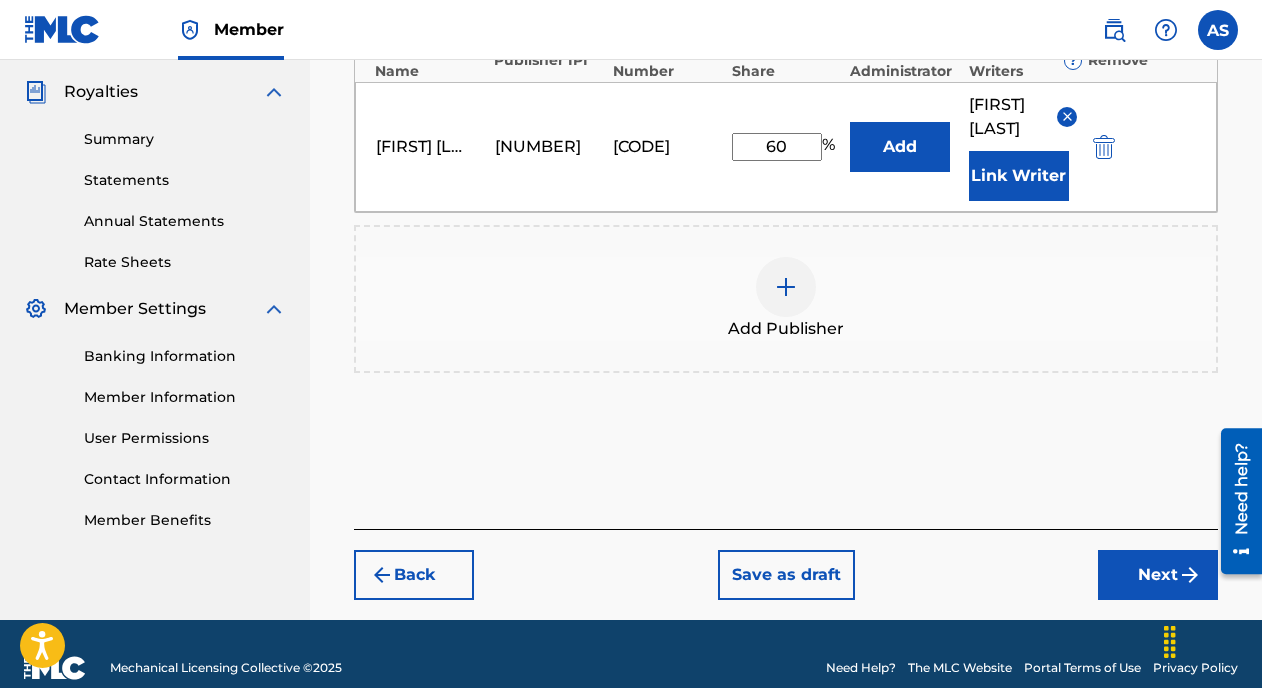 scroll, scrollTop: 572, scrollLeft: 0, axis: vertical 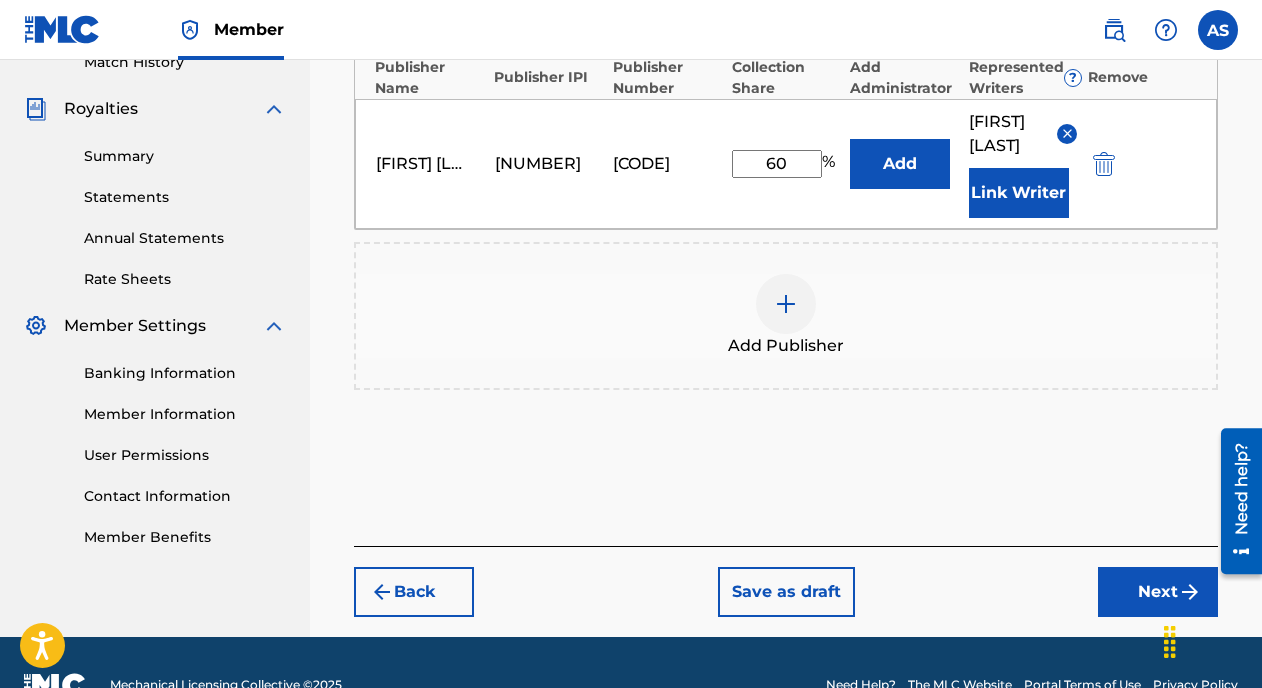 click at bounding box center (1104, 164) 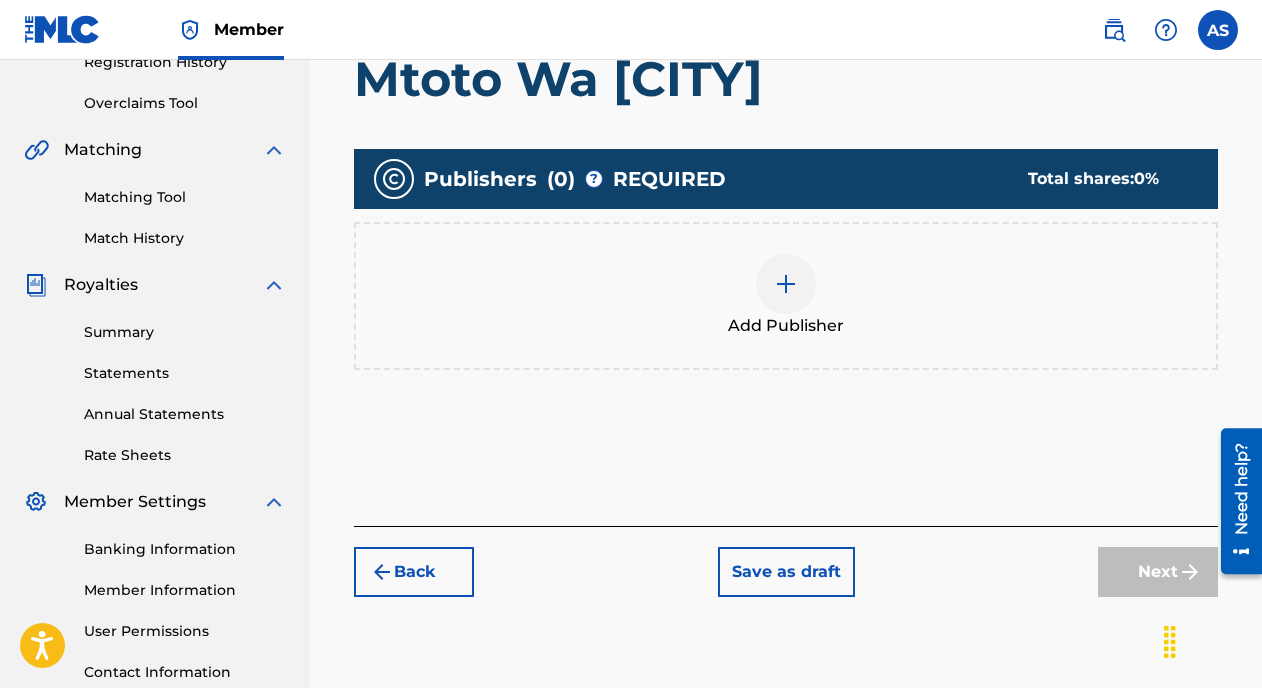 scroll, scrollTop: 404, scrollLeft: 0, axis: vertical 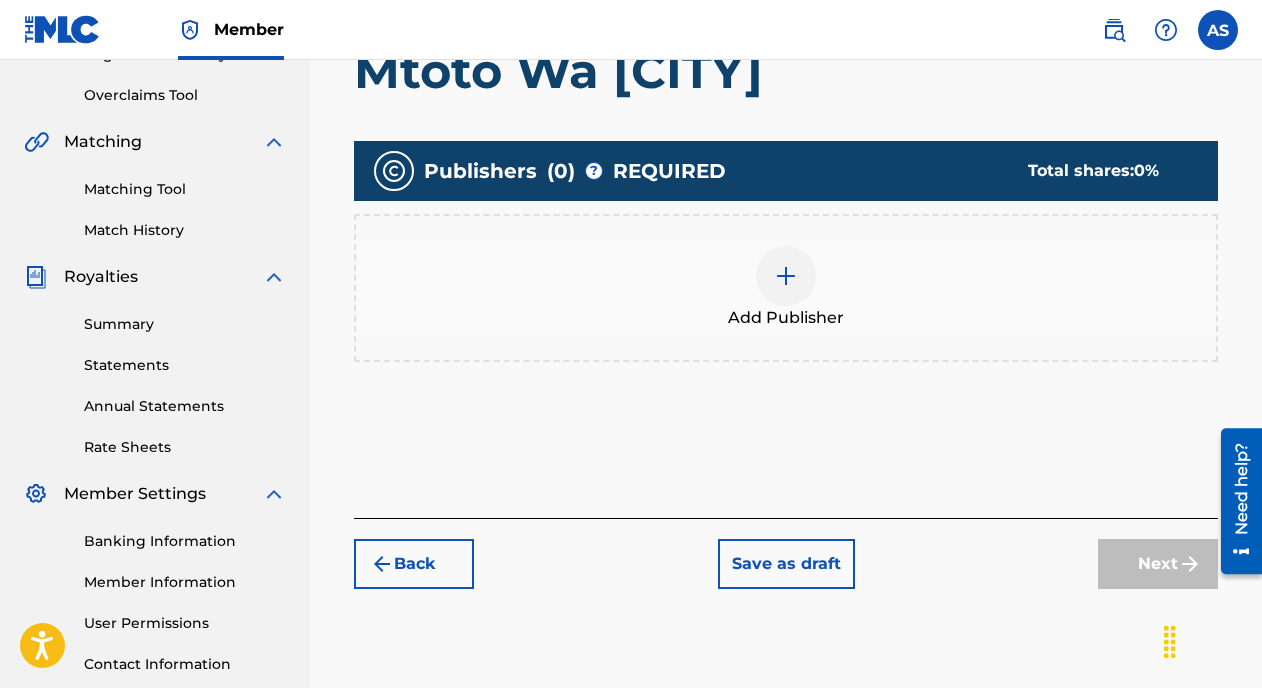 click at bounding box center (786, 276) 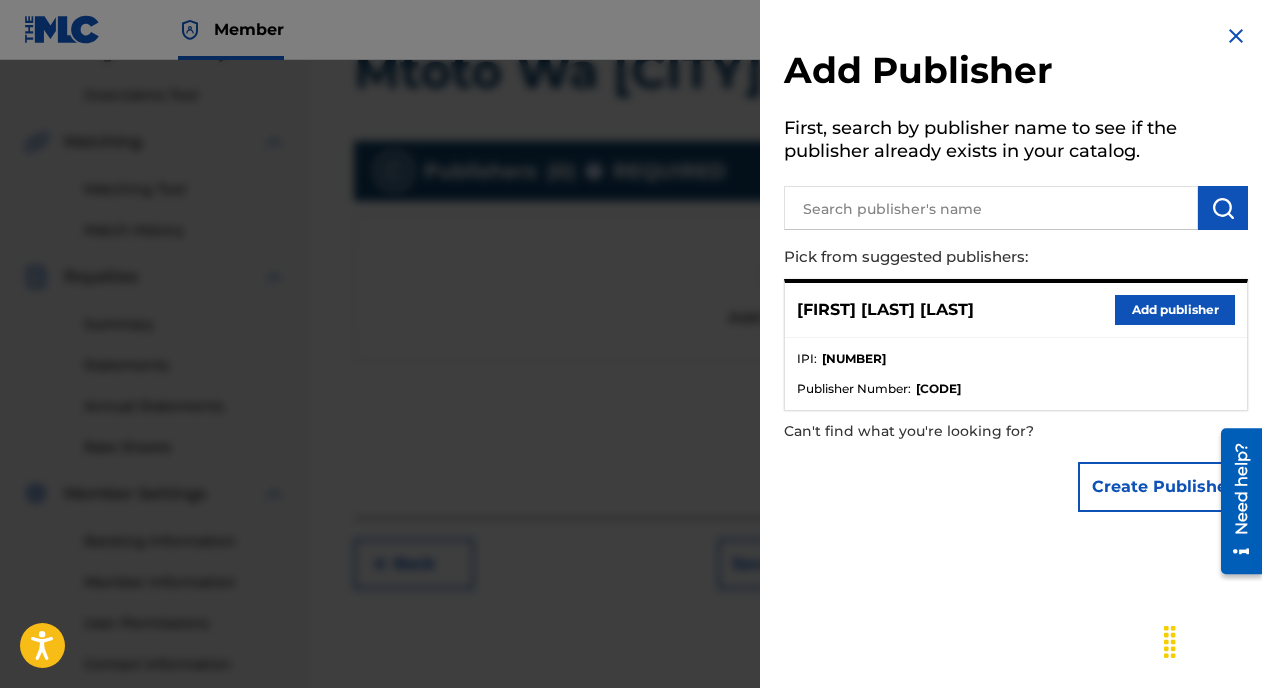 click on "Create Publisher" at bounding box center (1163, 487) 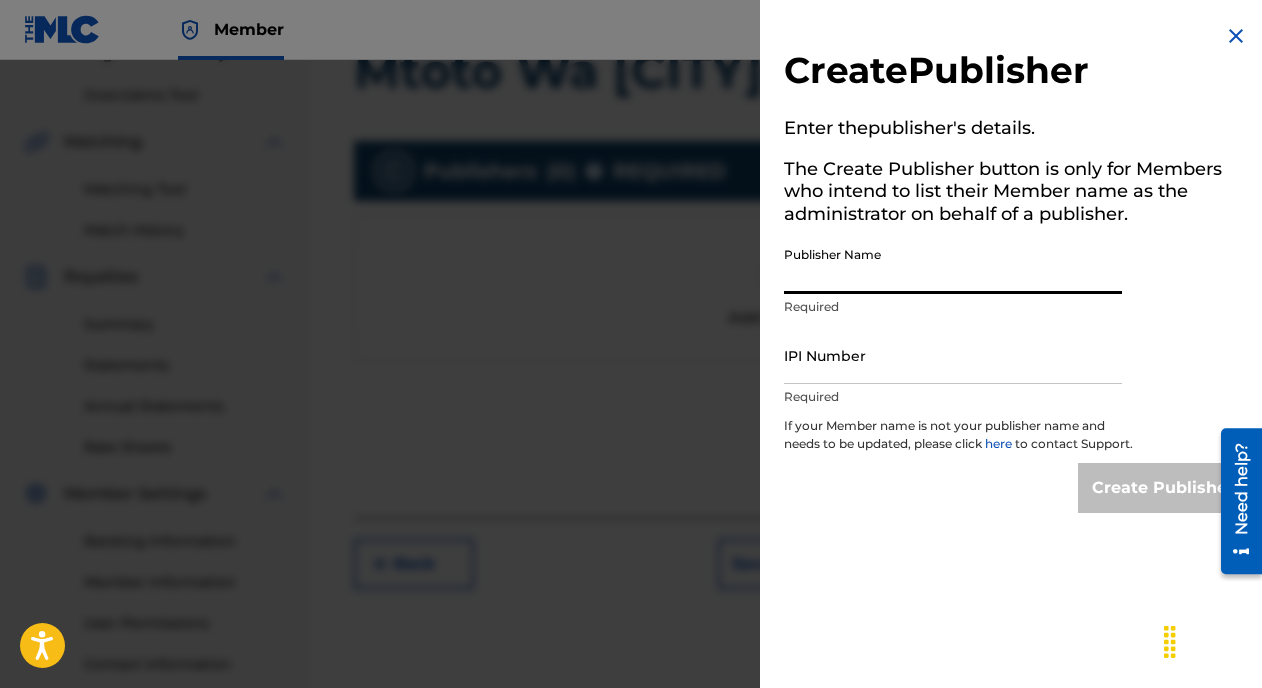 click on "Publisher Name" at bounding box center (953, 265) 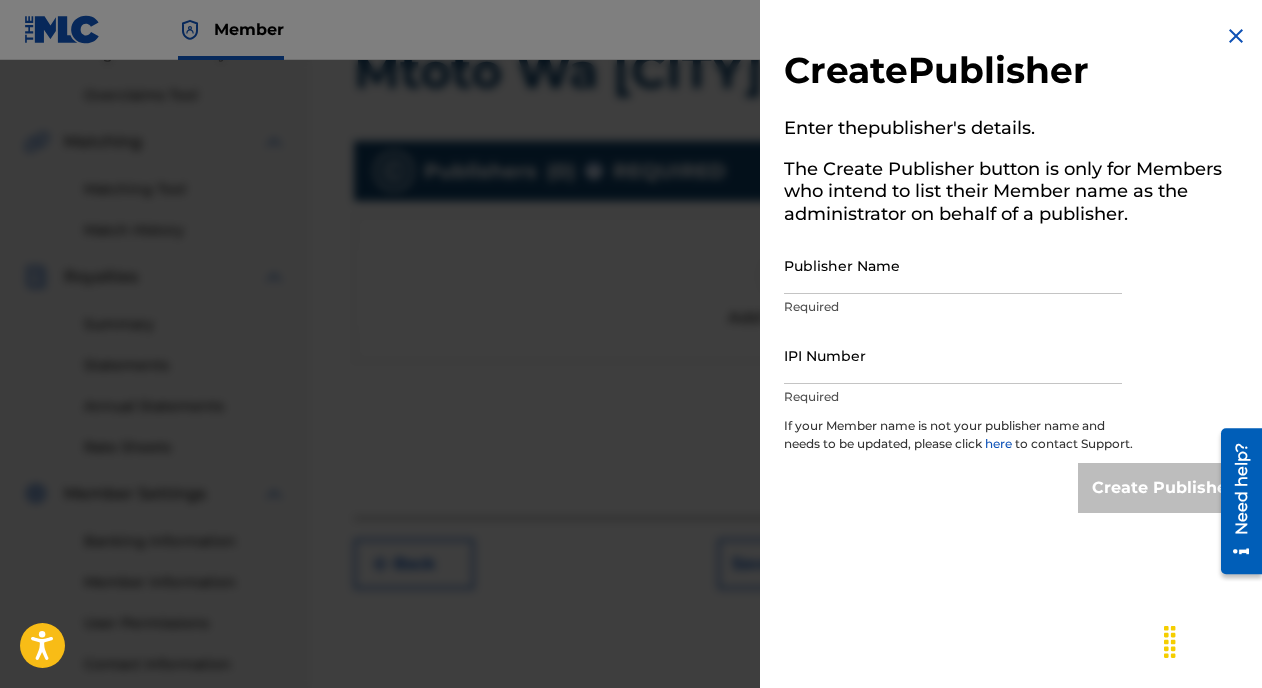 click at bounding box center (1236, 36) 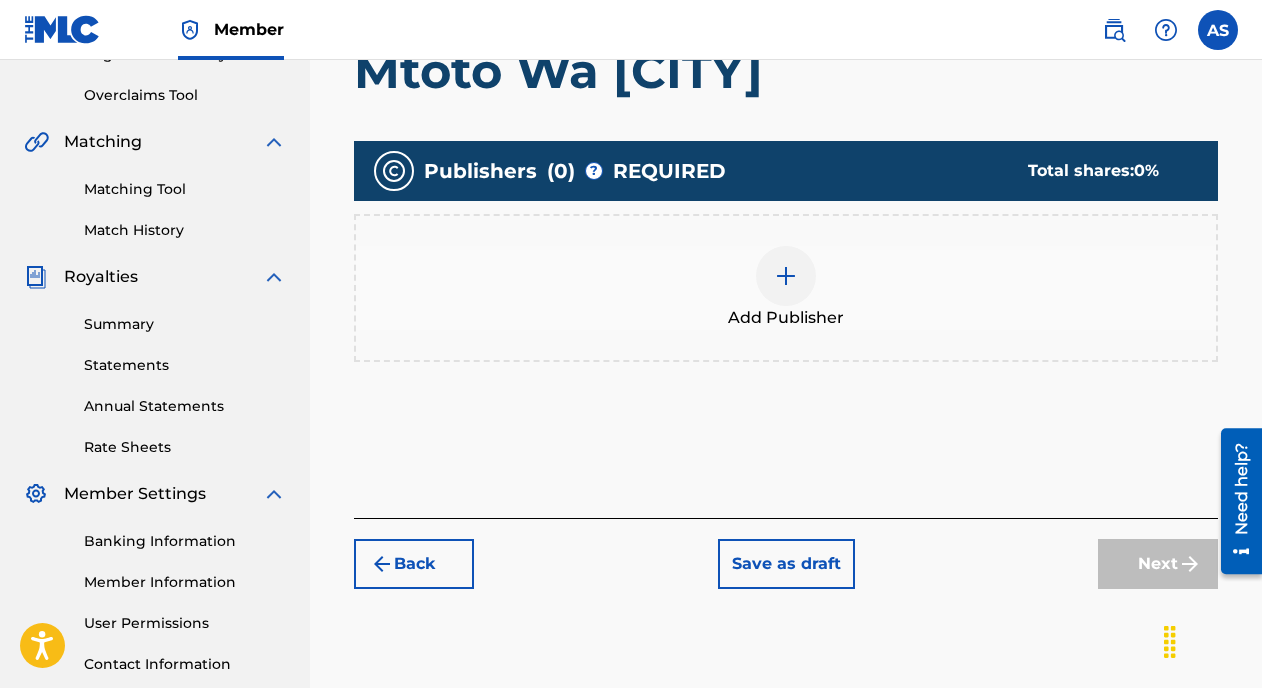 click at bounding box center [786, 276] 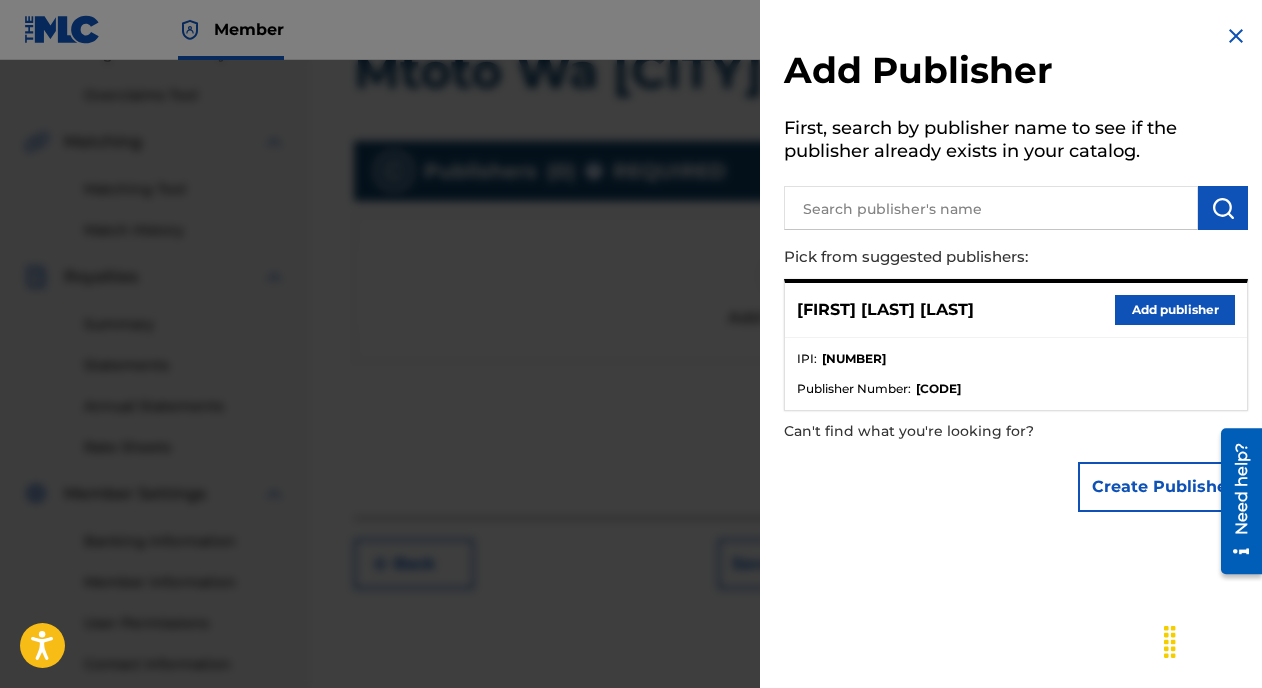 click on "Publisher Number :" at bounding box center (854, 389) 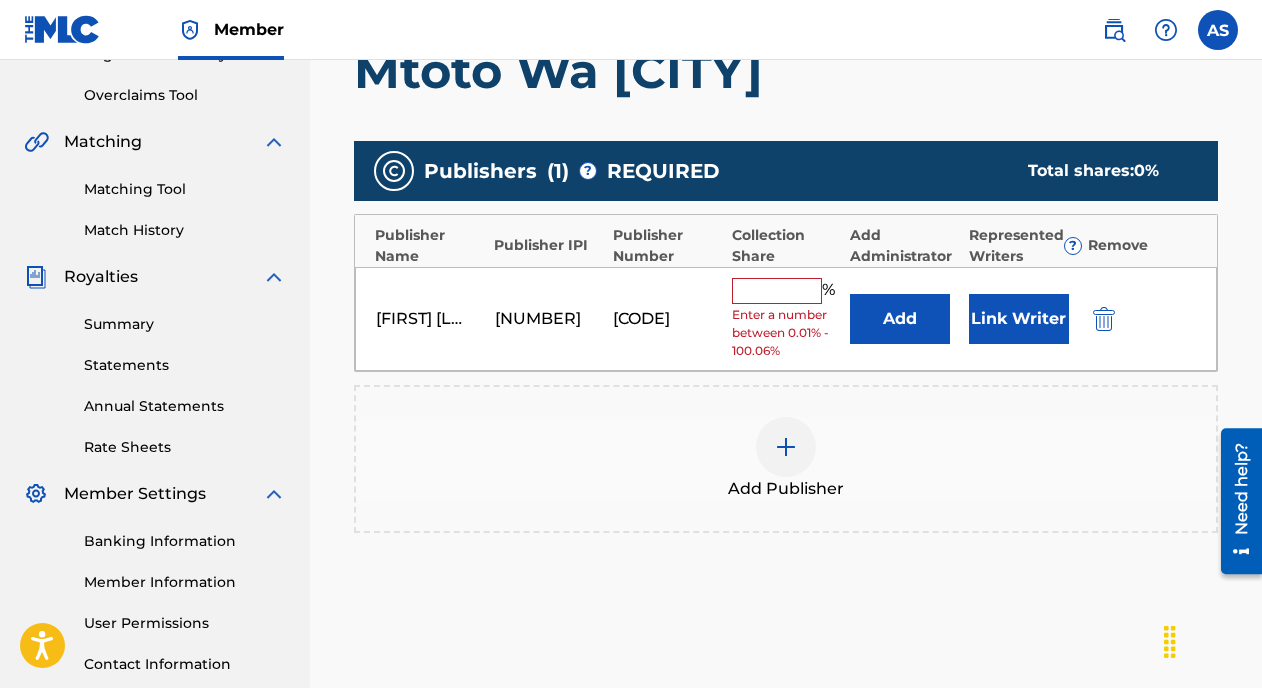click on "Enter a number between 0.01% - 100.06%" at bounding box center (786, 333) 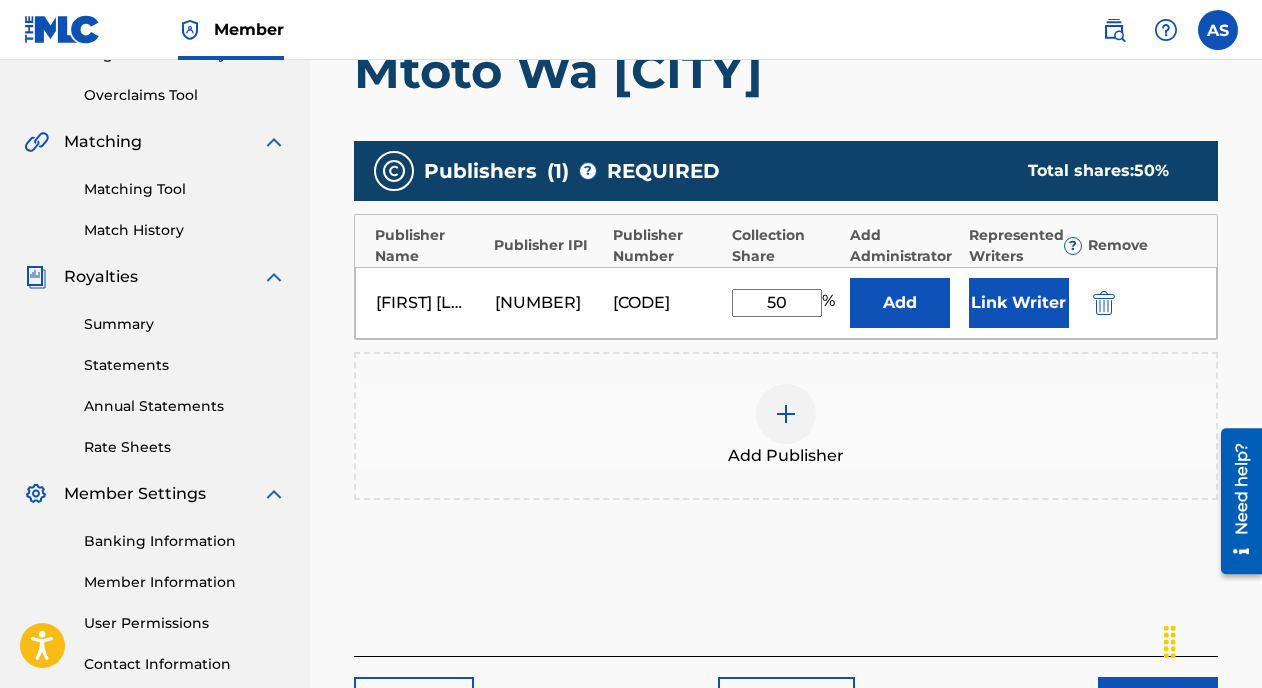 type on "50" 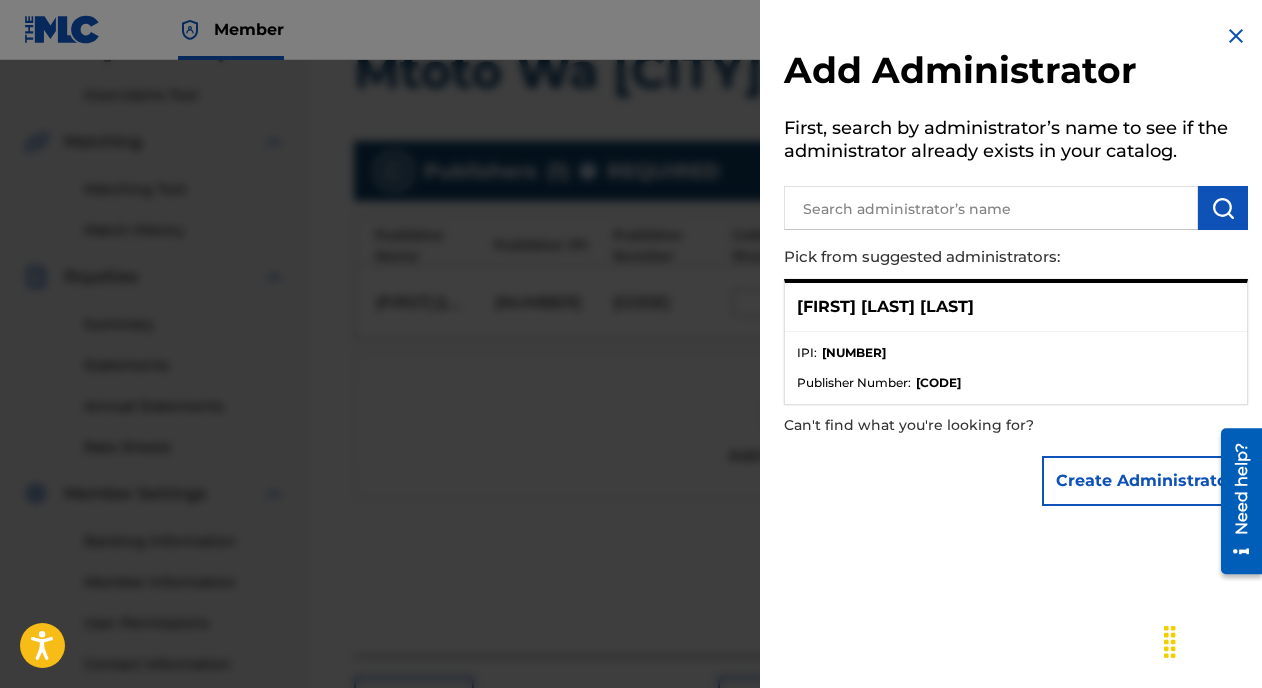click on "Add Administrator" at bounding box center [1016, 73] 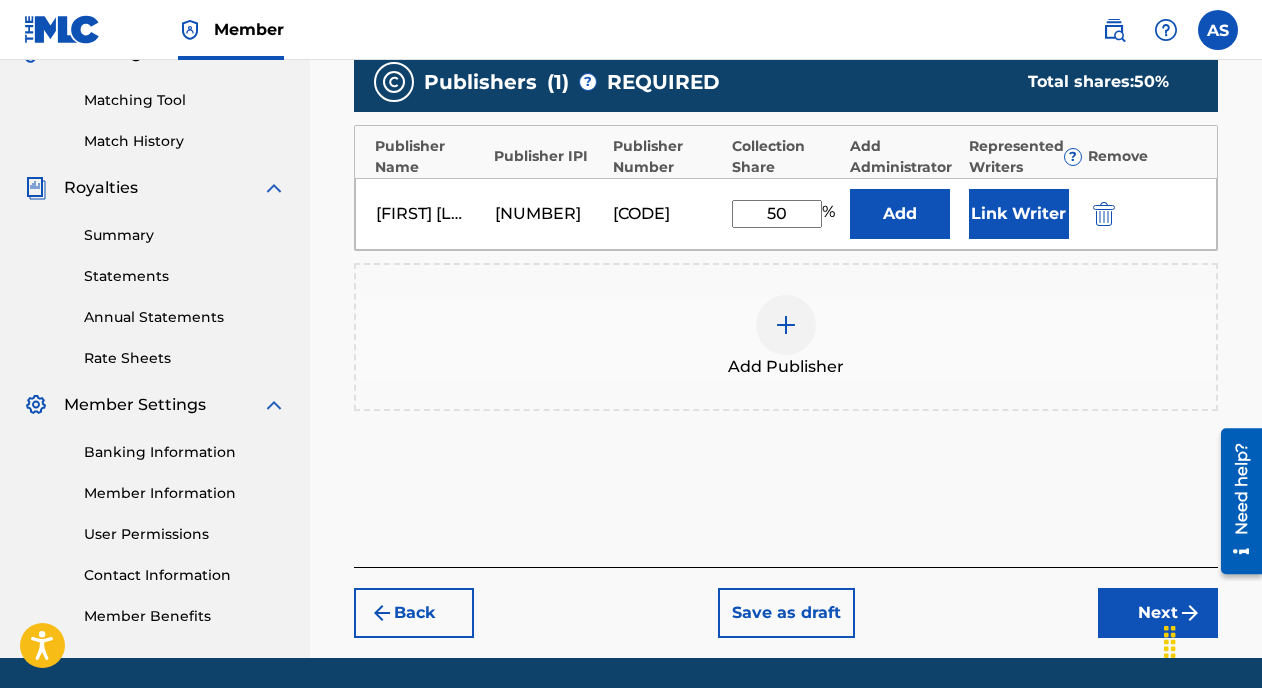 click on "Next" at bounding box center (1158, 613) 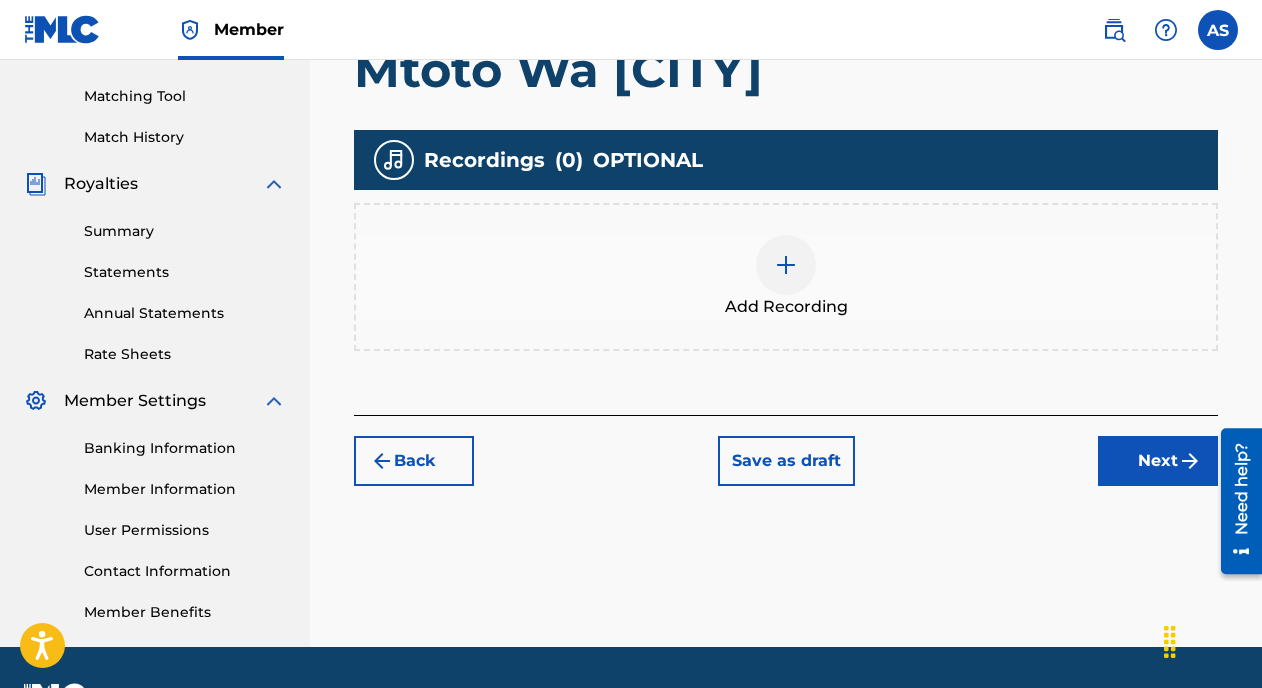 scroll, scrollTop: 552, scrollLeft: 0, axis: vertical 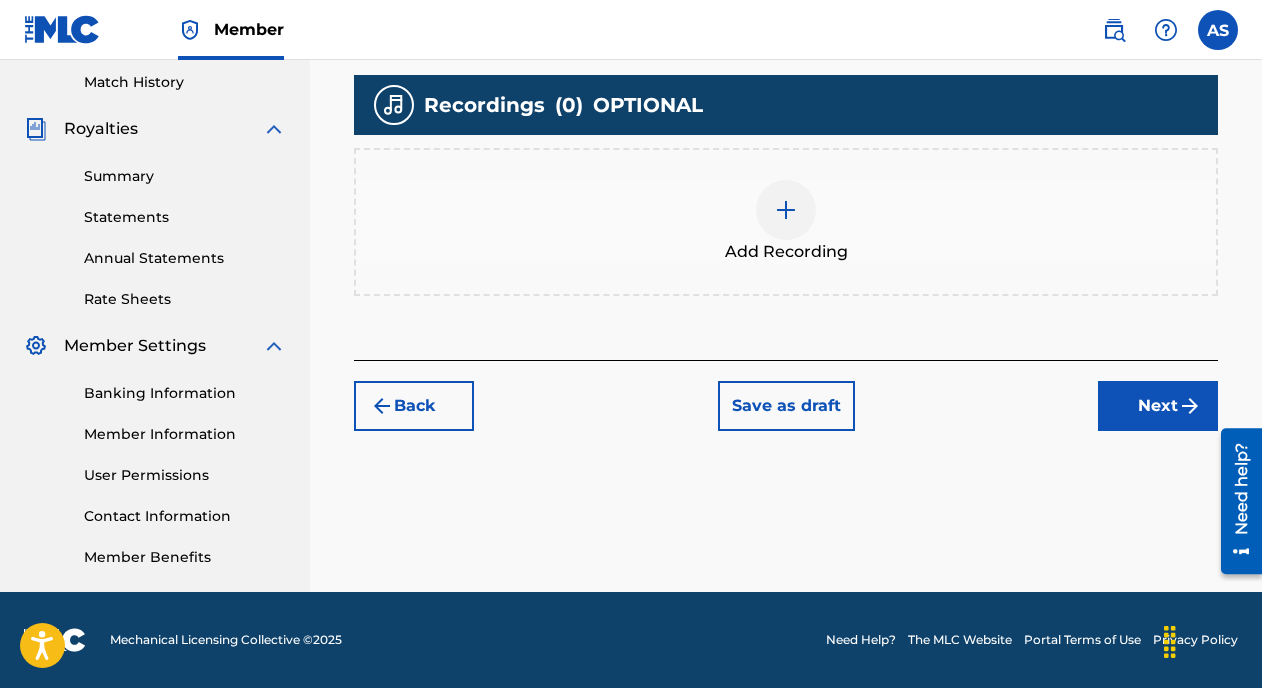click on "Add Recording" at bounding box center (786, 252) 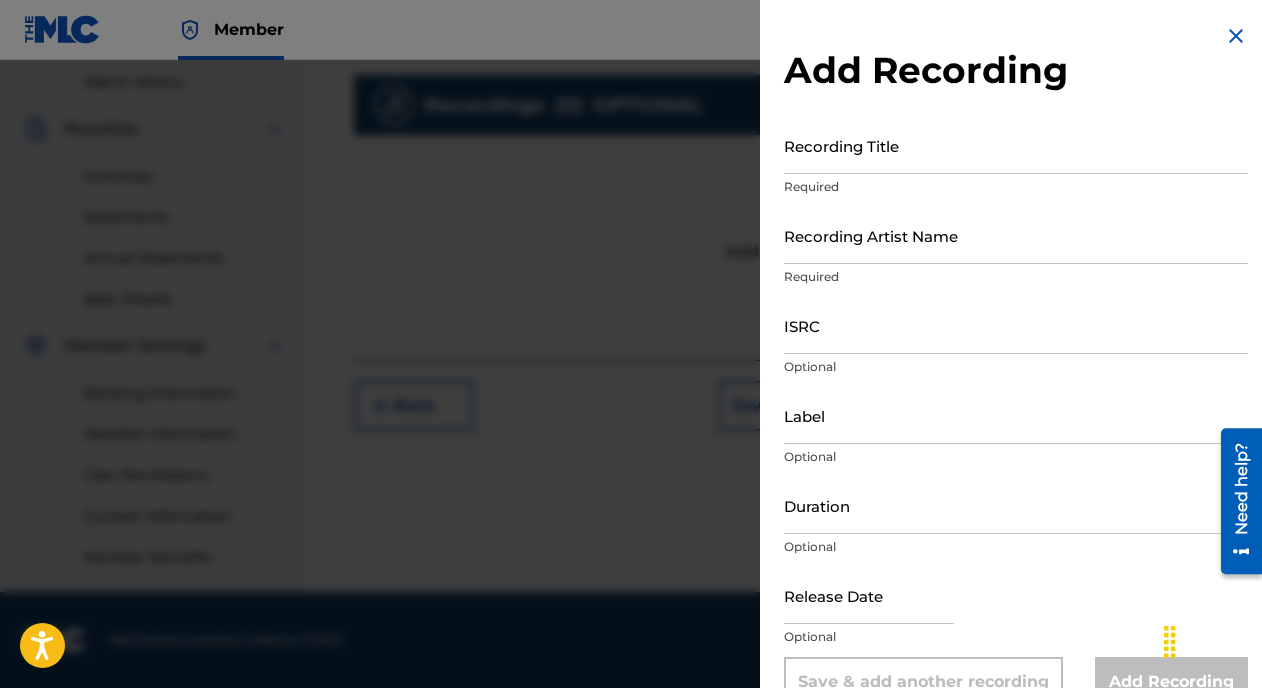 click on "Recording Title" at bounding box center (1016, 145) 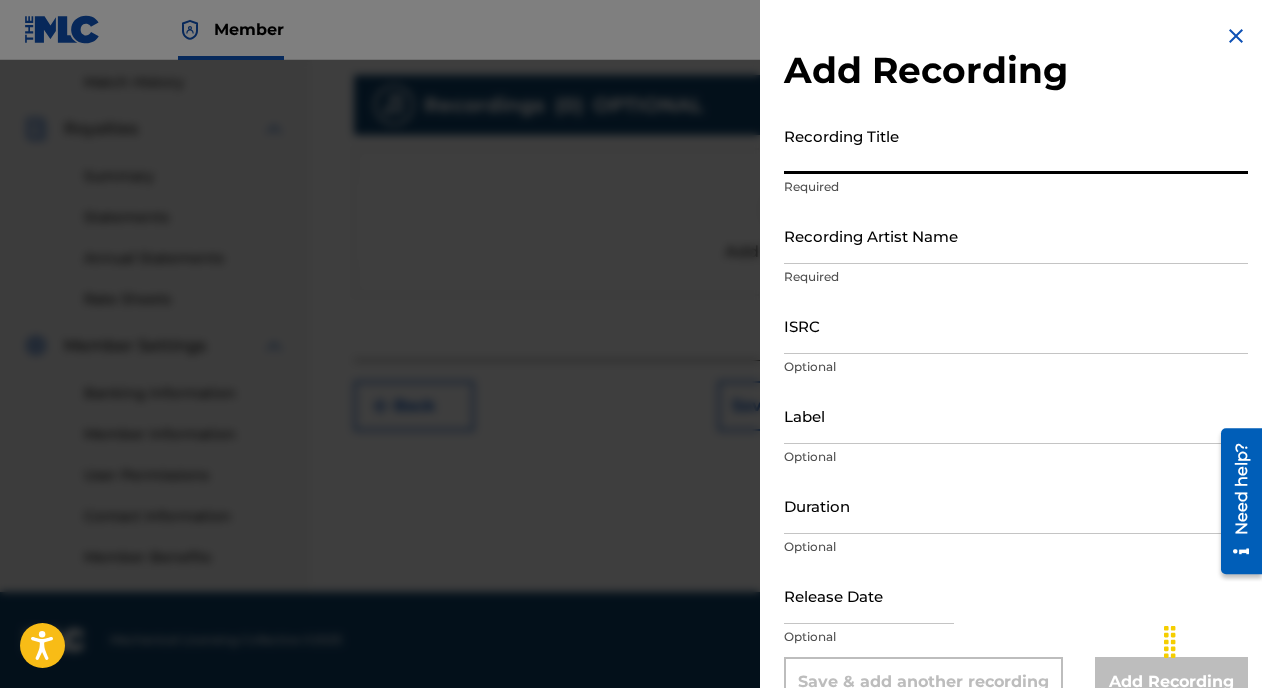 paste on "[NUMBER]" 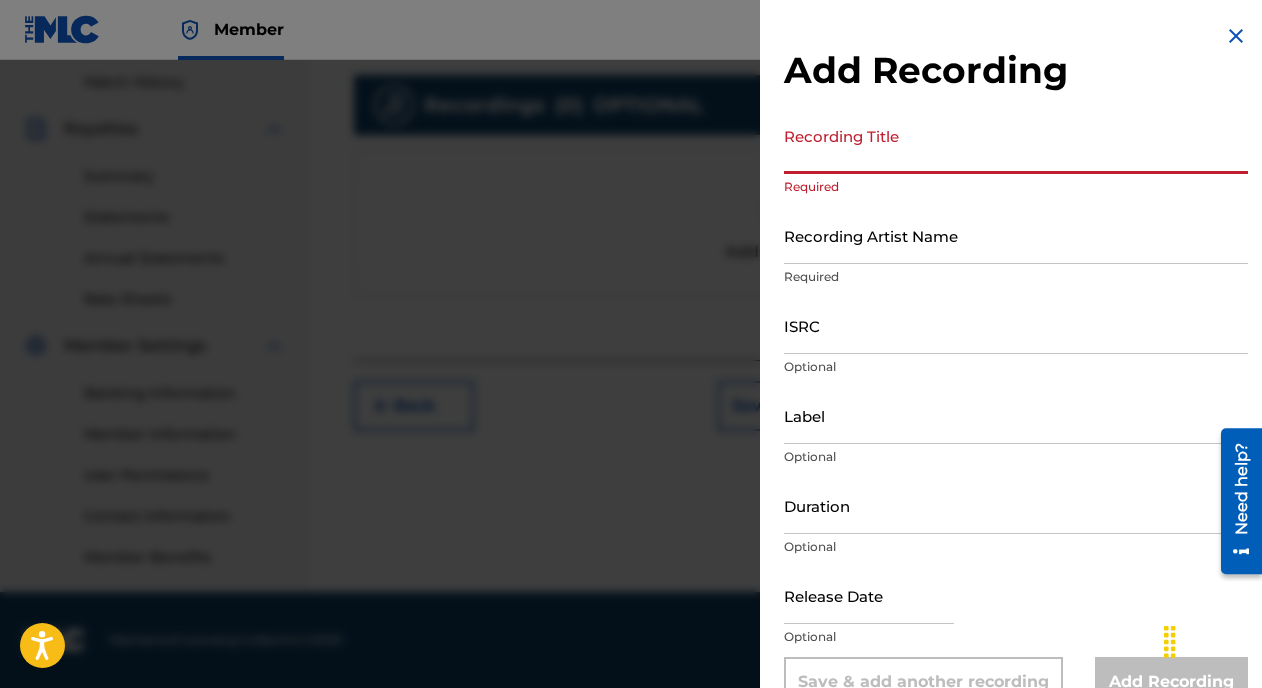 paste on "Mtoto Wa [CITY]" 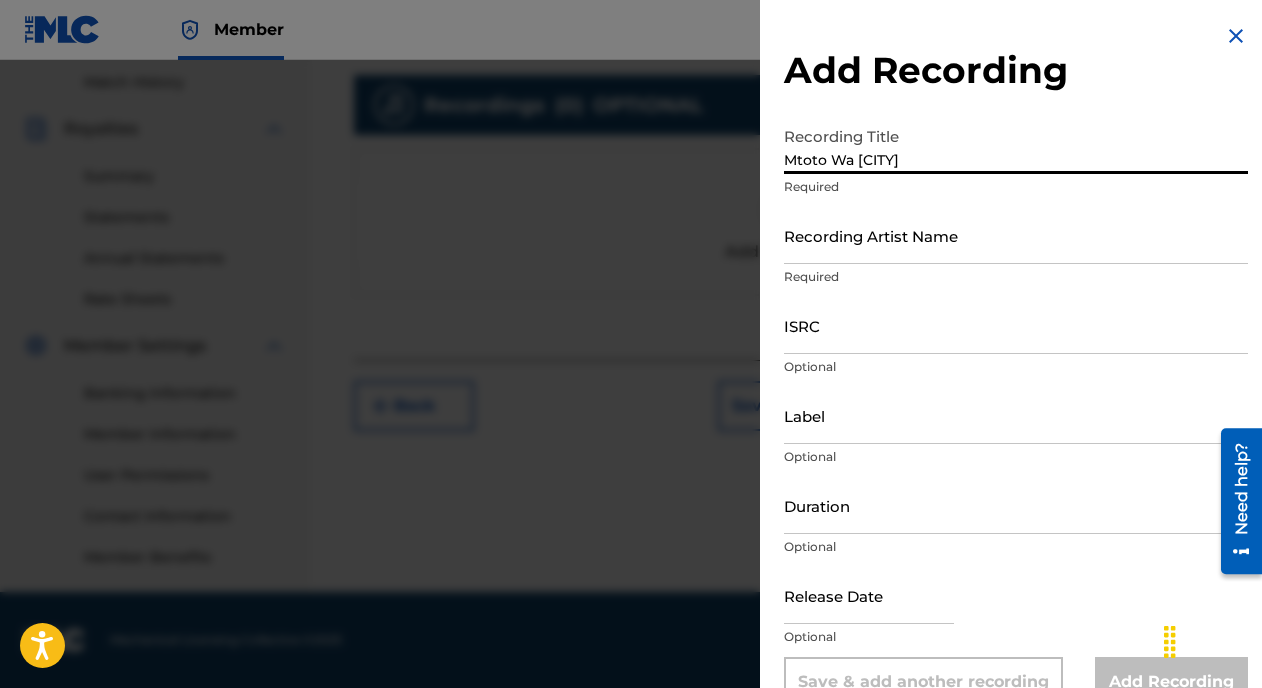 type on "Mtoto Wa [CITY]" 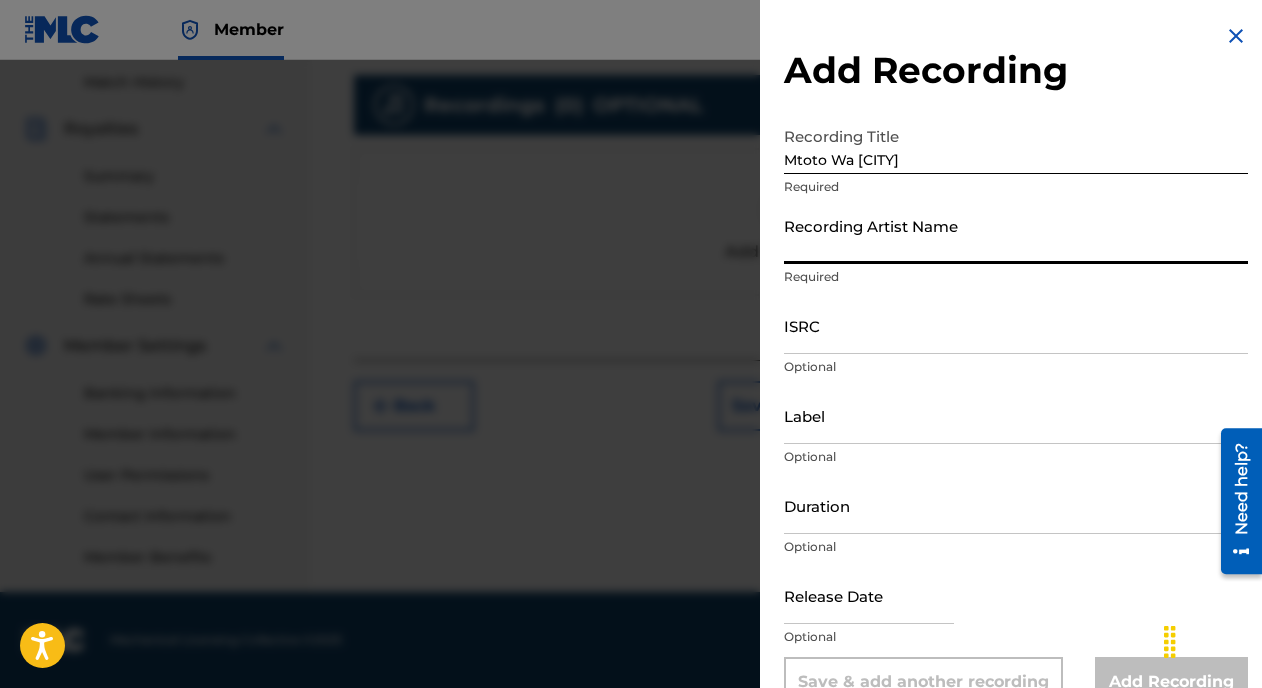 click on "Recording Artist Name" at bounding box center [1016, 235] 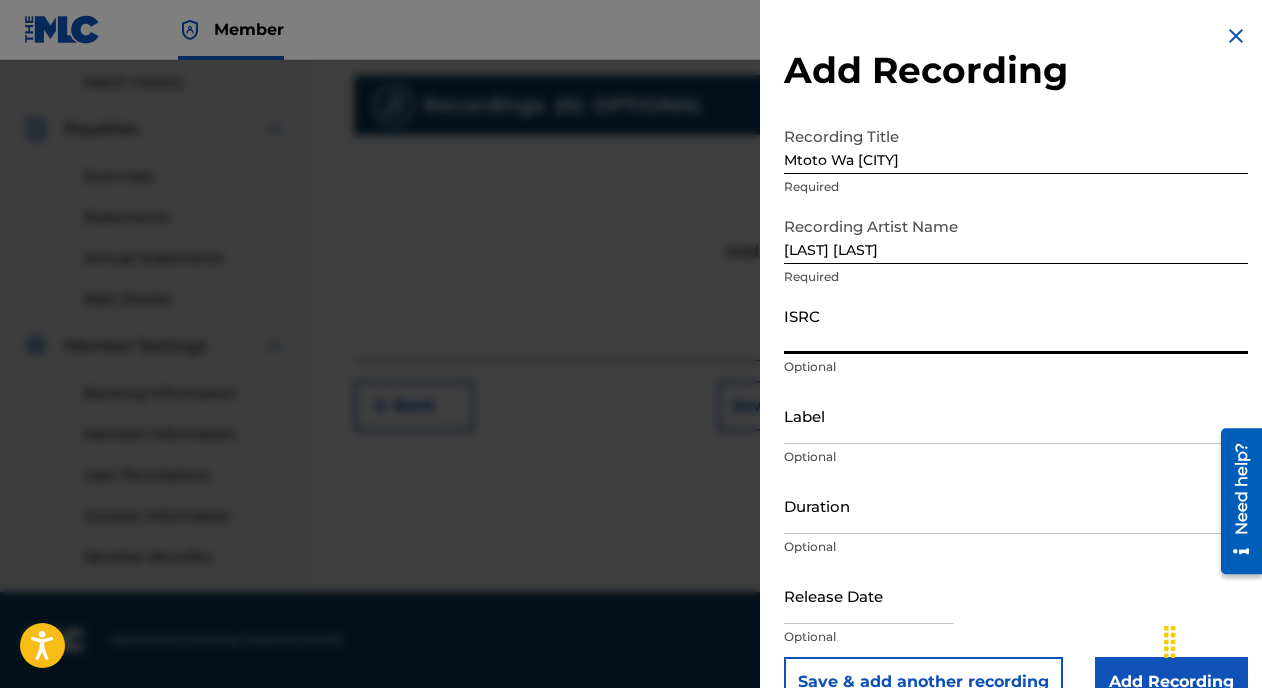 click on "ISRC" at bounding box center (1016, 325) 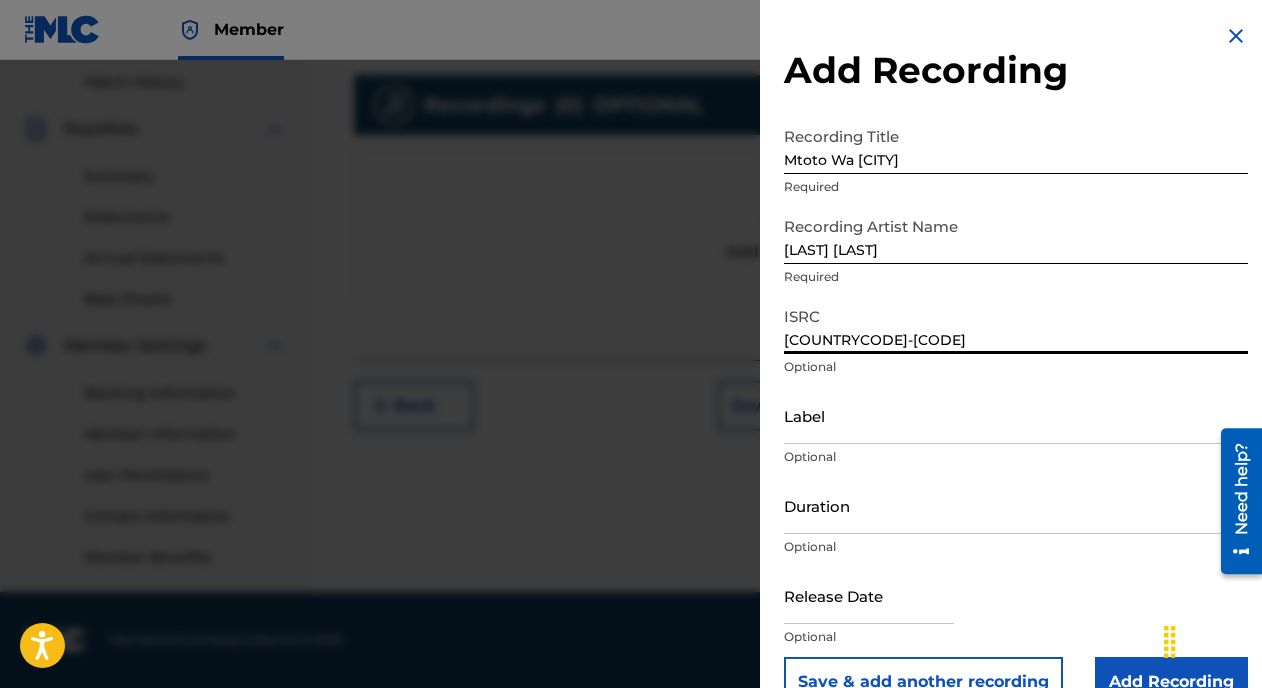 type on "[COUNTRYCODE]-[CODE]" 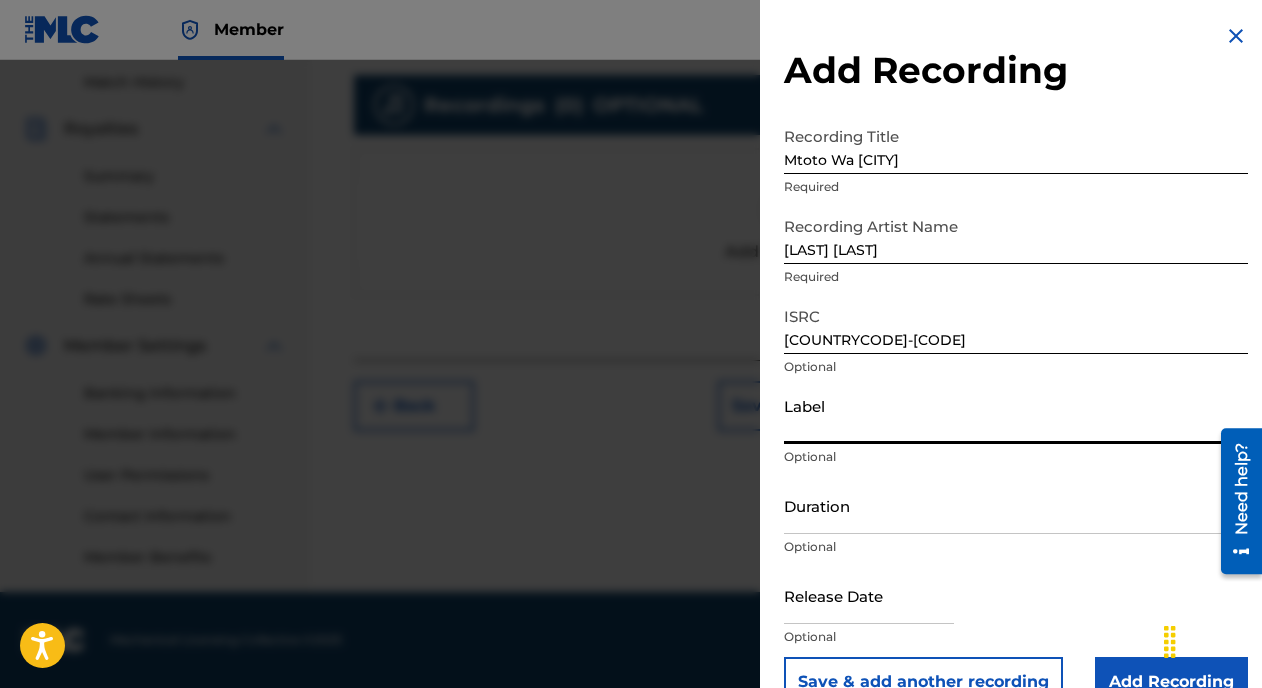 click on "Label" at bounding box center (1016, 415) 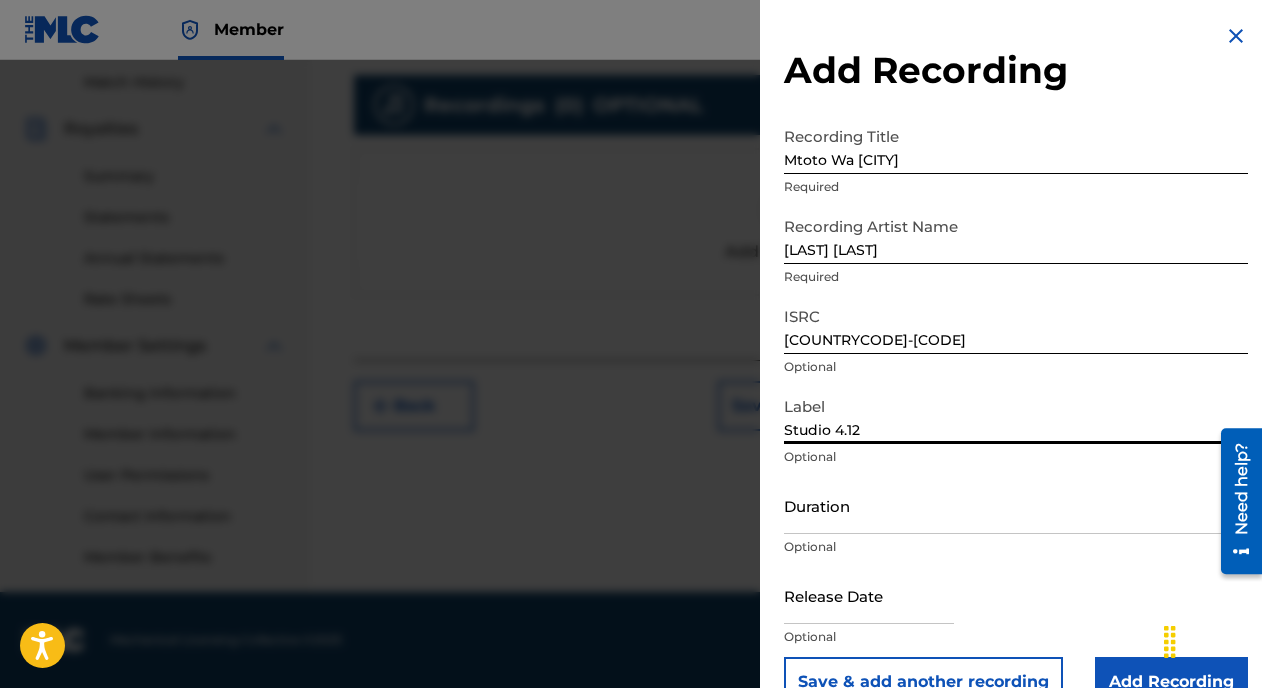 scroll, scrollTop: 43, scrollLeft: 0, axis: vertical 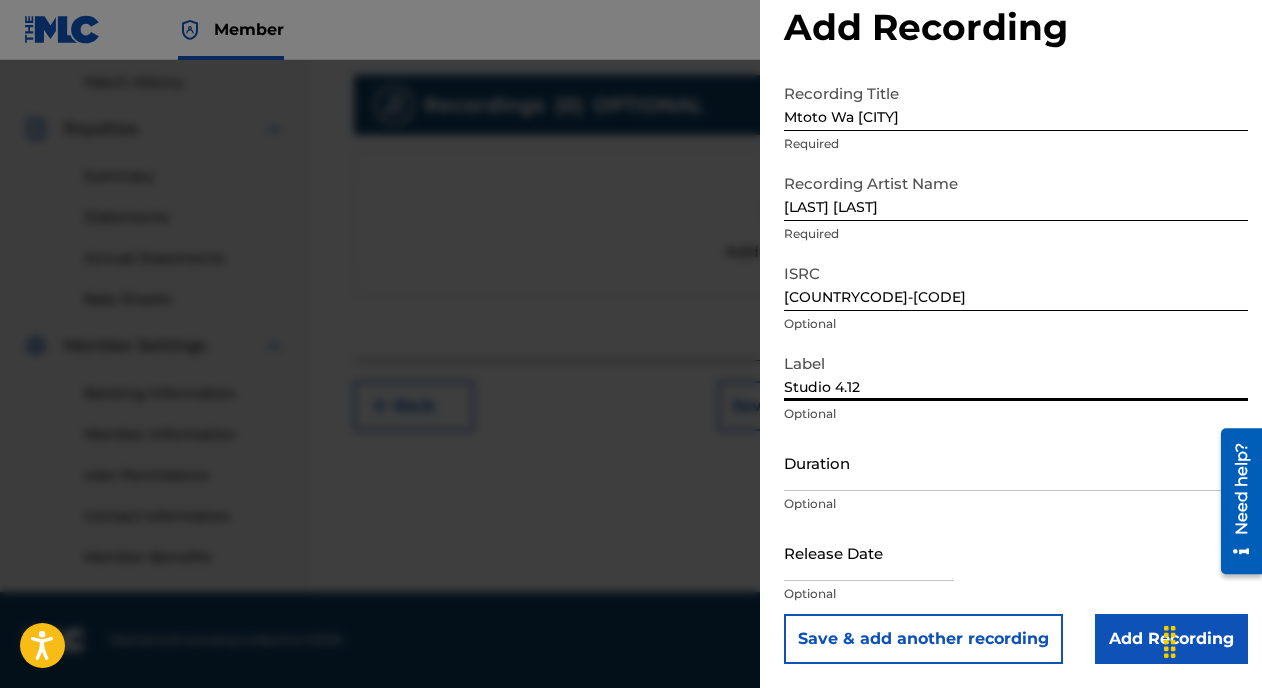 click on "Duration" at bounding box center (1016, 462) 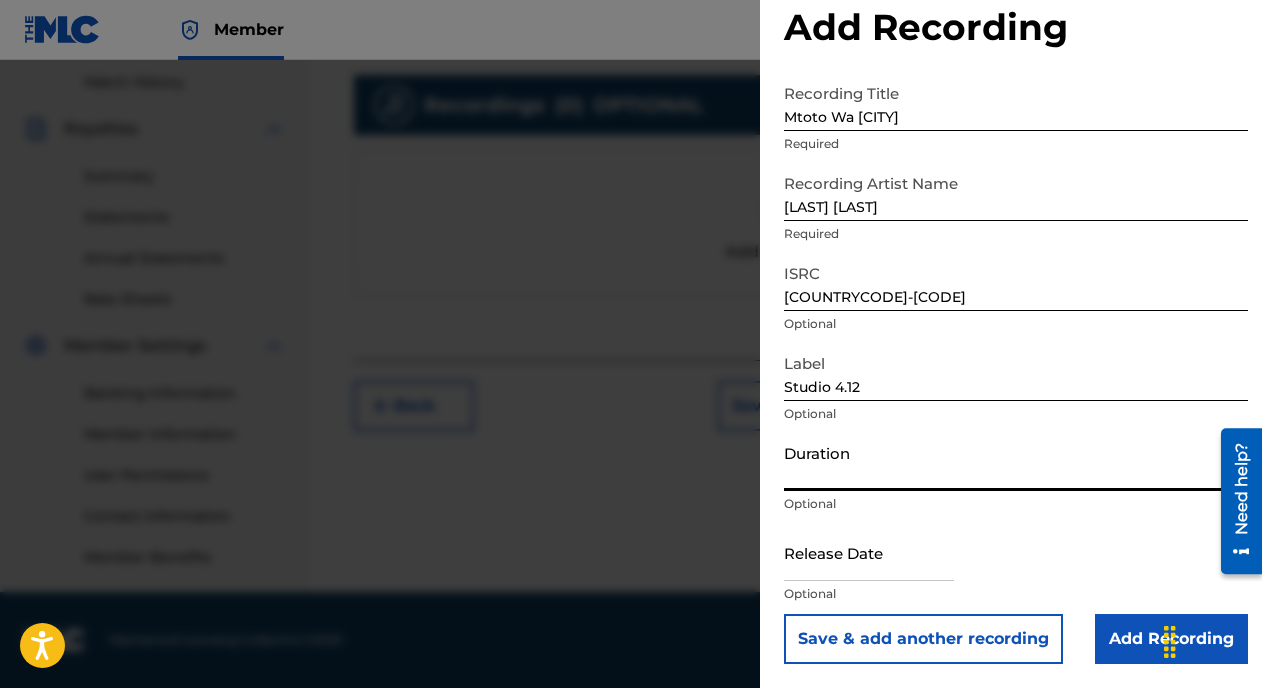 paste on "04:56" 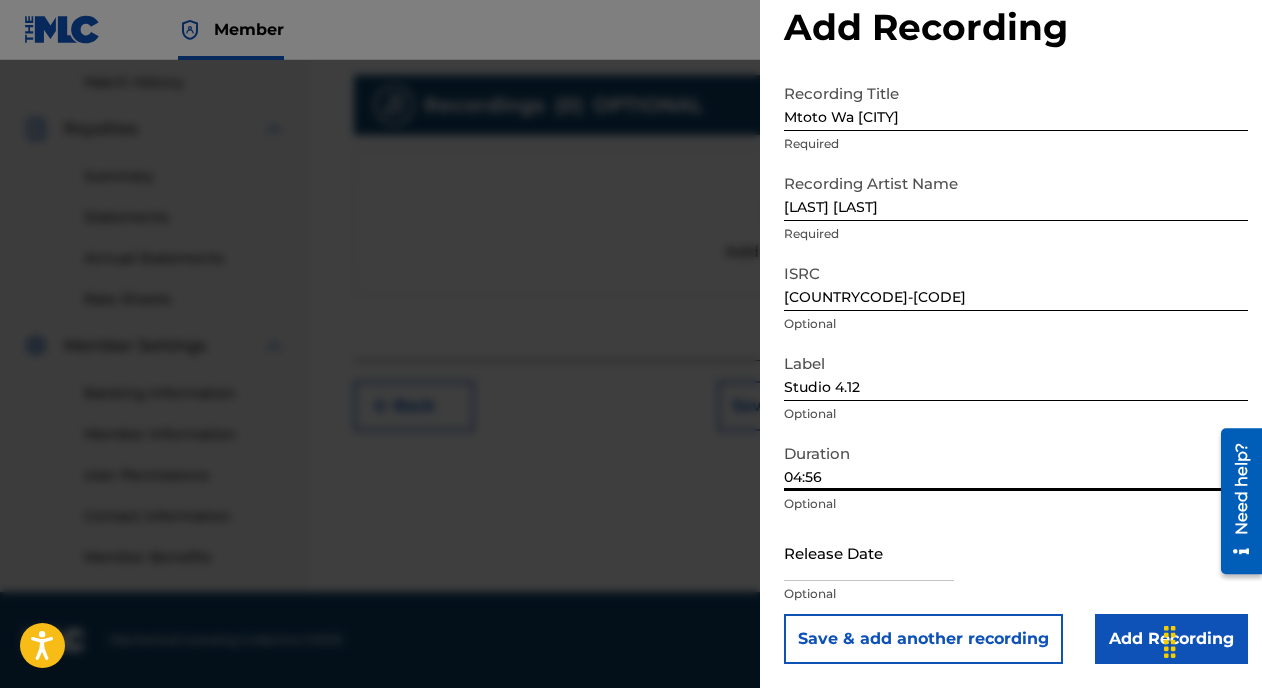 type on "04:56" 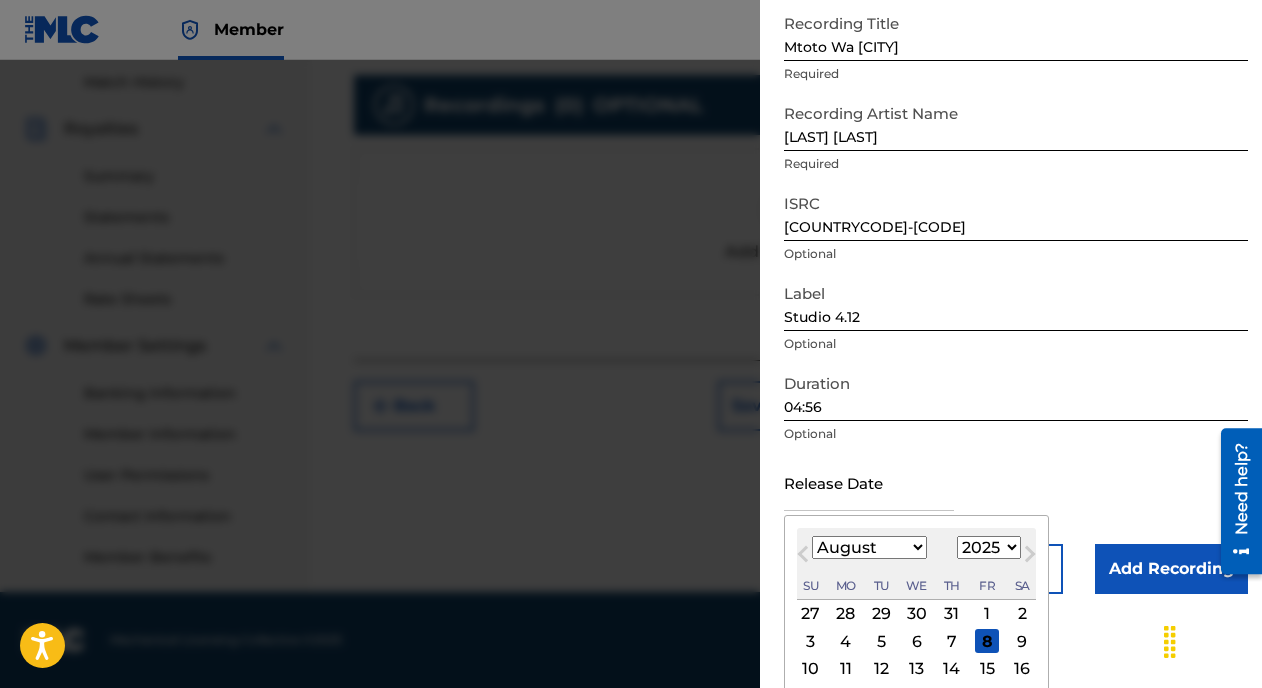 scroll, scrollTop: 149, scrollLeft: 0, axis: vertical 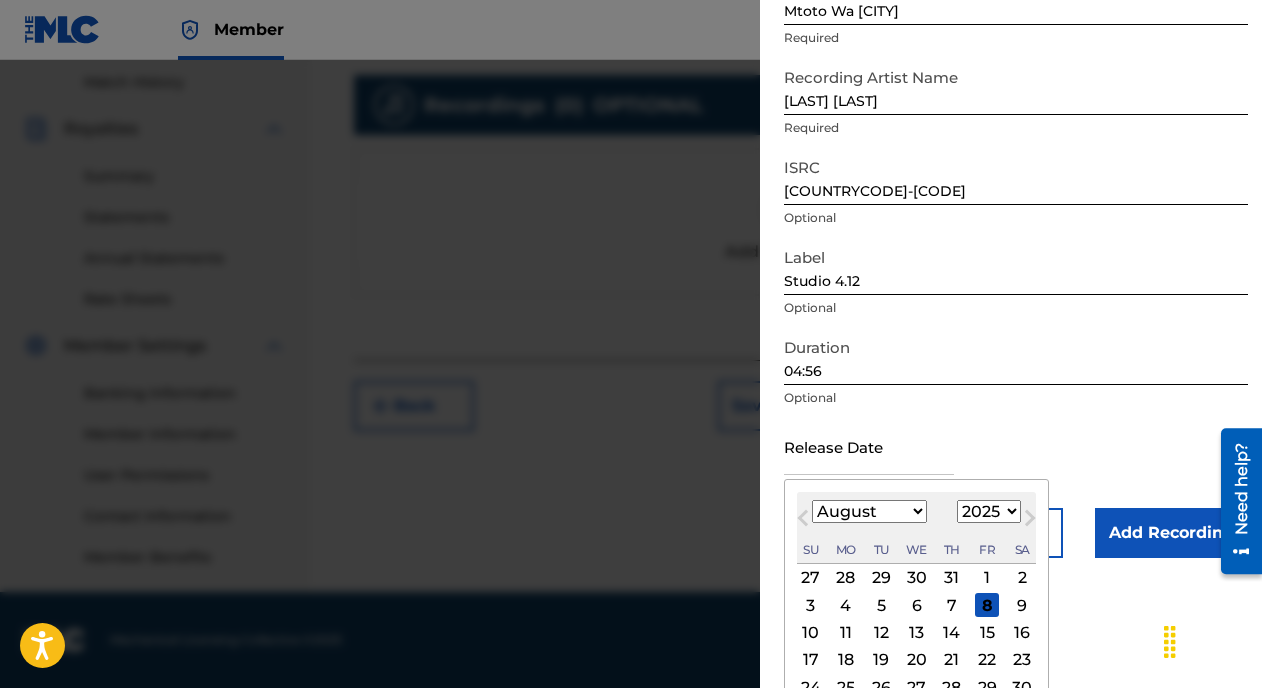 click on "1900 1901 1902 1903 1904 1905 1906 1907 1908 1909 1910 1911 1912 1913 1914 1915 1916 1917 1918 1919 1920 1921 1922 1923 1924 1925 1926 1927 1928 1929 1930 1931 1932 1933 1934 1935 1936 1937 1938 1939 1940 1941 1942 1943 1944 1945 1946 1947 1948 1949 1950 1951 1952 1953 1954 1955 1956 1957 1958 1959 1960 1961 1962 1963 1964 1965 1966 1967 1968 1969 1970 1971 1972 1973 1974 1975 1976 1977 1978 1979 1980 1981 1982 1983 1984 1985 1986 1987 1988 1989 1990 1991 1992 1993 1994 1995 1996 1997 1998 1999 2000 2001 2002 2003 2004 2005 2006 2007 2008 2009 2010 2011 2012 2013 2014 2015 2016 2017 2018 2019 2020 2021 2022 2023 2024 2025 2026 2027 2028 2029 2030 2031 2032 2033 2034 2035 2036 2037 2038 2039 2040 2041 2042 2043 2044 2045 2046 2047 2048 2049 2050 2051 2052 2053 2054 2055 2056 2057 2058 2059 2060 2061 2062 2063 2064 2065 2066 2067 2068 2069 2070 2071 2072 2073 2074 2075 2076 2077 2078 2079 2080 2081 2082 2083 2084 2085 2086 2087 2088 2089 2090 2091 2092 2093 2094 2095 2096 2097 2098 2099 2100" at bounding box center [989, 511] 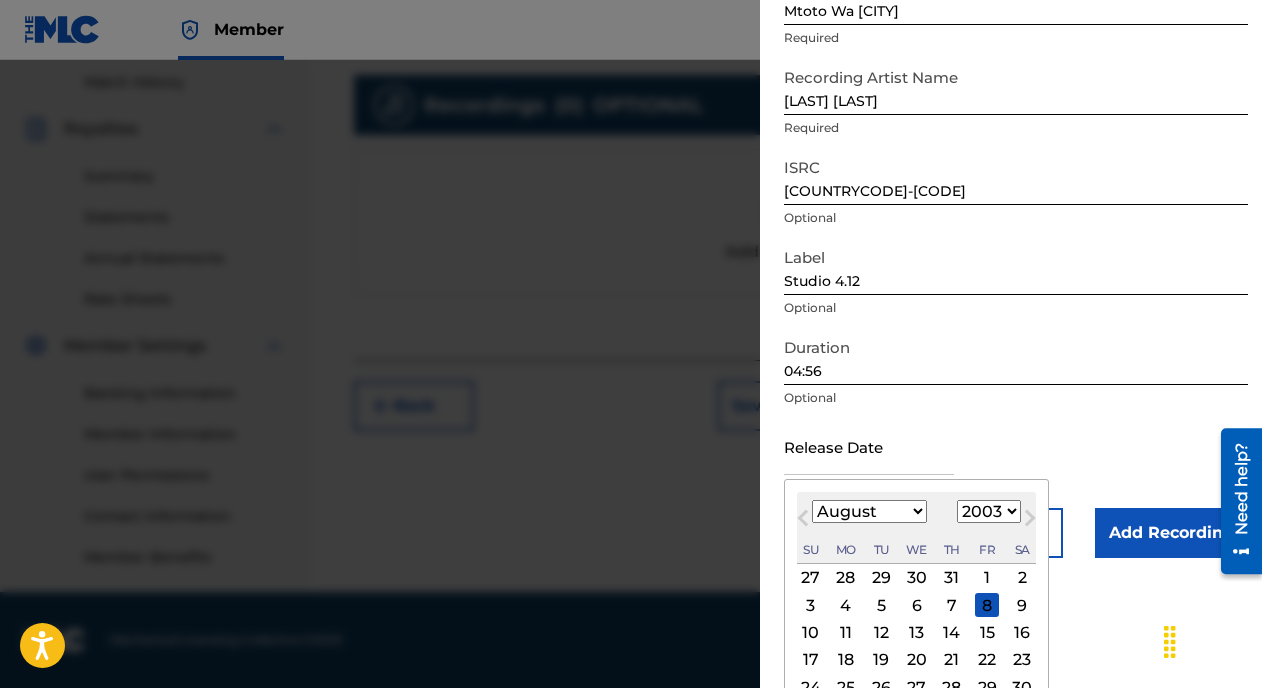 click on "January February March April May June July August September October November December" at bounding box center [869, 511] 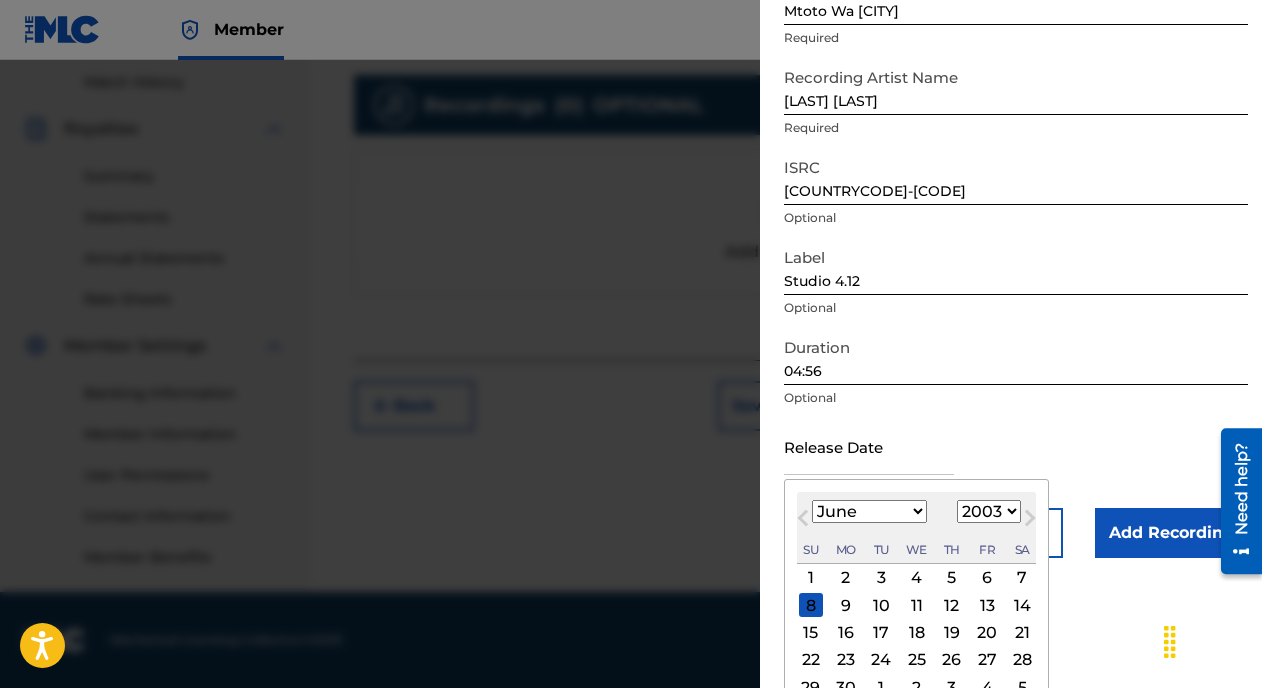click on "19" at bounding box center (952, 633) 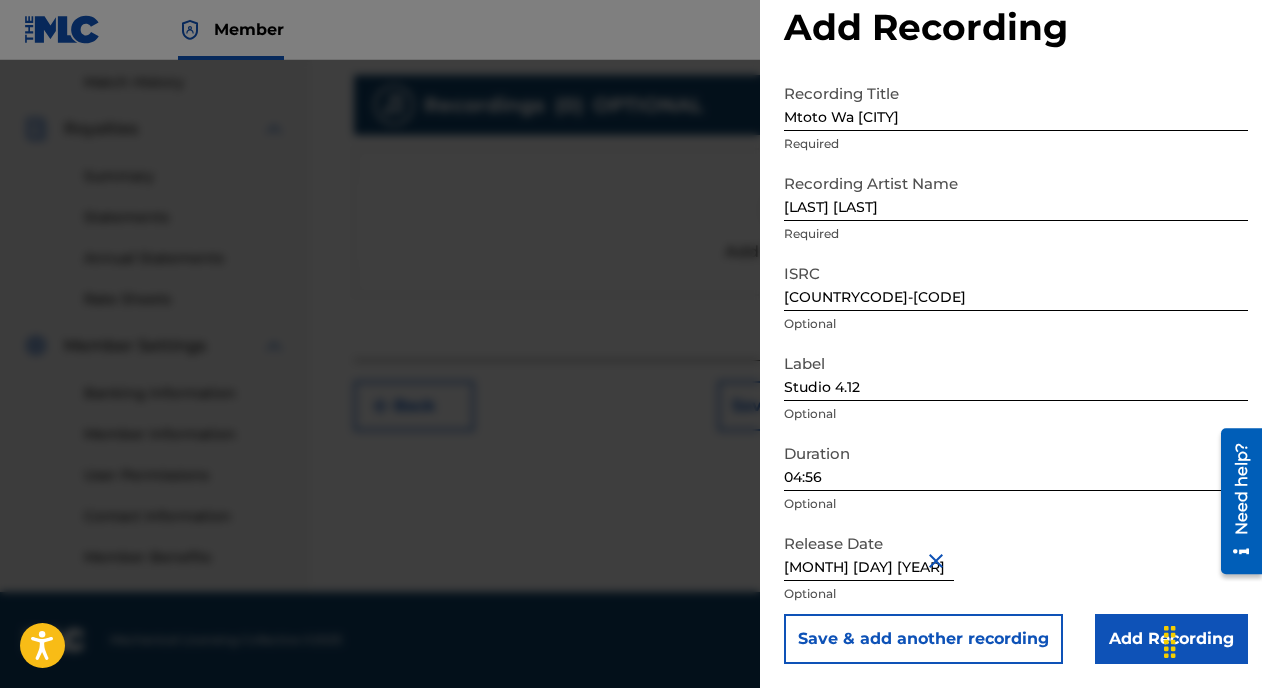 scroll, scrollTop: 43, scrollLeft: 0, axis: vertical 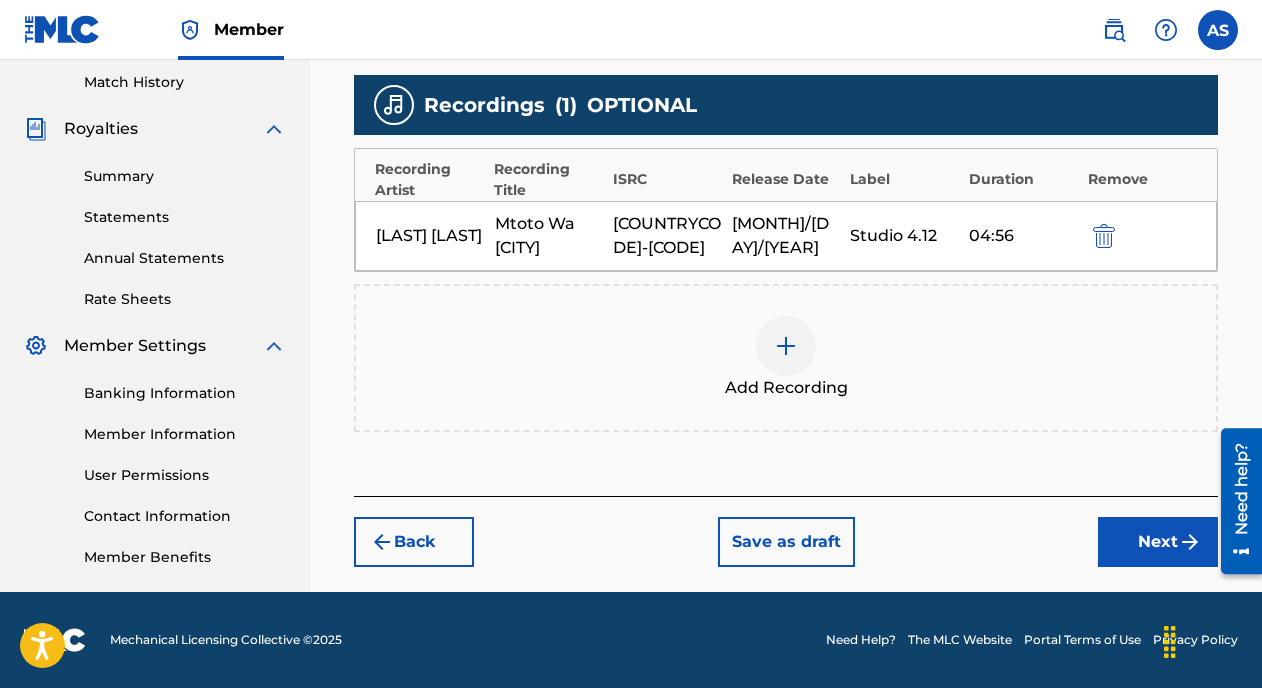 click on "Next" at bounding box center (1158, 542) 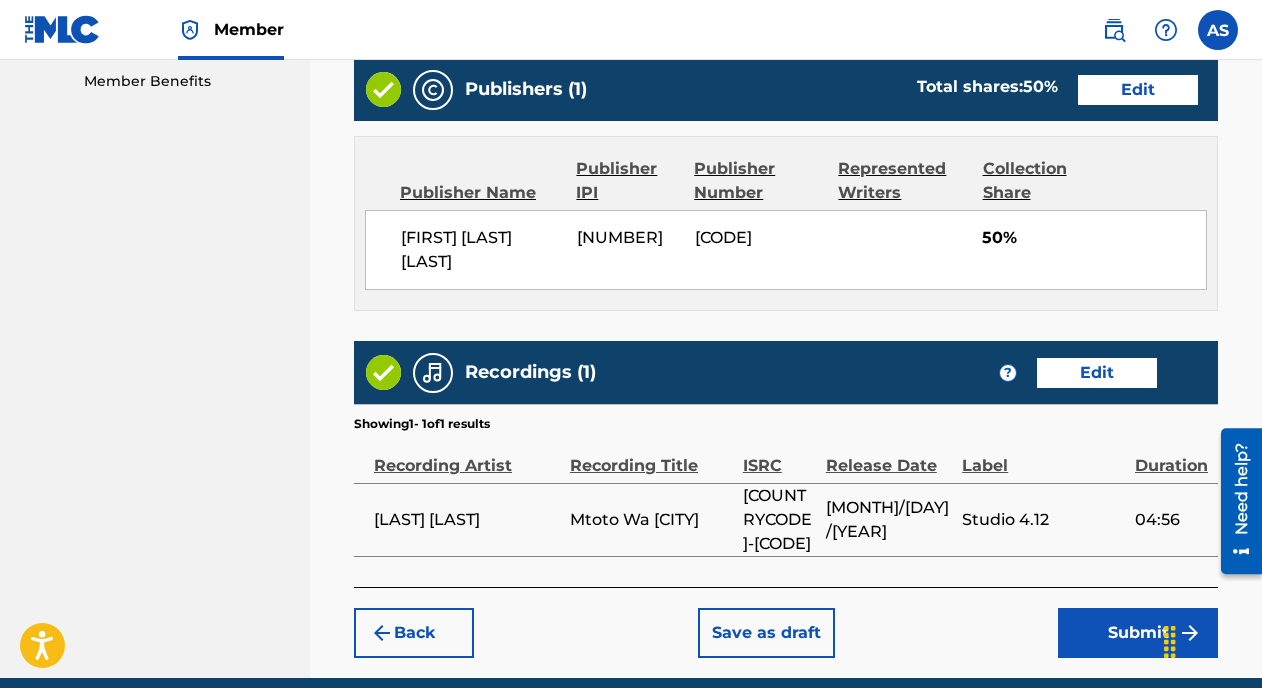 scroll, scrollTop: 1037, scrollLeft: 0, axis: vertical 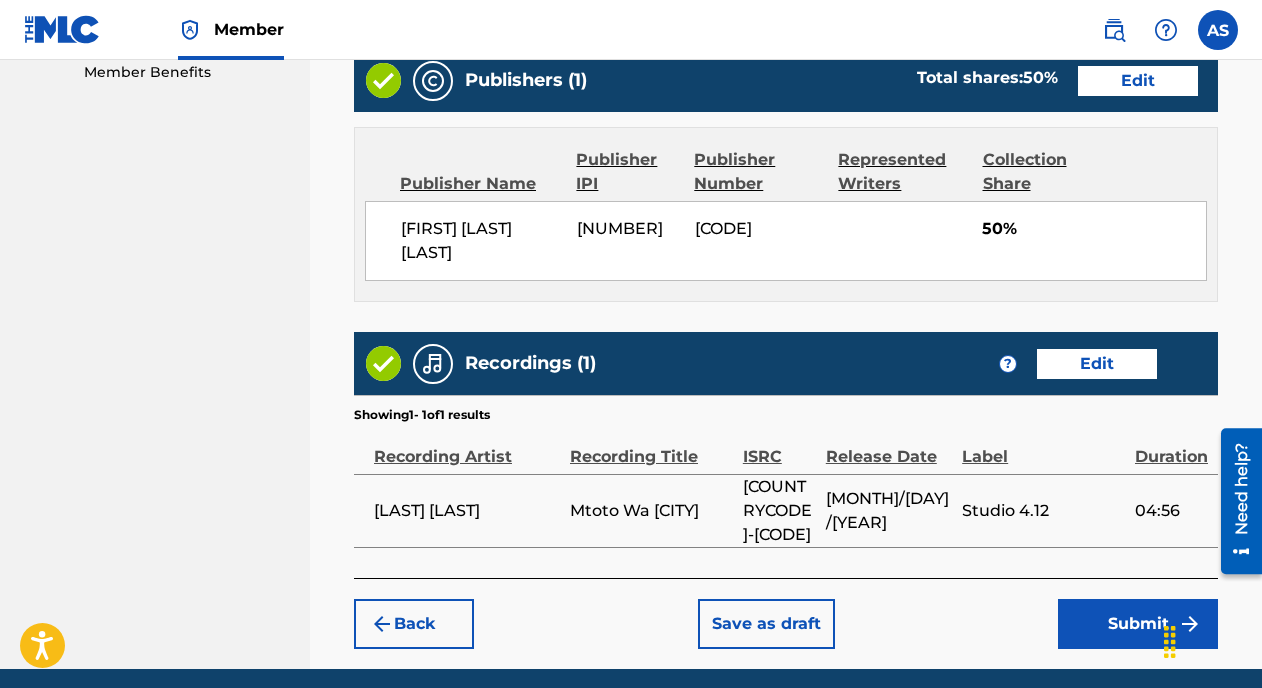 click on "Submit" at bounding box center [1138, 624] 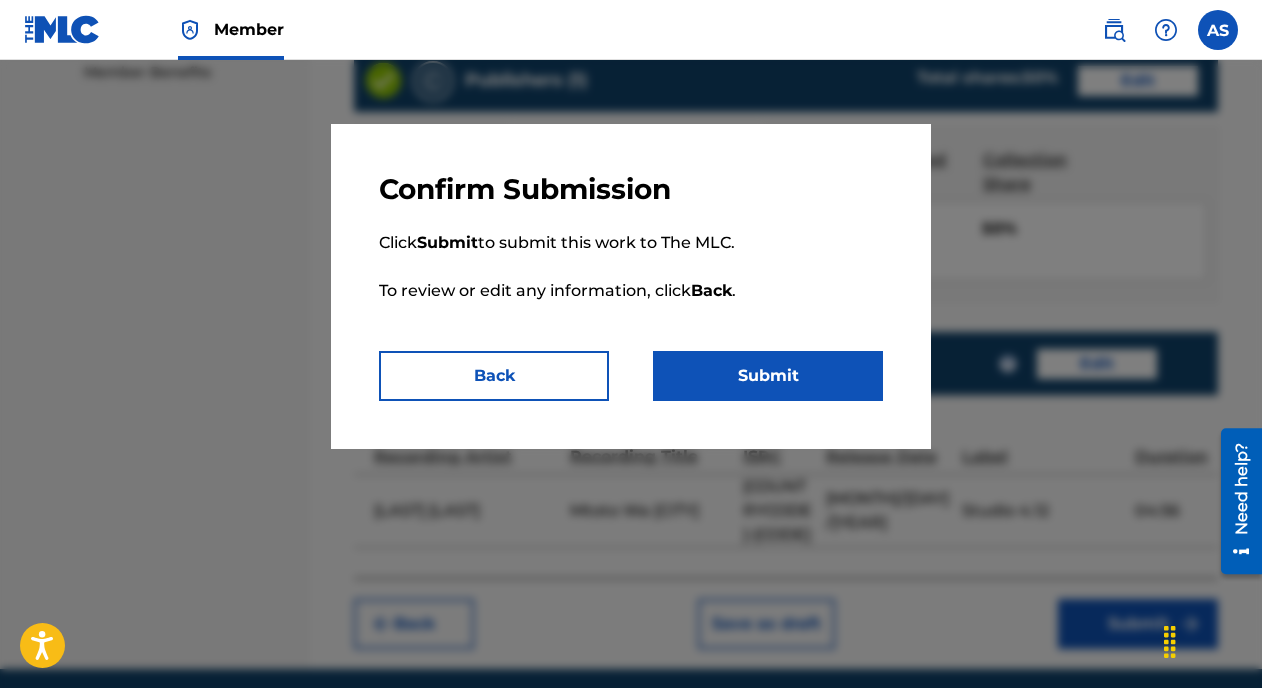click on "Submit" at bounding box center (768, 376) 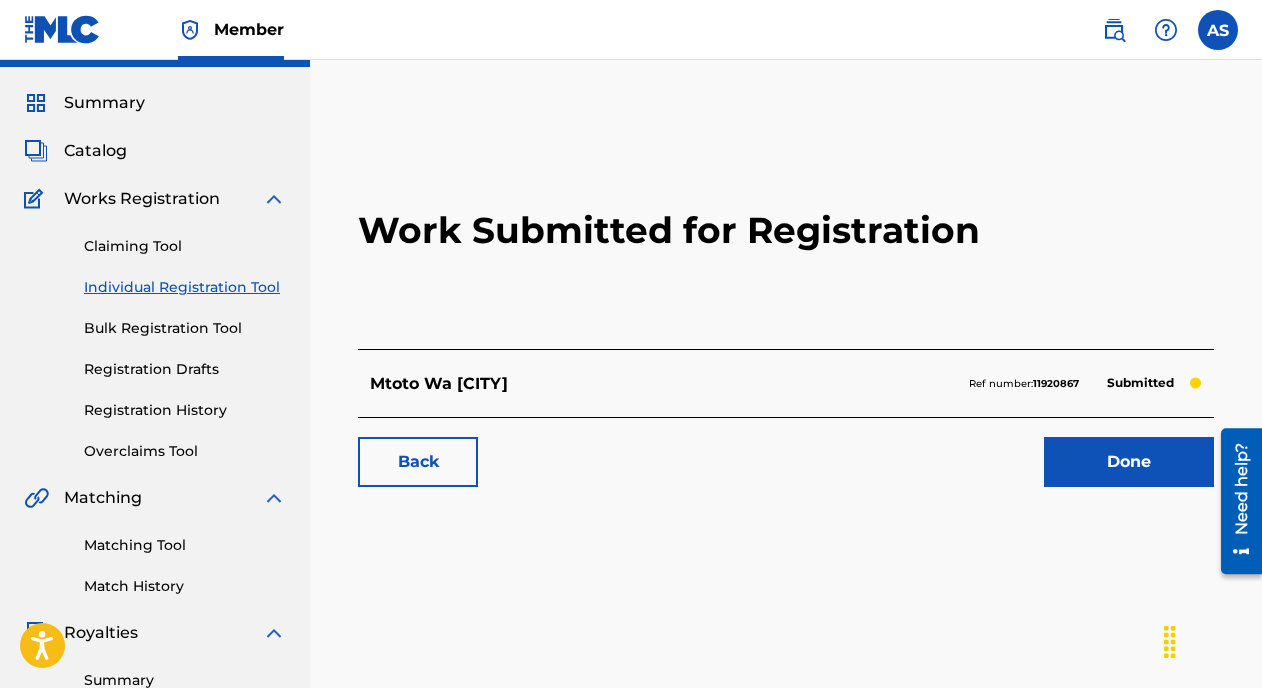 scroll, scrollTop: 50, scrollLeft: 0, axis: vertical 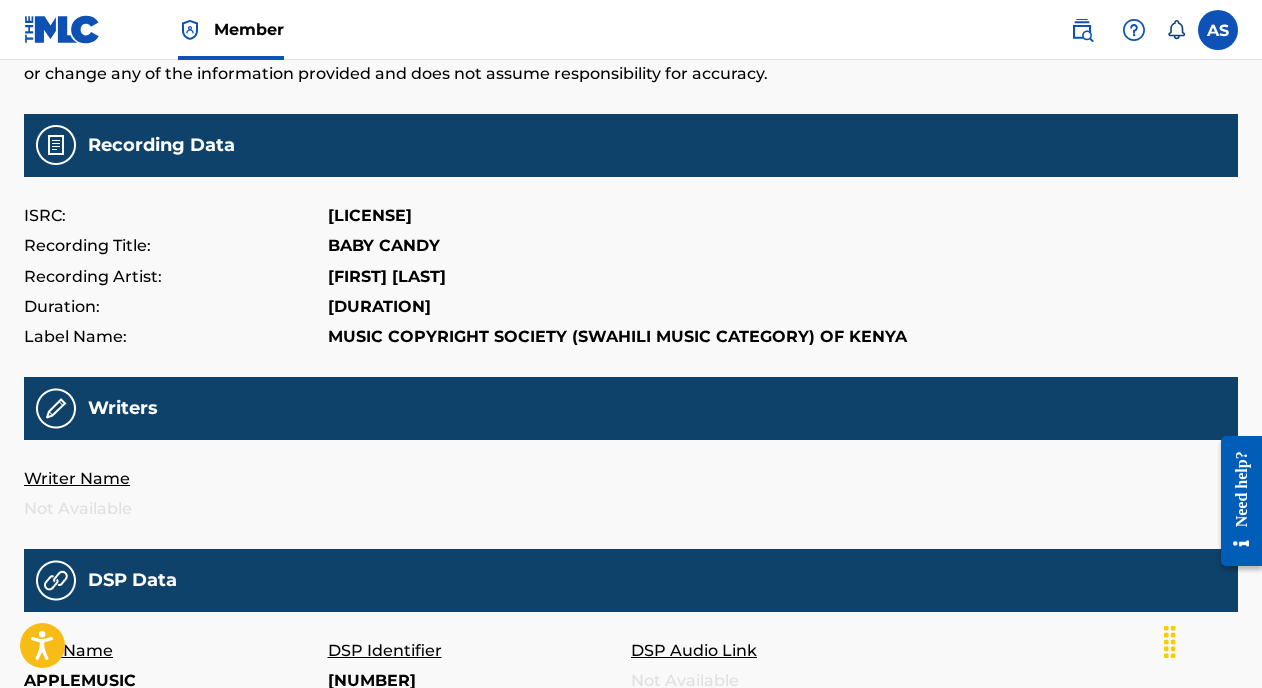 click on "[LICENSE]" at bounding box center [370, 216] 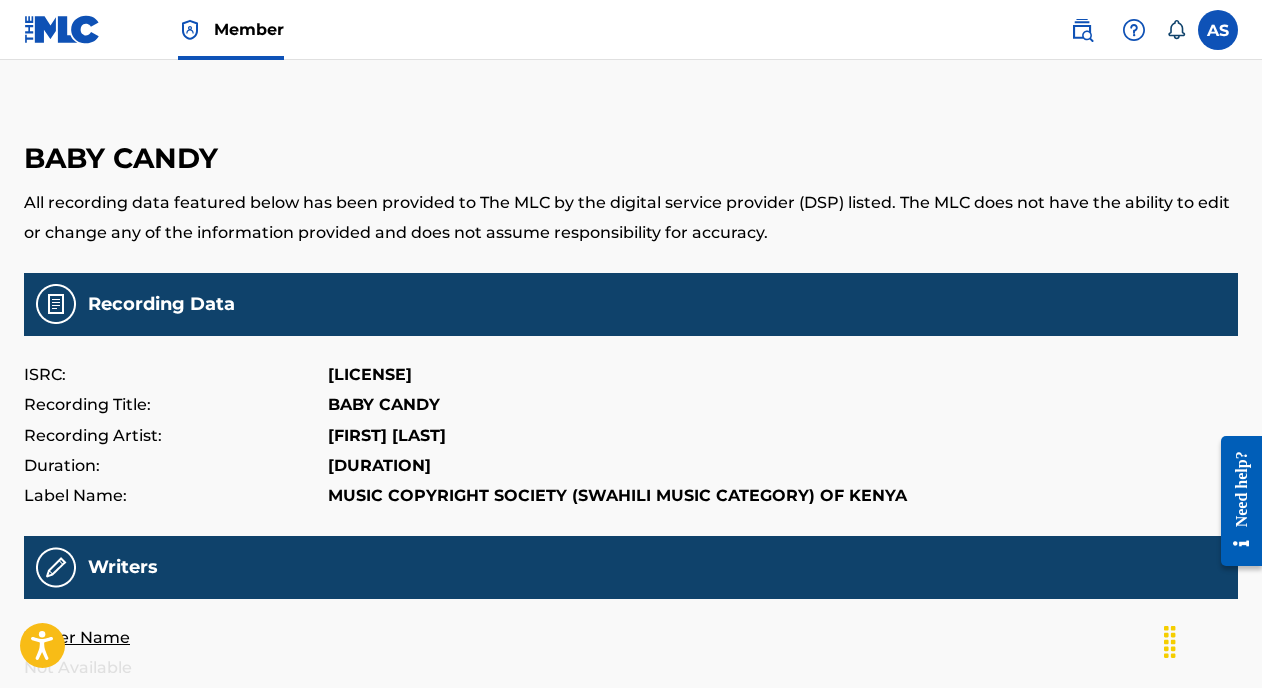 scroll, scrollTop: 6, scrollLeft: 0, axis: vertical 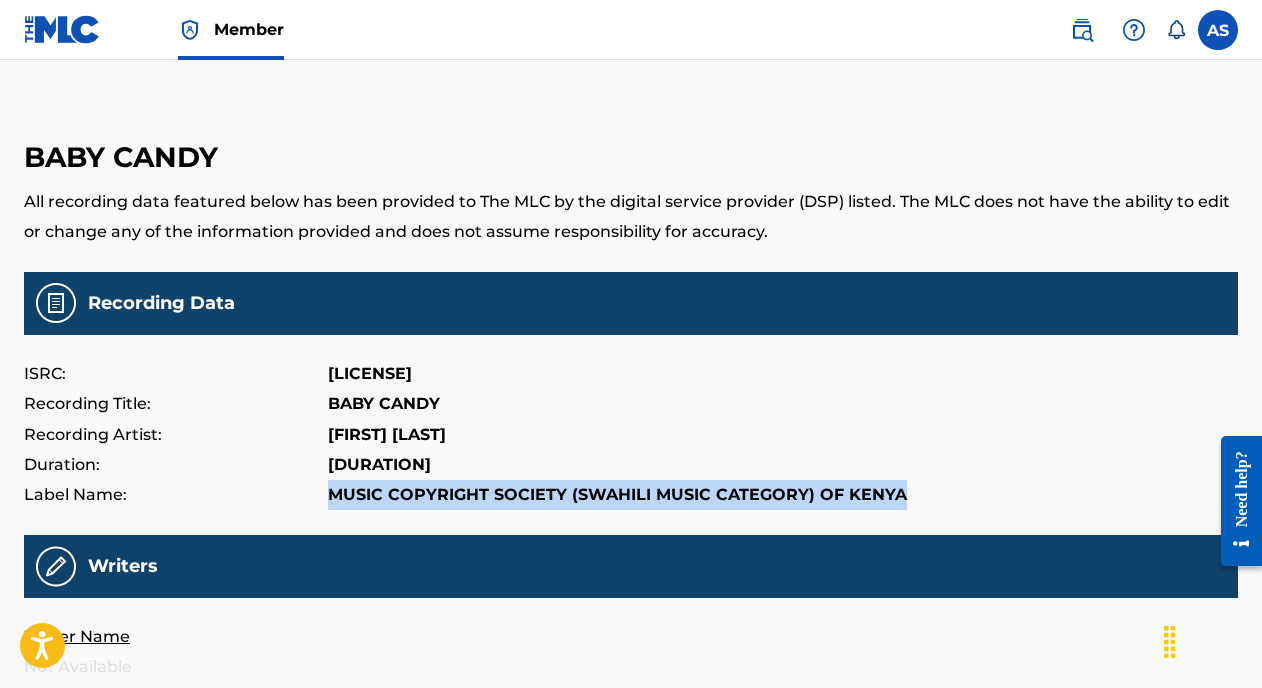 drag, startPoint x: 328, startPoint y: 493, endPoint x: 901, endPoint y: 494, distance: 573.00085 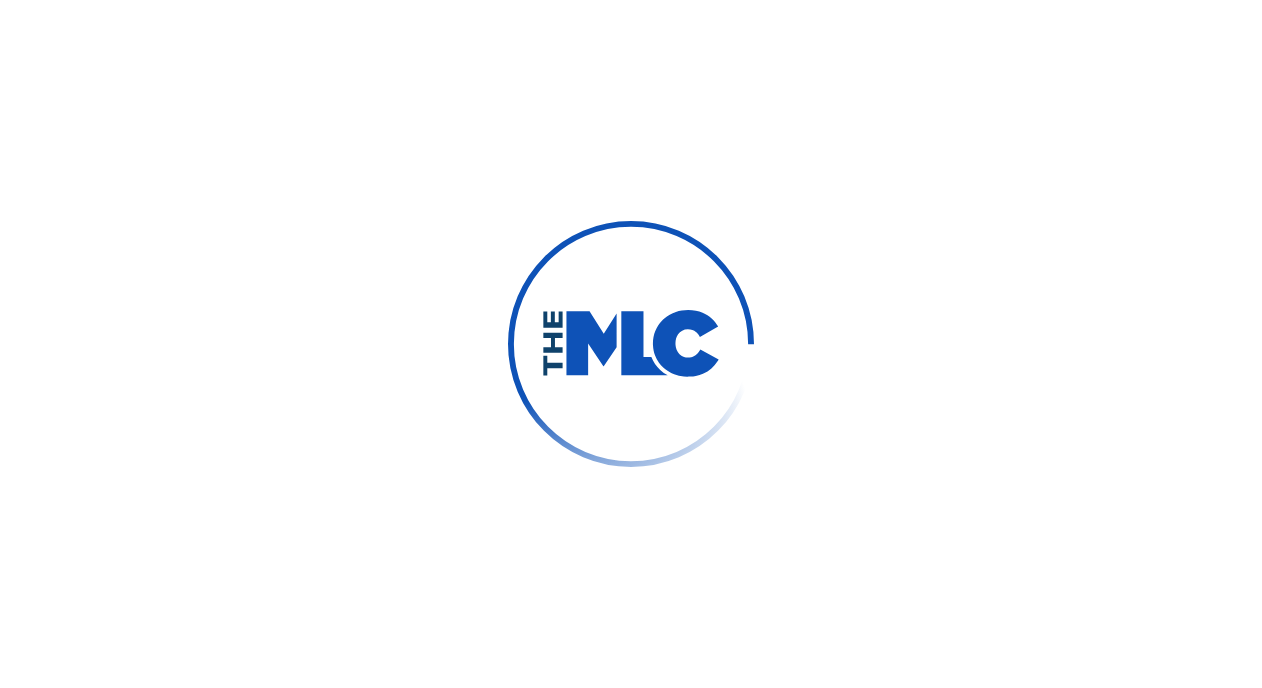 scroll, scrollTop: 0, scrollLeft: 0, axis: both 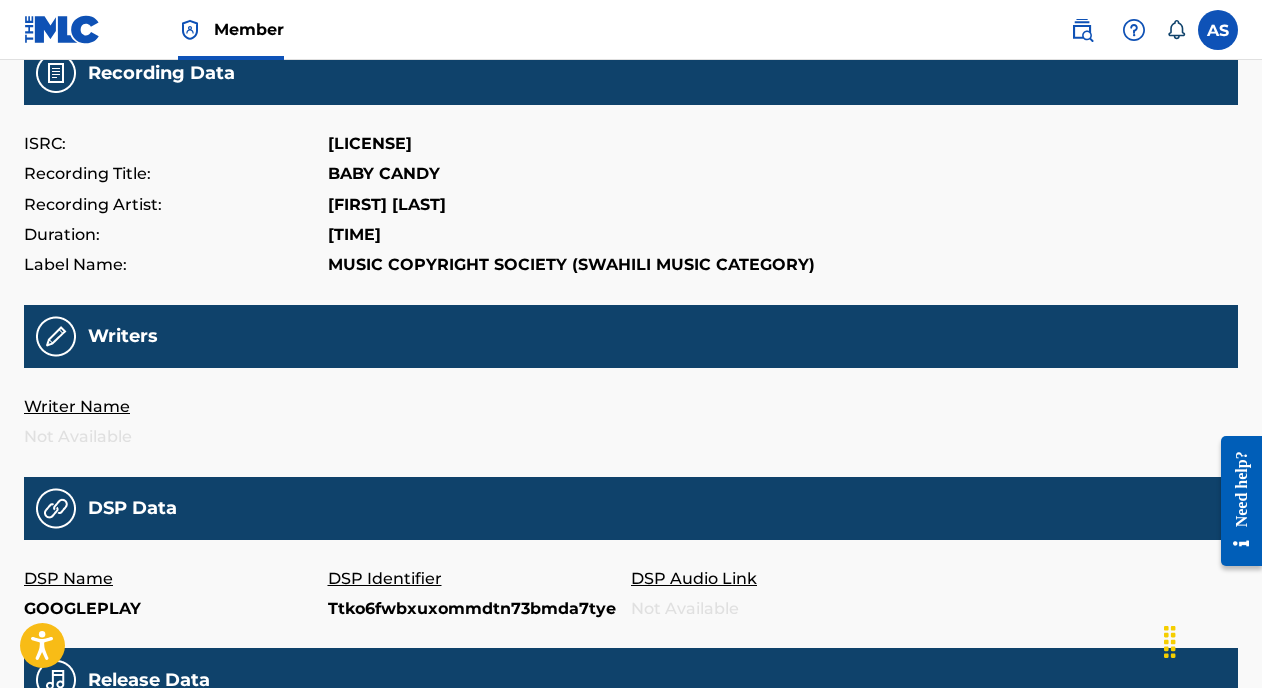 click on "[CODE]" at bounding box center (370, 144) 